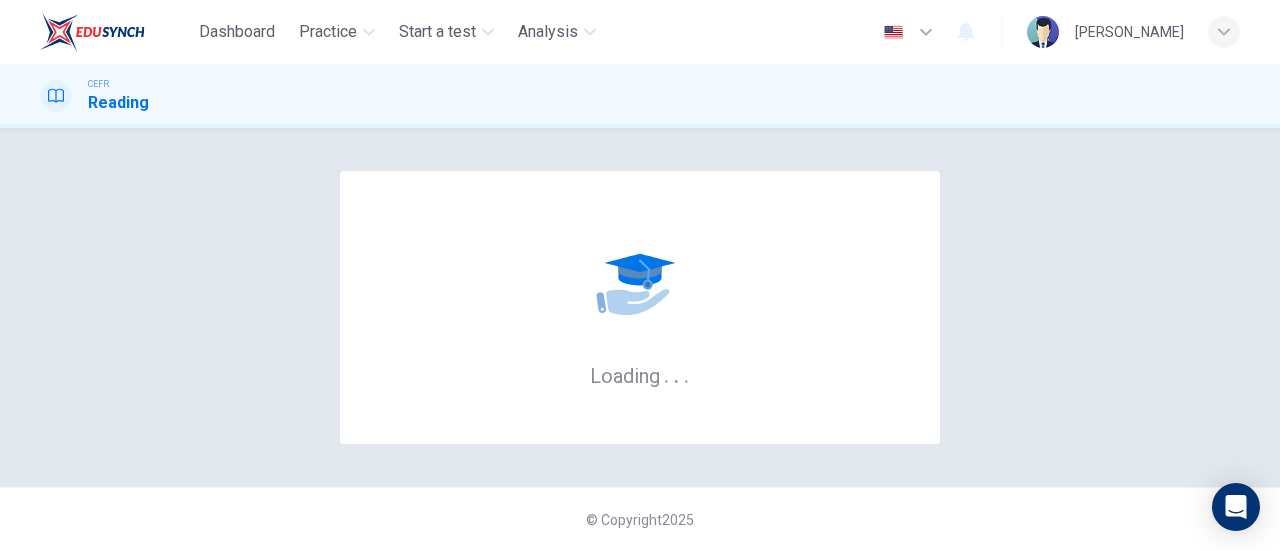 scroll, scrollTop: 0, scrollLeft: 0, axis: both 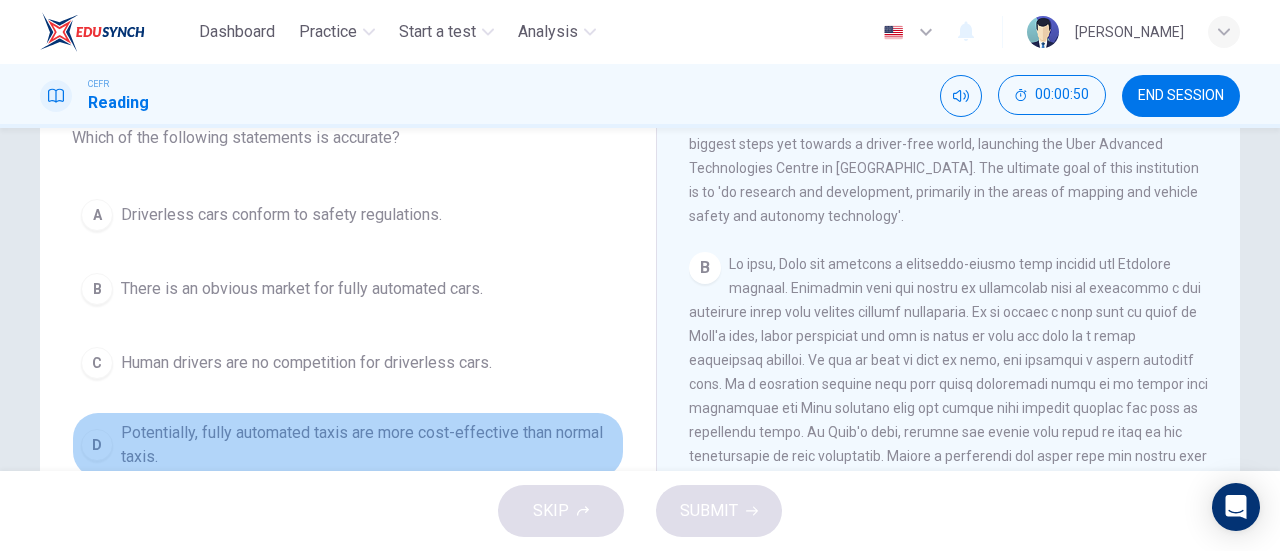 click on "Potentially, fully automated taxis are more cost-effective than normal taxis." at bounding box center [368, 445] 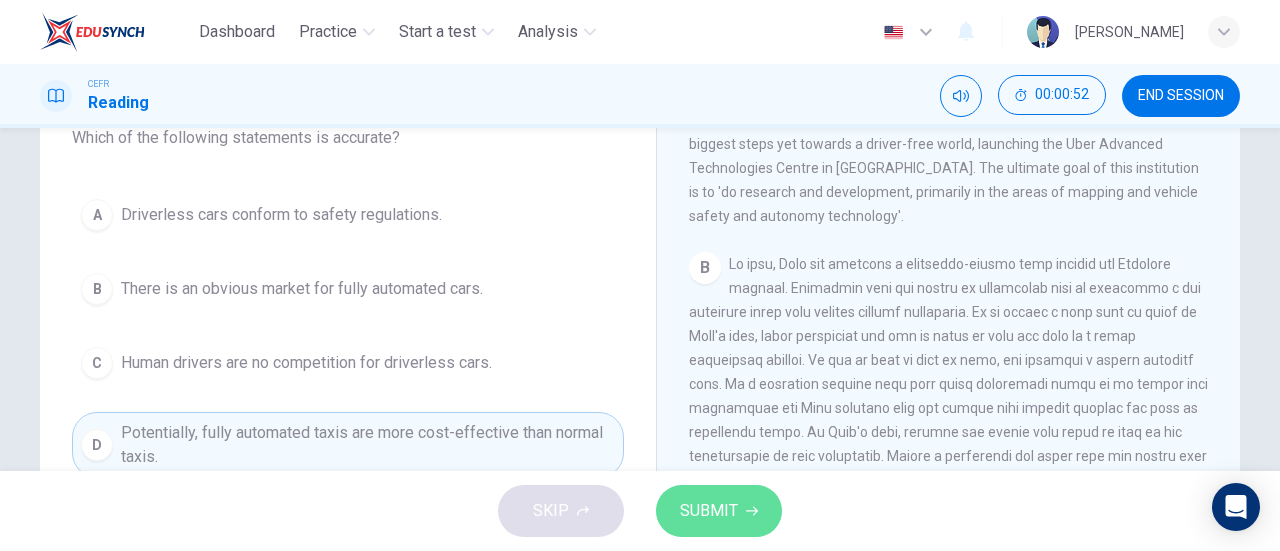 click on "SUBMIT" at bounding box center (719, 511) 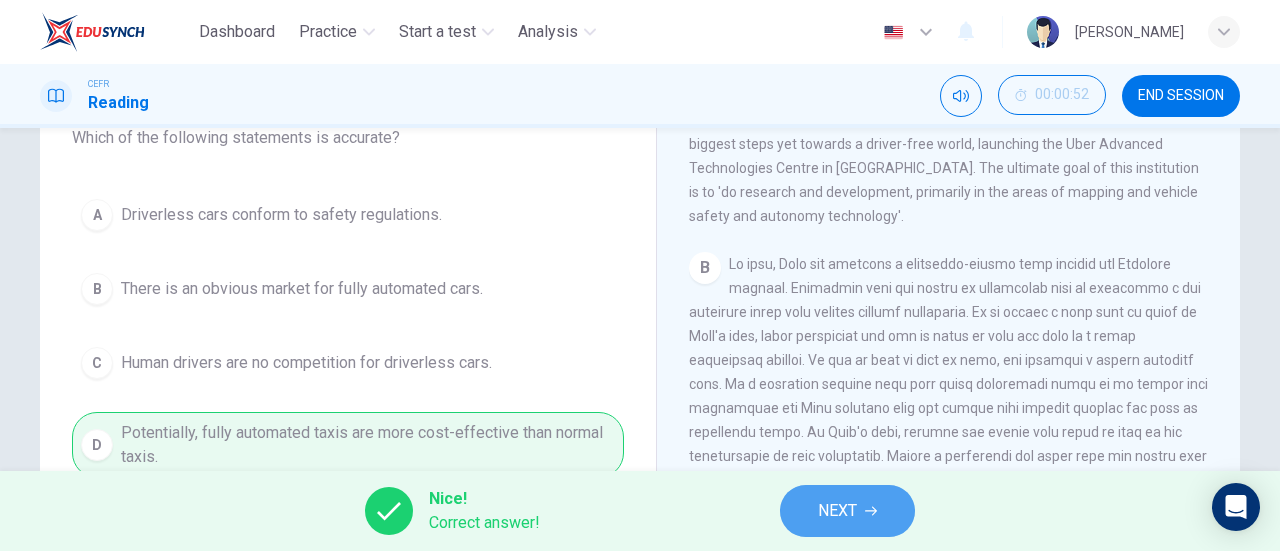 click on "NEXT" at bounding box center (837, 511) 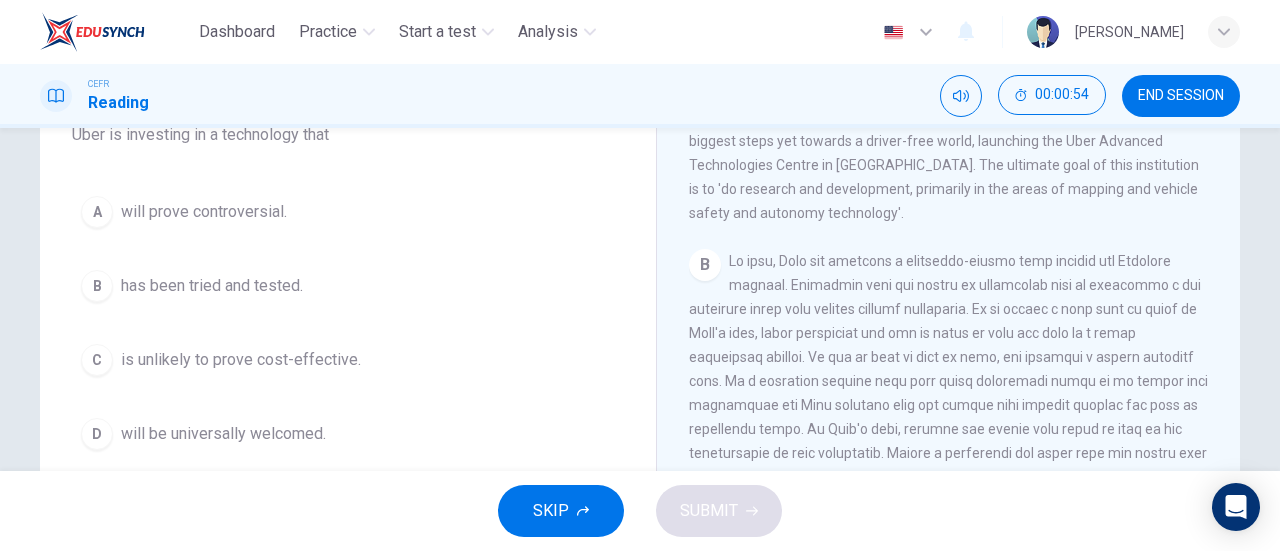 scroll, scrollTop: 190, scrollLeft: 0, axis: vertical 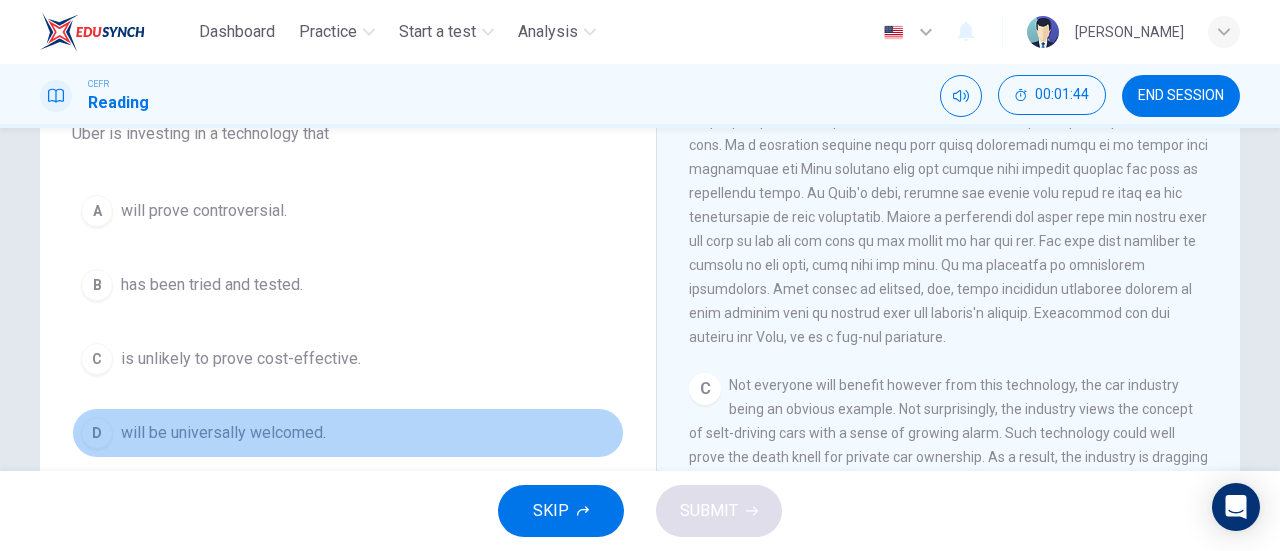 click on "D will be universally welcomed." at bounding box center [348, 433] 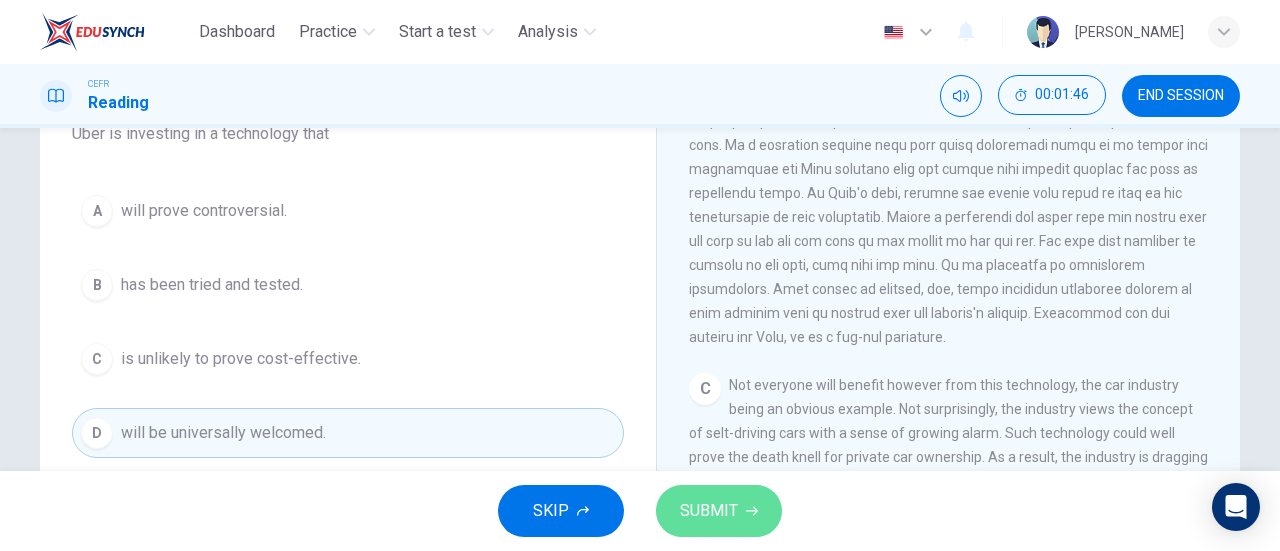 click on "SUBMIT" at bounding box center (719, 511) 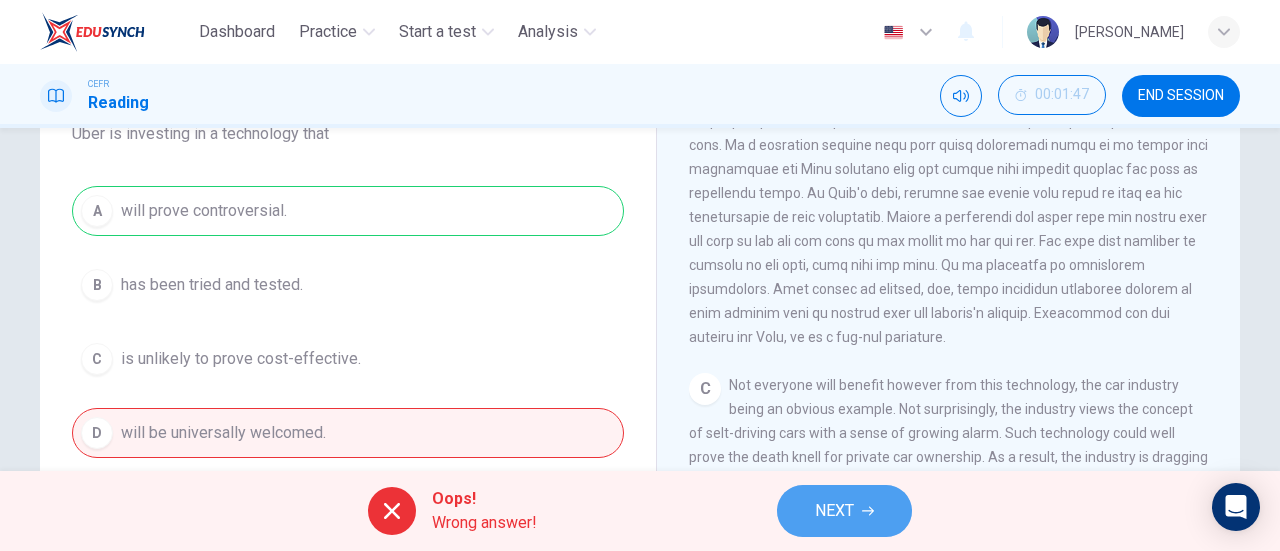 click on "NEXT" at bounding box center (844, 511) 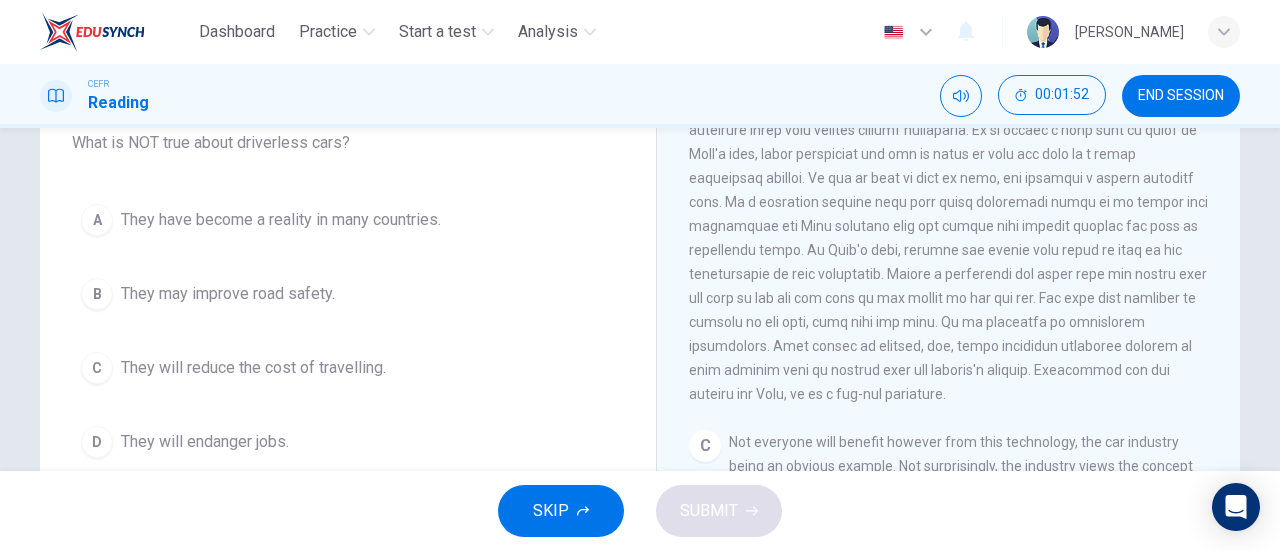 scroll, scrollTop: 132, scrollLeft: 0, axis: vertical 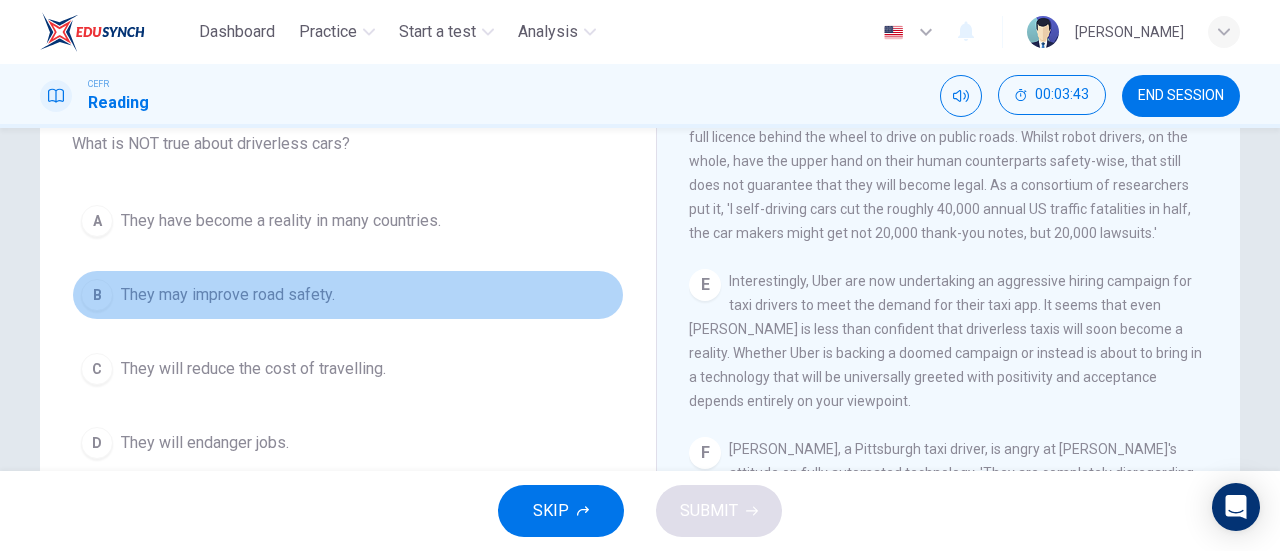 click on "They may improve road safety." at bounding box center (228, 295) 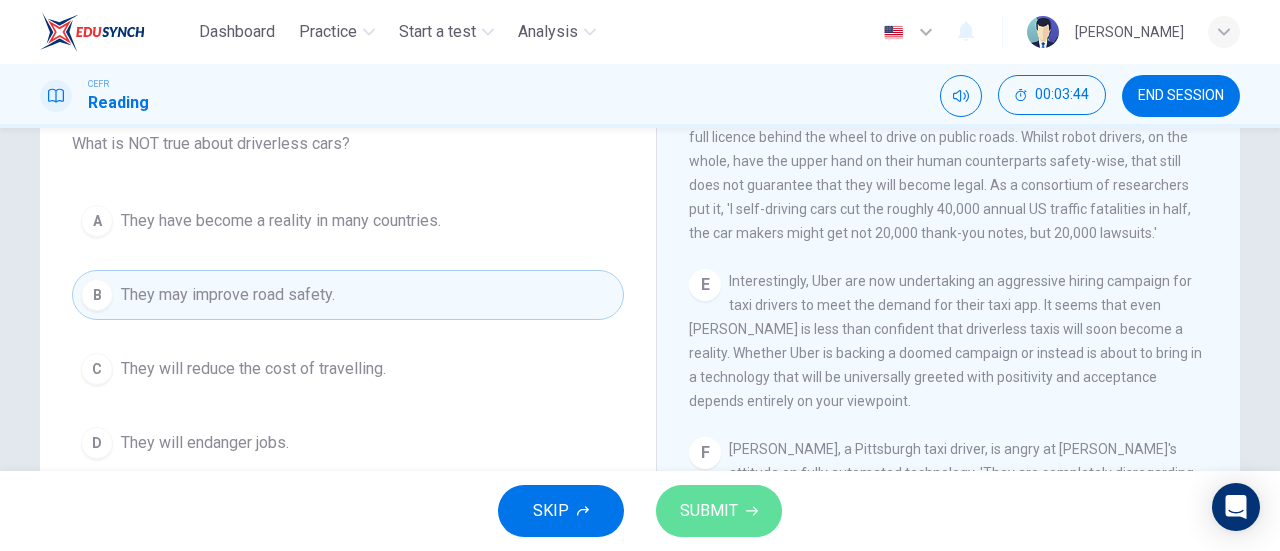 click on "SUBMIT" at bounding box center [709, 511] 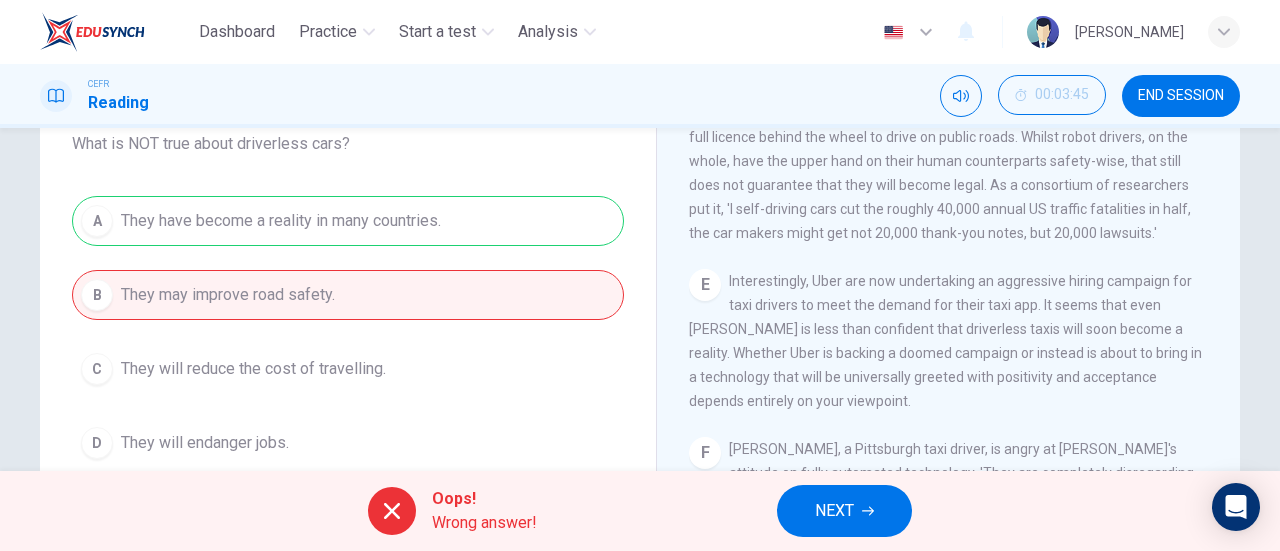 click on "NEXT" at bounding box center (834, 511) 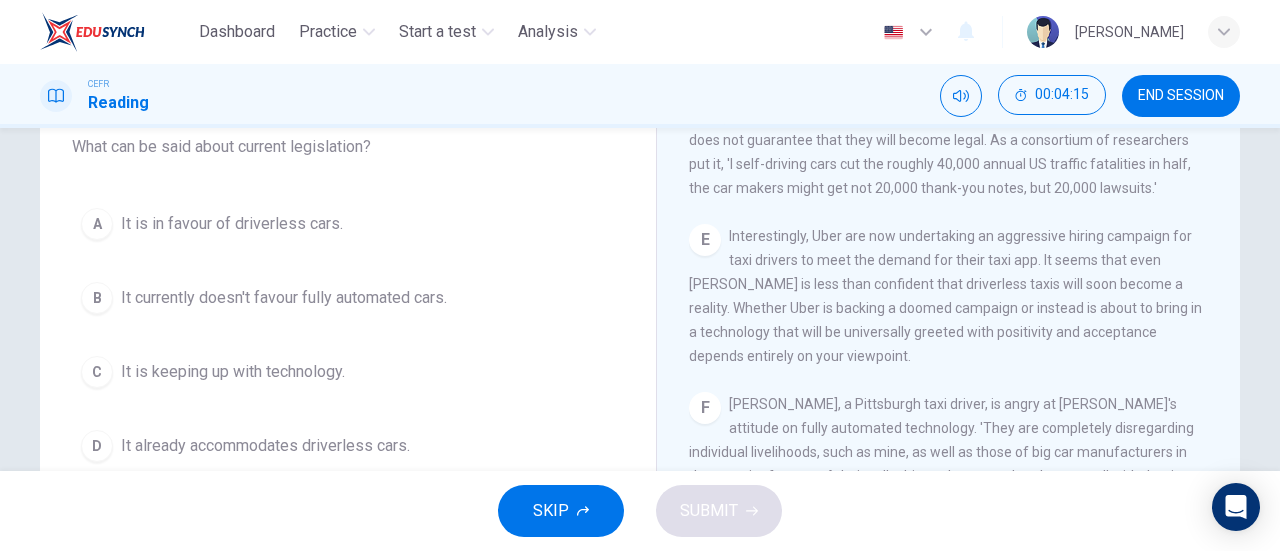 scroll, scrollTop: 178, scrollLeft: 0, axis: vertical 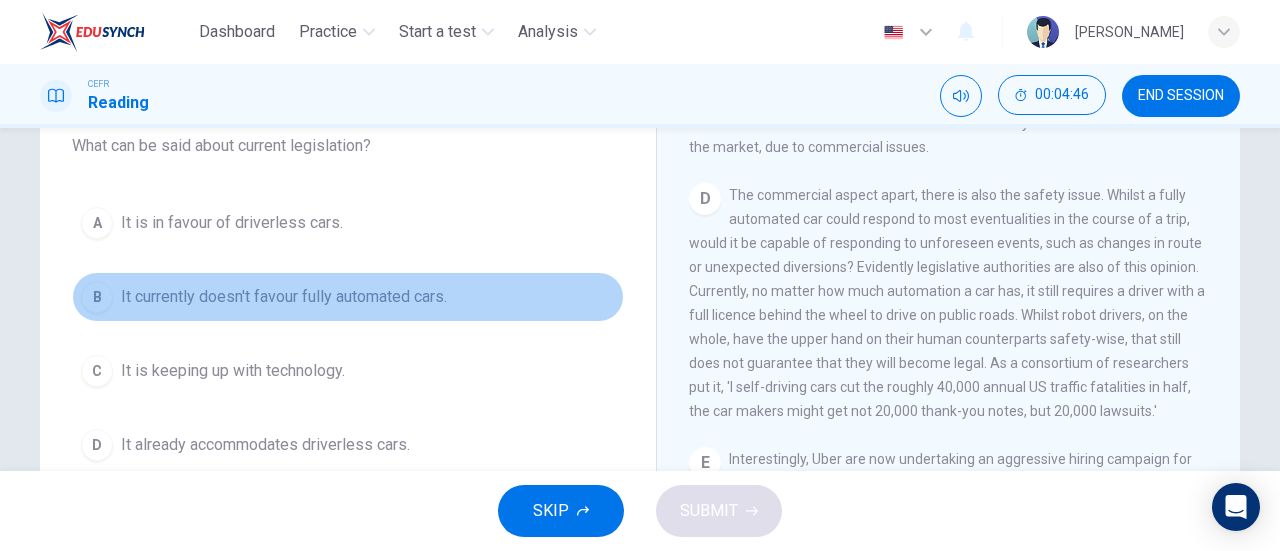 click on "It currently doesn't favour fully automated cars." at bounding box center (284, 297) 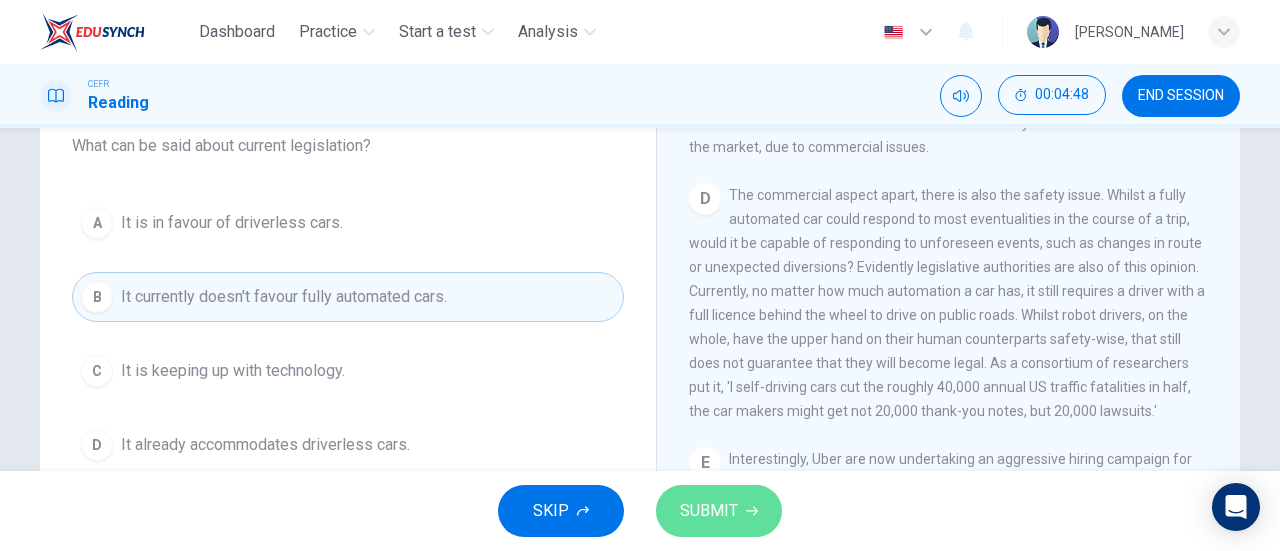 click on "SUBMIT" at bounding box center (709, 511) 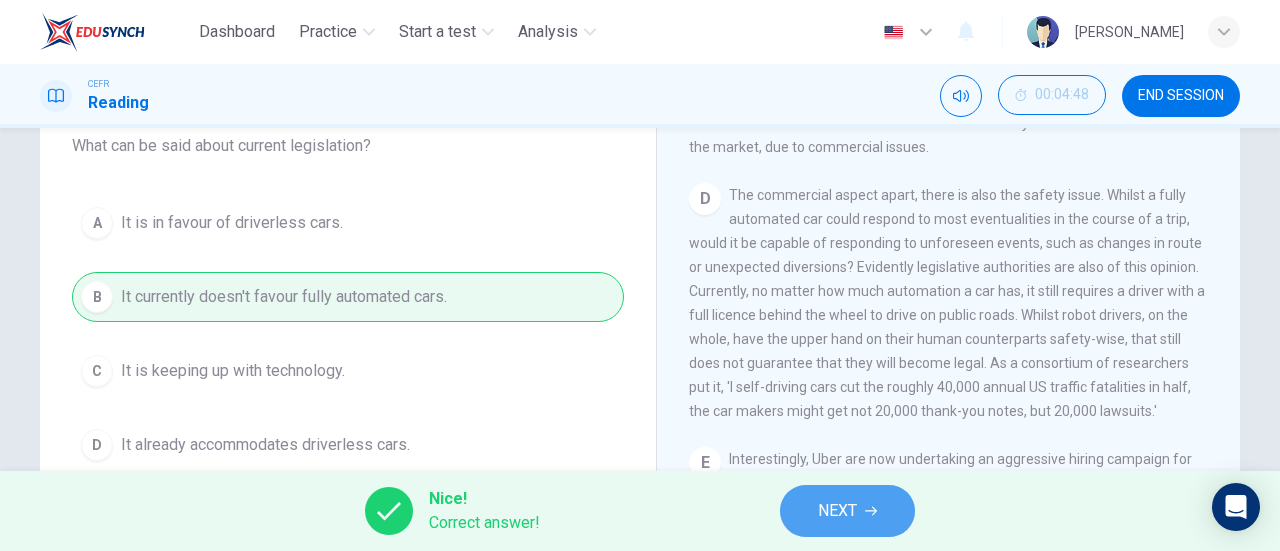 click on "NEXT" at bounding box center [847, 511] 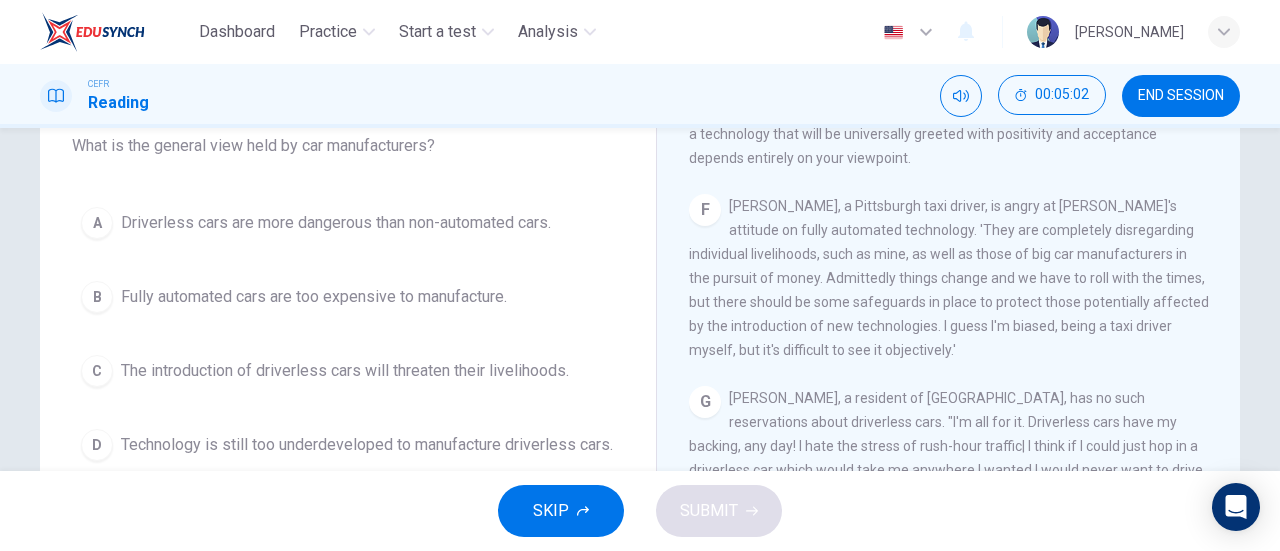scroll, scrollTop: 1461, scrollLeft: 0, axis: vertical 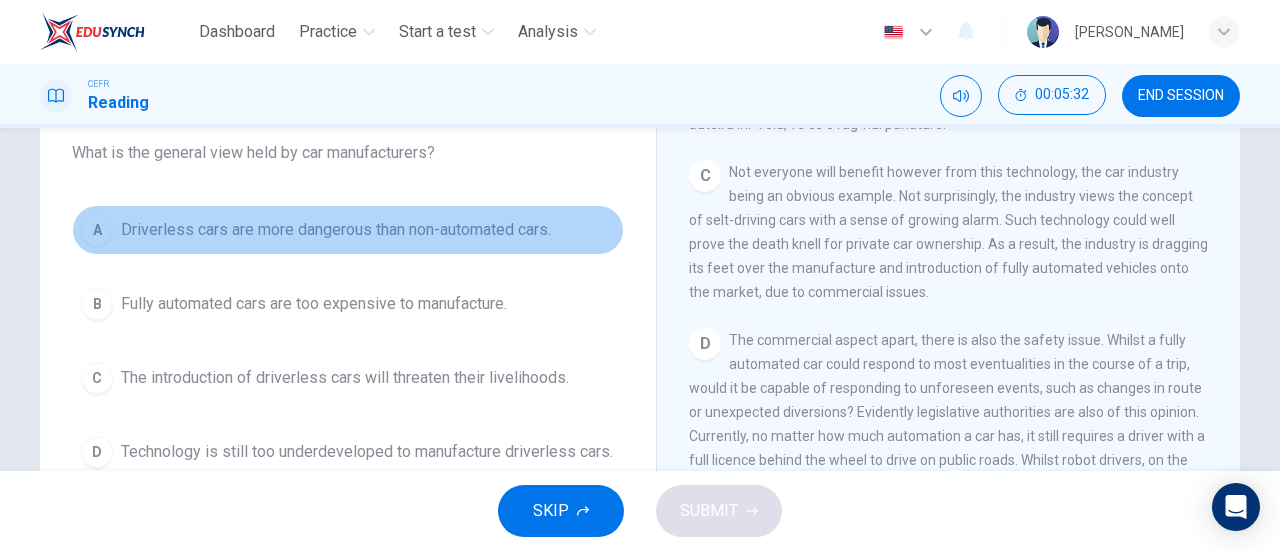 click on "Driverless cars are more dangerous than non-automated cars." at bounding box center (336, 230) 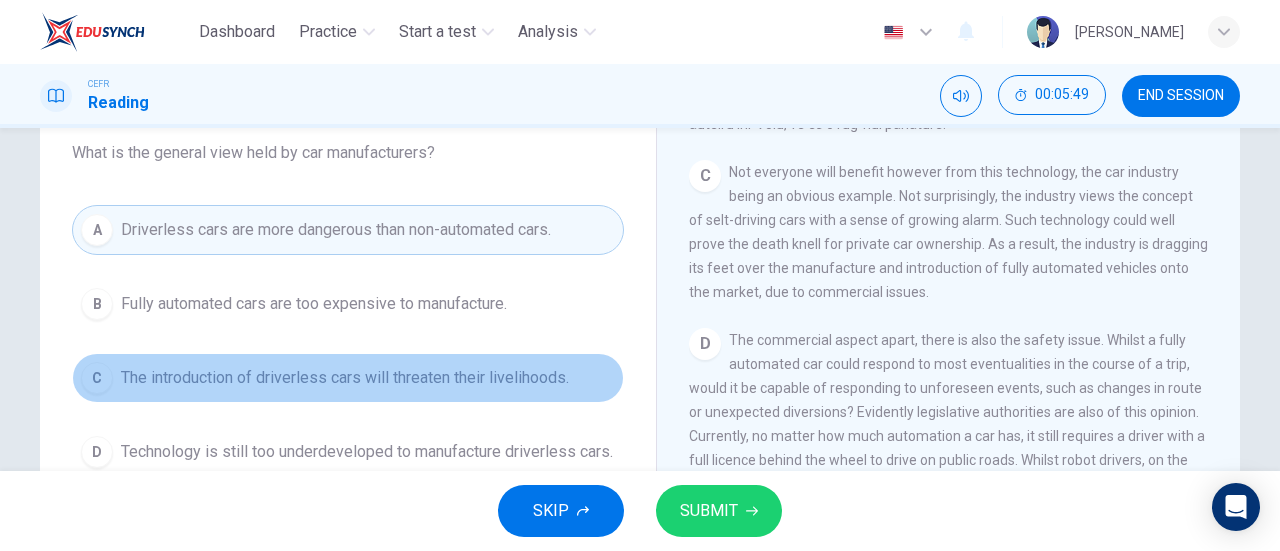 click on "The introduction of driverless cars will threaten their livelihoods." at bounding box center (345, 378) 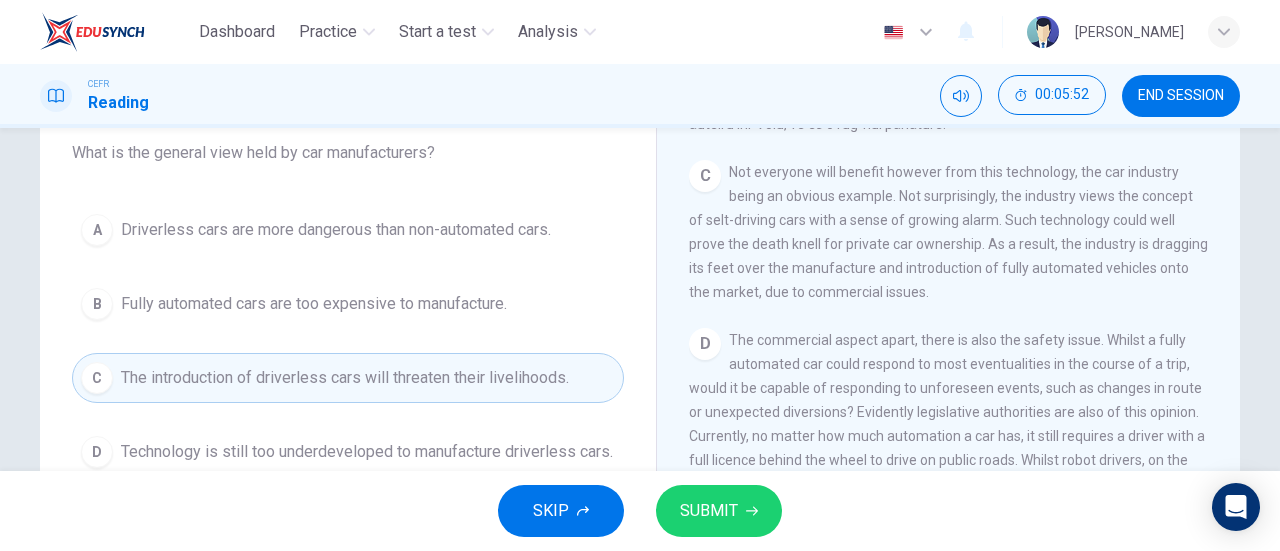 click on "SKIP SUBMIT" at bounding box center (640, 511) 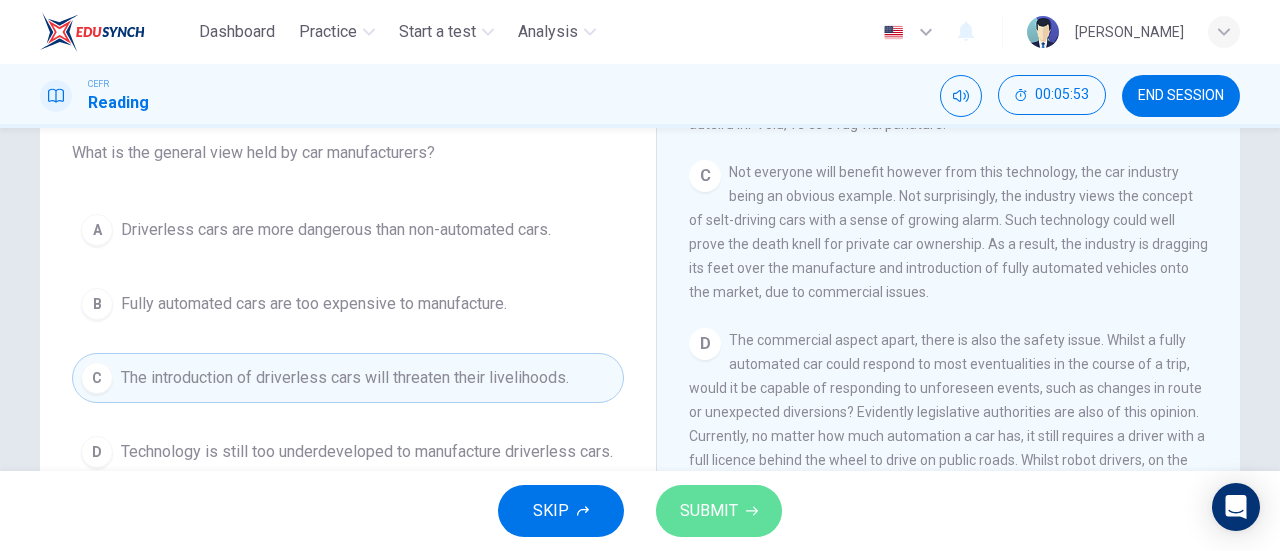 click on "SUBMIT" at bounding box center (709, 511) 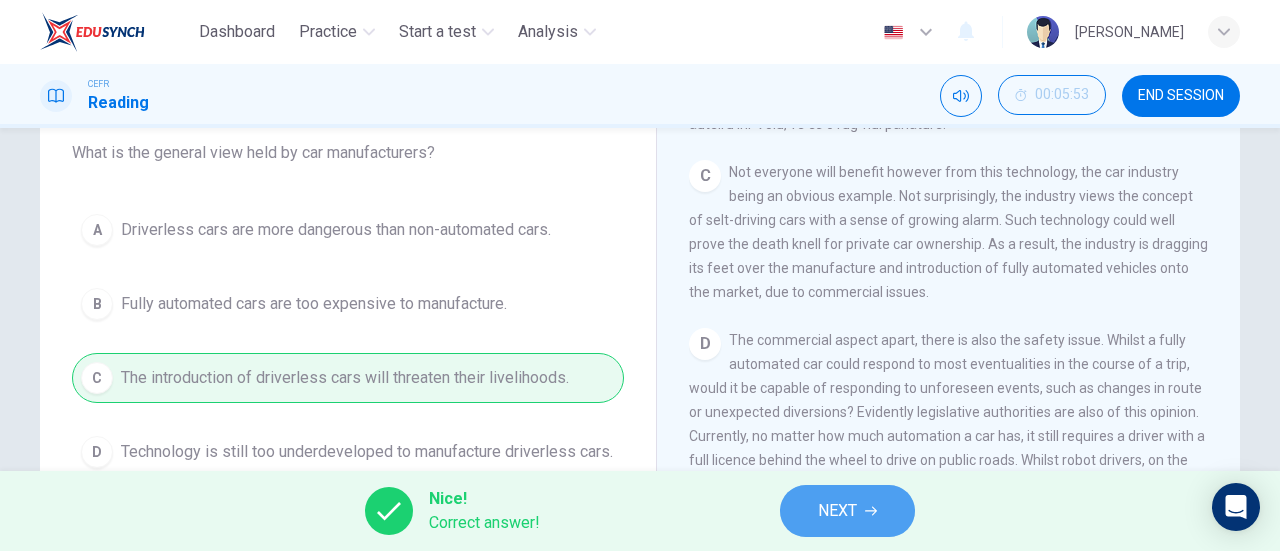 click on "NEXT" at bounding box center (837, 511) 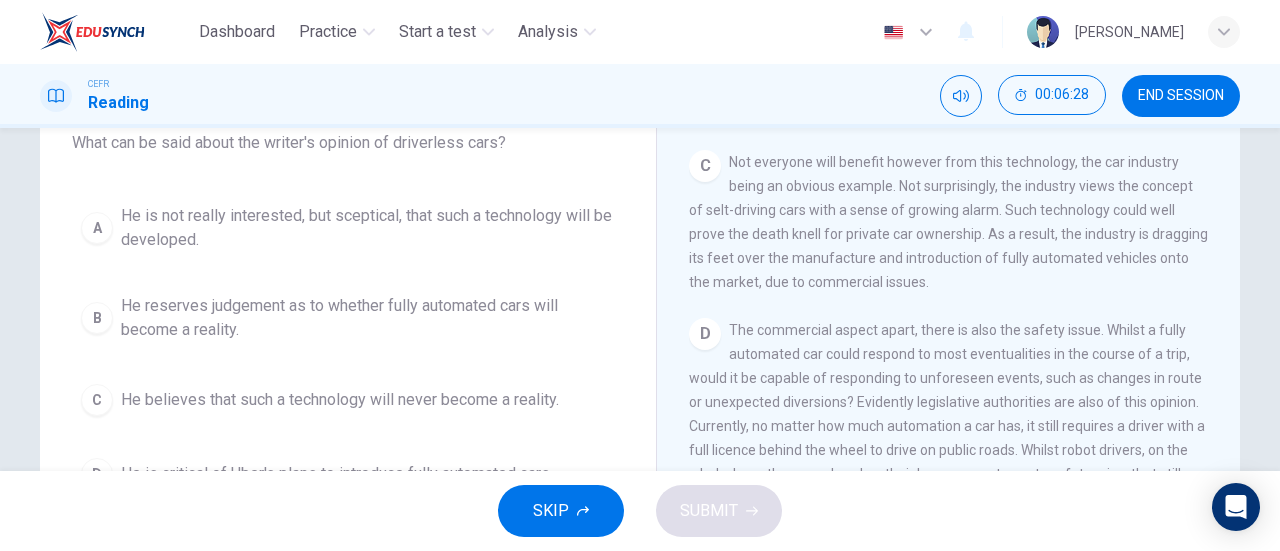 scroll, scrollTop: 180, scrollLeft: 0, axis: vertical 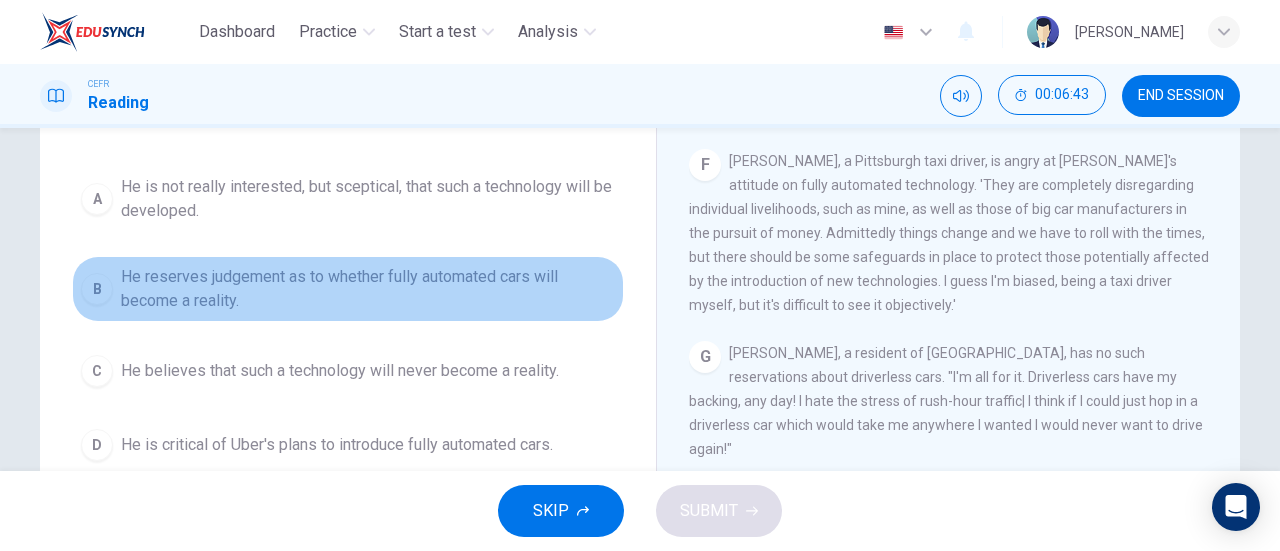 click on "He reserves judgement as to whether fully automated cars will become a reality." at bounding box center [368, 289] 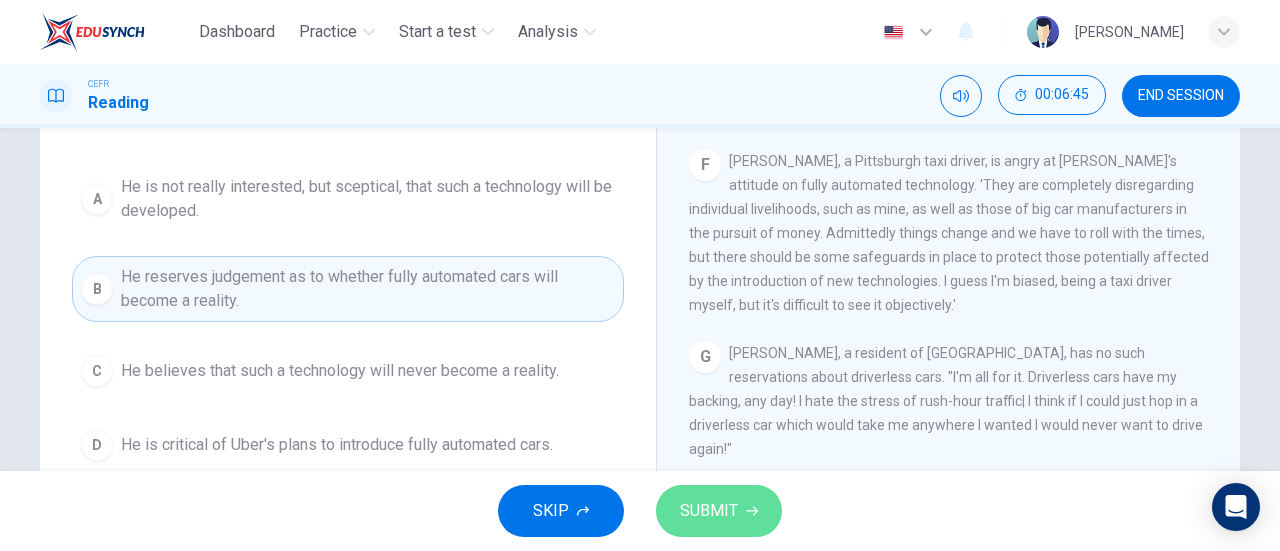 click on "SUBMIT" at bounding box center [709, 511] 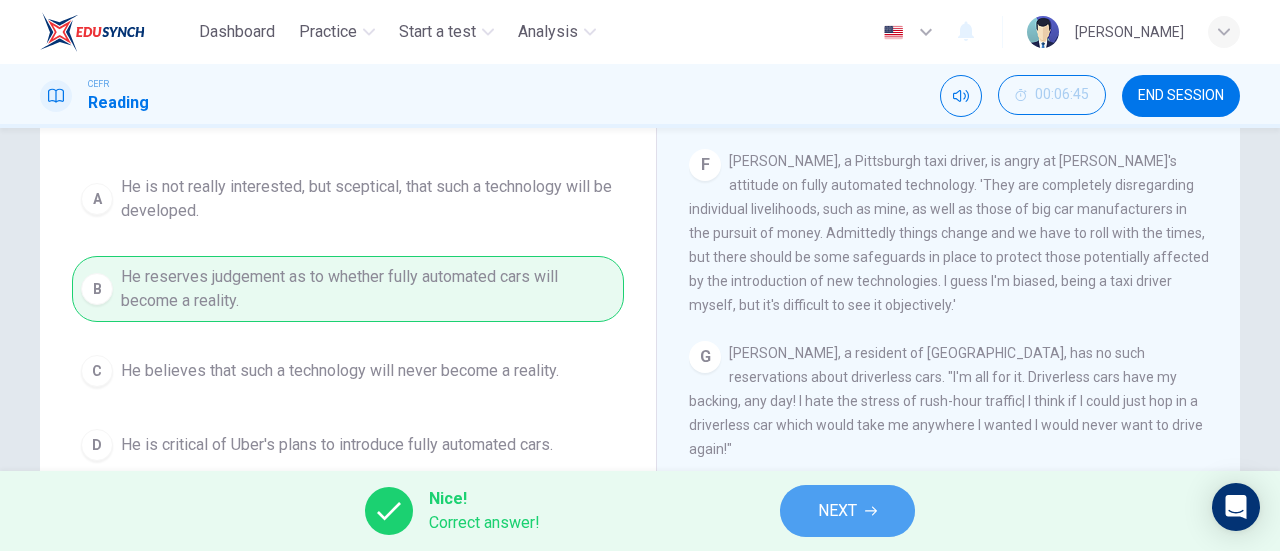 click on "NEXT" at bounding box center (837, 511) 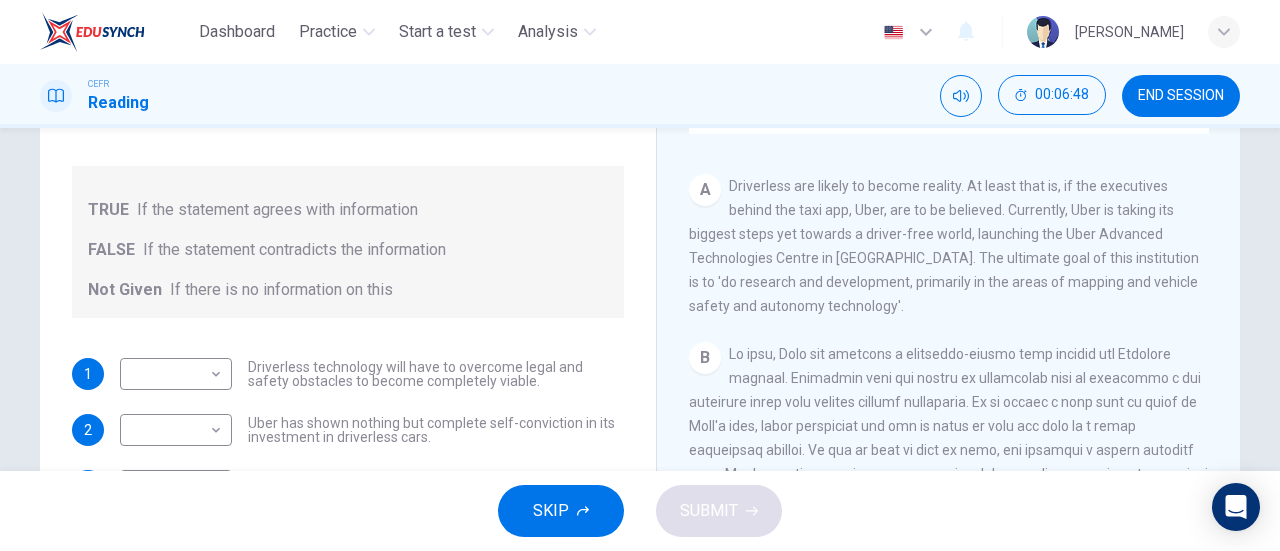 scroll, scrollTop: 294, scrollLeft: 0, axis: vertical 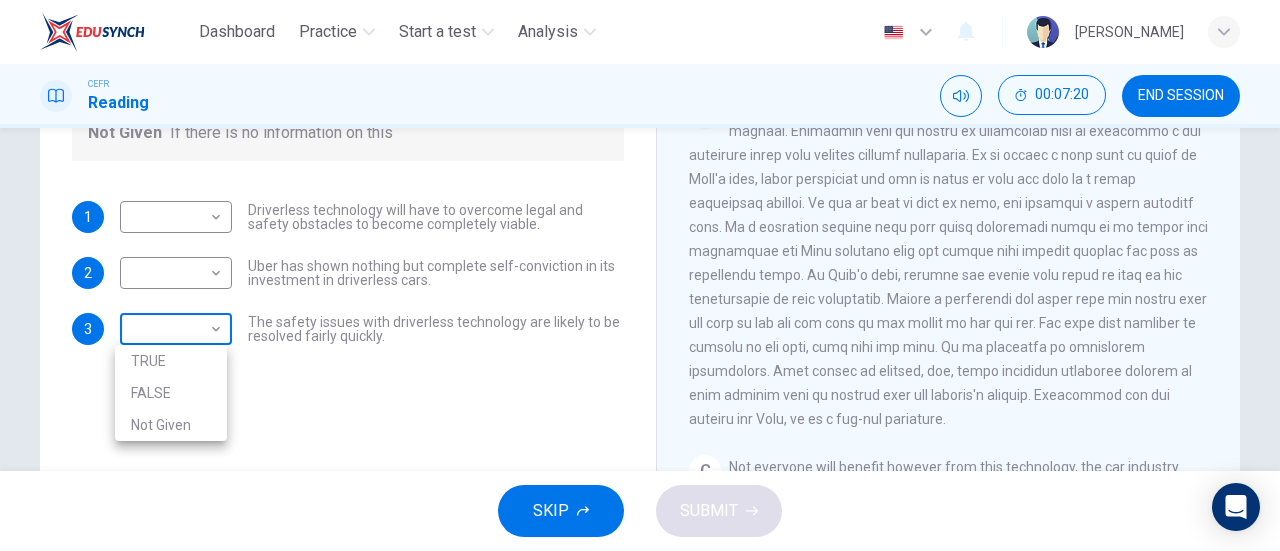 click on "Dashboard Practice Start a test Analysis English en ​ NUR ZAYANI BINTI ZAMRI CEFR Reading 00:07:20 END SESSION Question 7 Do the following statements agree with the information given in the text? For questions following questions, write TRUE If the statement agrees with information FALSE If the statement contradicts the information Not Given If there is no information on this 1 ​ ​ Driverless technology will have to overcome legal and safety obstacles to become completely viable. 2 ​ ​ Uber has shown nothing but complete self-conviction in its investment in driverless cars. 3 ​ ​ The safety issues with driverless technology are likely to be resolved fairly quickly. Driverless cars CLICK TO ZOOM Click to Zoom A B C D E F G H SKIP SUBMIT EduSynch - Online Language Proficiency Testing
Dashboard Practice Start a test Analysis Notifications © Copyright  2025 TRUE FALSE Not Given" at bounding box center [640, 275] 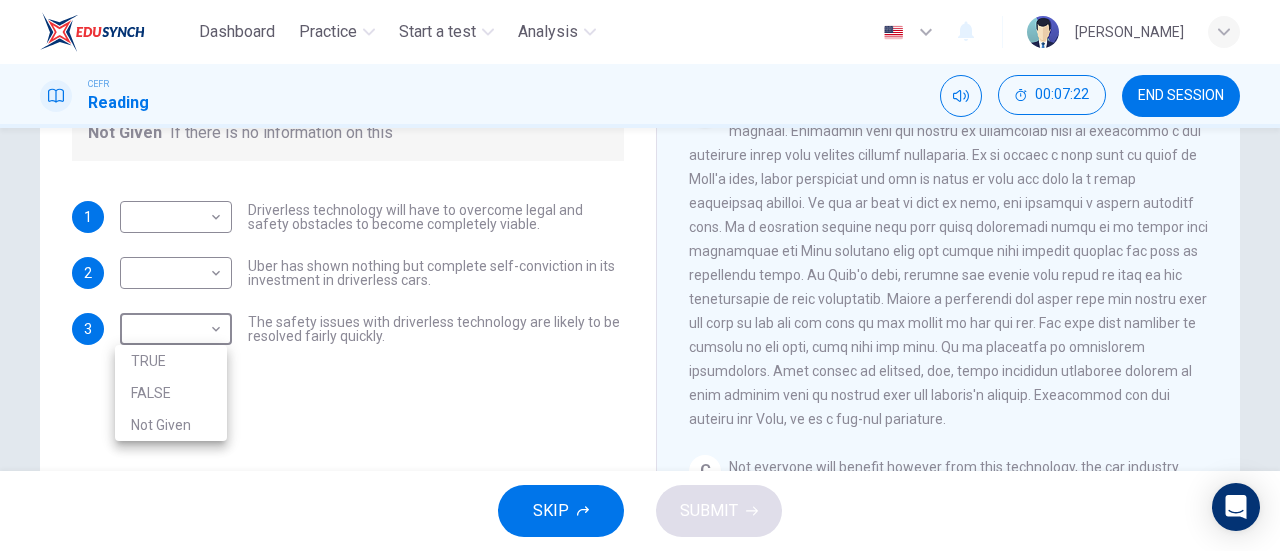 click at bounding box center [640, 275] 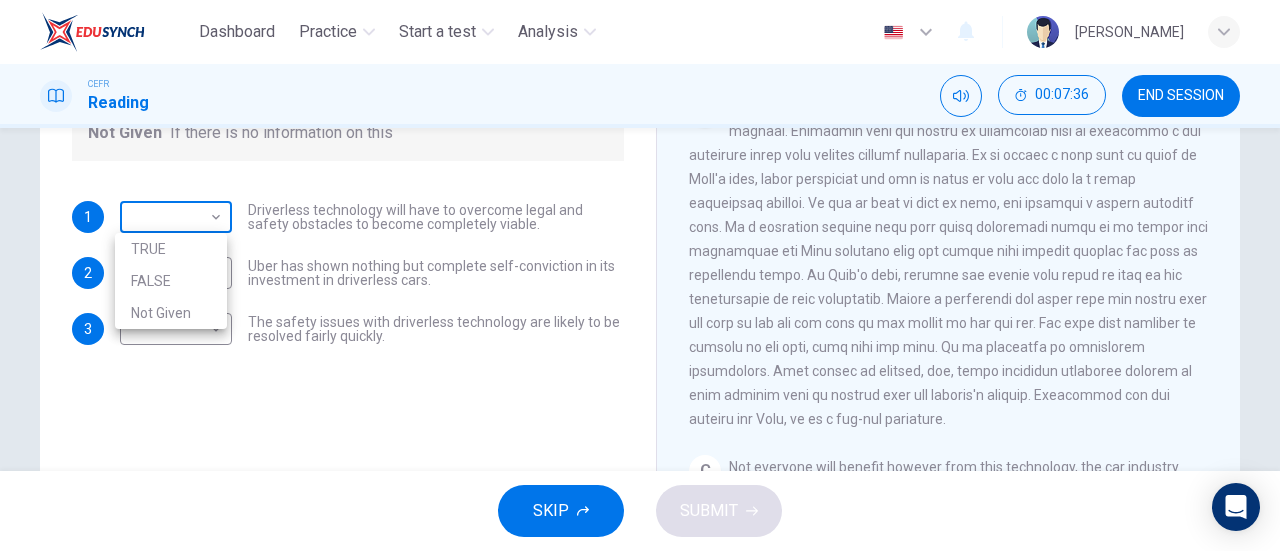 click on "Dashboard Practice Start a test Analysis English en ​ NUR ZAYANI BINTI ZAMRI CEFR Reading 00:07:36 END SESSION Question 7 Do the following statements agree with the information given in the text? For questions following questions, write TRUE If the statement agrees with information FALSE If the statement contradicts the information Not Given If there is no information on this 1 ​ ​ Driverless technology will have to overcome legal and safety obstacles to become completely viable. 2 ​ ​ Uber has shown nothing but complete self-conviction in its investment in driverless cars. 3 ​ ​ The safety issues with driverless technology are likely to be resolved fairly quickly. Driverless cars CLICK TO ZOOM Click to Zoom A B C D E F G H SKIP SUBMIT EduSynch - Online Language Proficiency Testing
Dashboard Practice Start a test Analysis Notifications © Copyright  2025 TRUE FALSE Not Given" at bounding box center (640, 275) 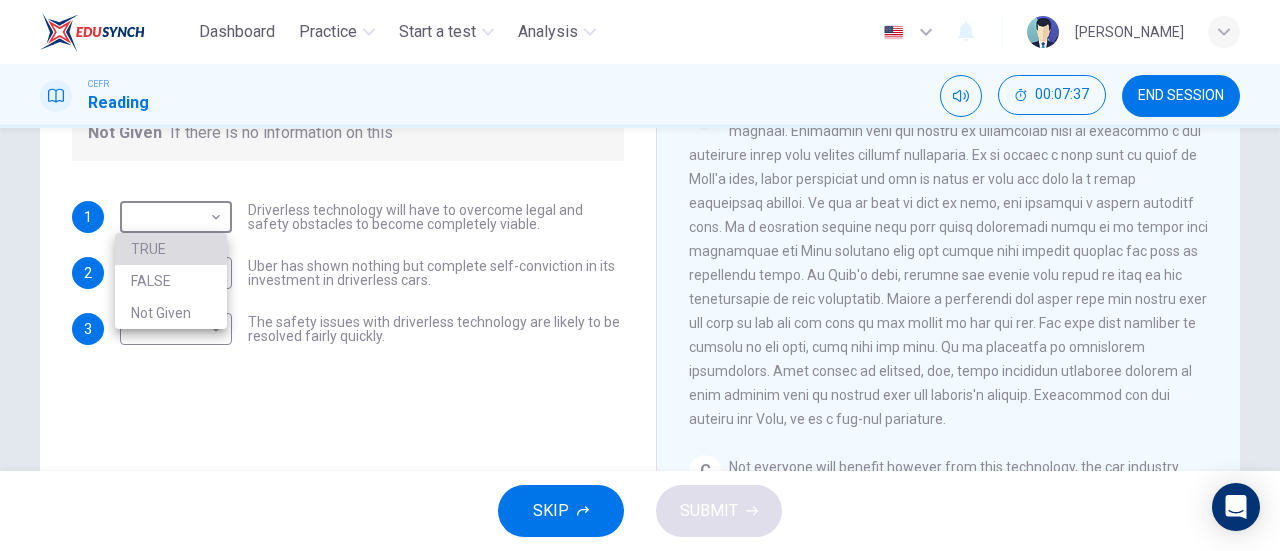 click on "TRUE" at bounding box center (171, 249) 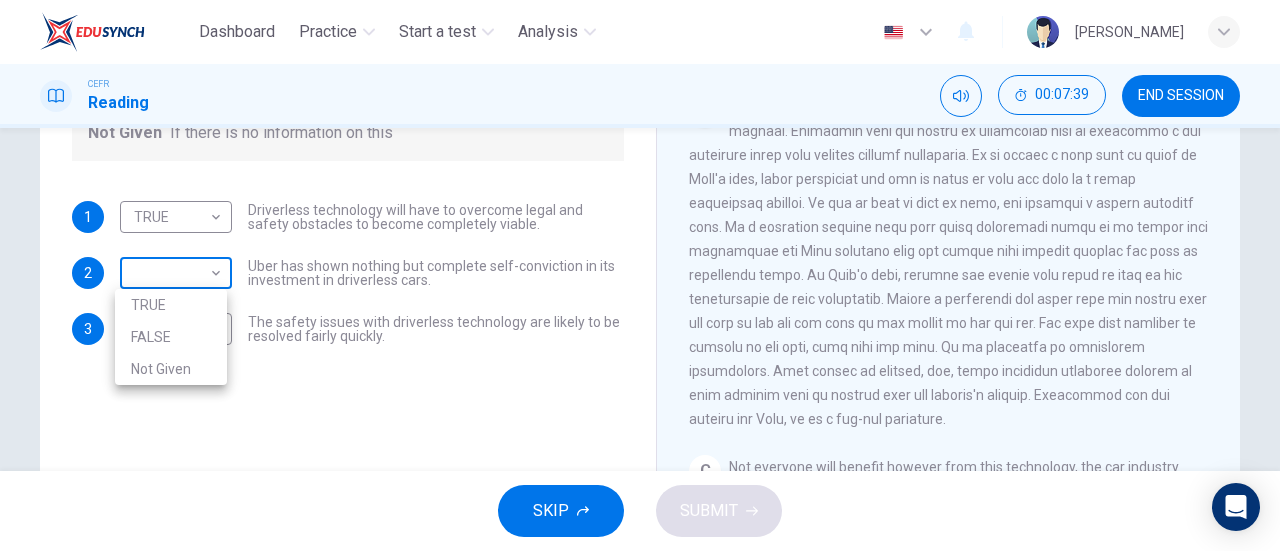 click on "Dashboard Practice Start a test Analysis English en ​ NUR ZAYANI BINTI ZAMRI CEFR Reading 00:07:39 END SESSION Question 7 Do the following statements agree with the information given in the text? For questions following questions, write TRUE If the statement agrees with information FALSE If the statement contradicts the information Not Given If there is no information on this 1 TRUE TRUE ​ Driverless technology will have to overcome legal and safety obstacles to become completely viable. 2 ​ ​ Uber has shown nothing but complete self-conviction in its investment in driverless cars. 3 ​ ​ The safety issues with driverless technology are likely to be resolved fairly quickly. Driverless cars CLICK TO ZOOM Click to Zoom A B C D E F G H SKIP SUBMIT EduSynch - Online Language Proficiency Testing
Dashboard Practice Start a test Analysis Notifications © Copyright  2025 TRUE FALSE Not Given" at bounding box center [640, 275] 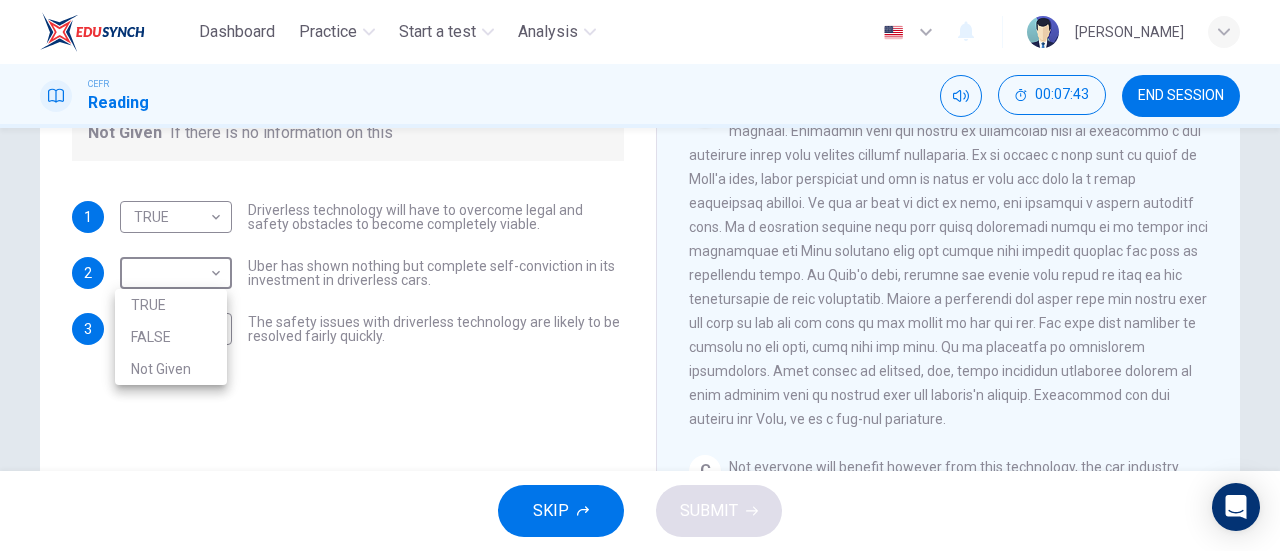 click at bounding box center [640, 275] 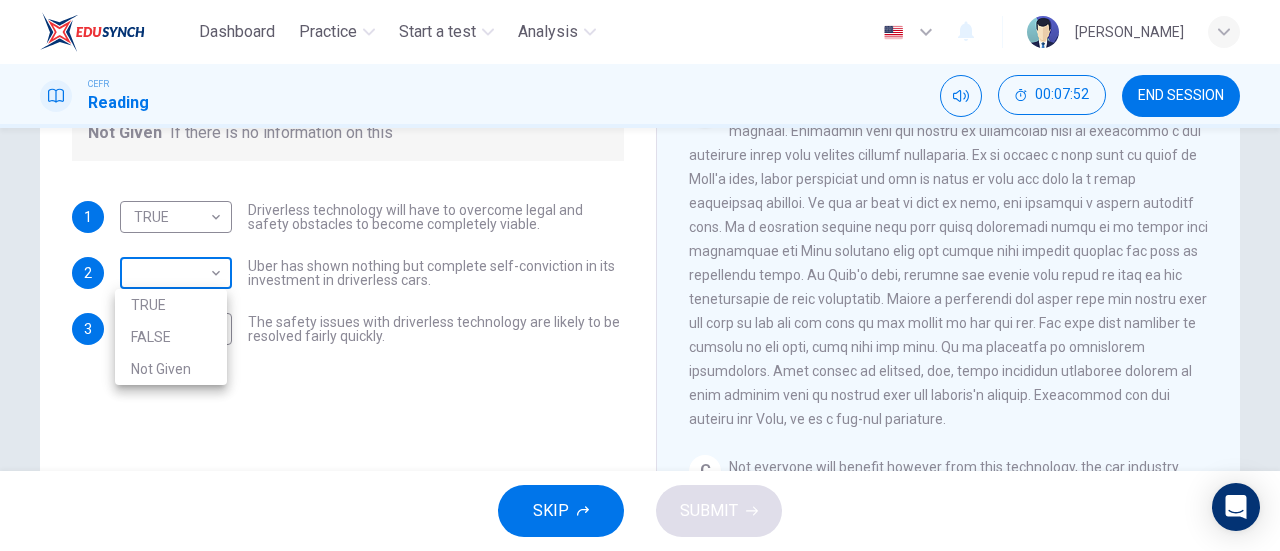 click on "Dashboard Practice Start a test Analysis English en ​ NUR ZAYANI BINTI ZAMRI CEFR Reading 00:07:52 END SESSION Question 7 Do the following statements agree with the information given in the text? For questions following questions, write TRUE If the statement agrees with information FALSE If the statement contradicts the information Not Given If there is no information on this 1 TRUE TRUE ​ Driverless technology will have to overcome legal and safety obstacles to become completely viable. 2 ​ ​ Uber has shown nothing but complete self-conviction in its investment in driverless cars. 3 ​ ​ The safety issues with driverless technology are likely to be resolved fairly quickly. Driverless cars CLICK TO ZOOM Click to Zoom A B C D E F G H SKIP SUBMIT EduSynch - Online Language Proficiency Testing
Dashboard Practice Start a test Analysis Notifications © Copyright  2025 TRUE FALSE Not Given" at bounding box center (640, 275) 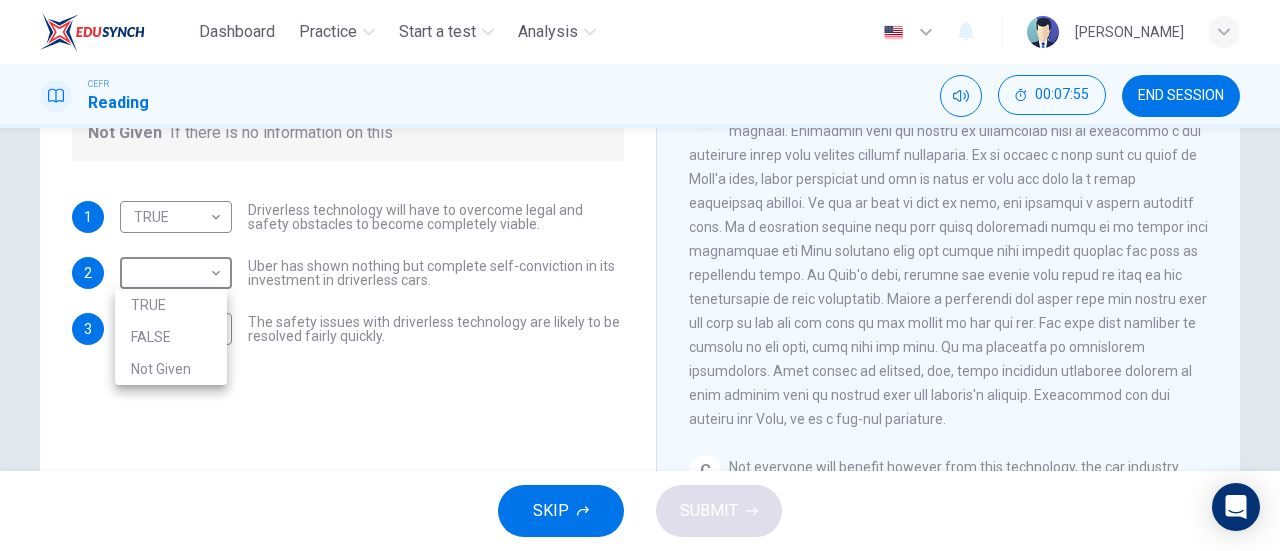 click at bounding box center [640, 275] 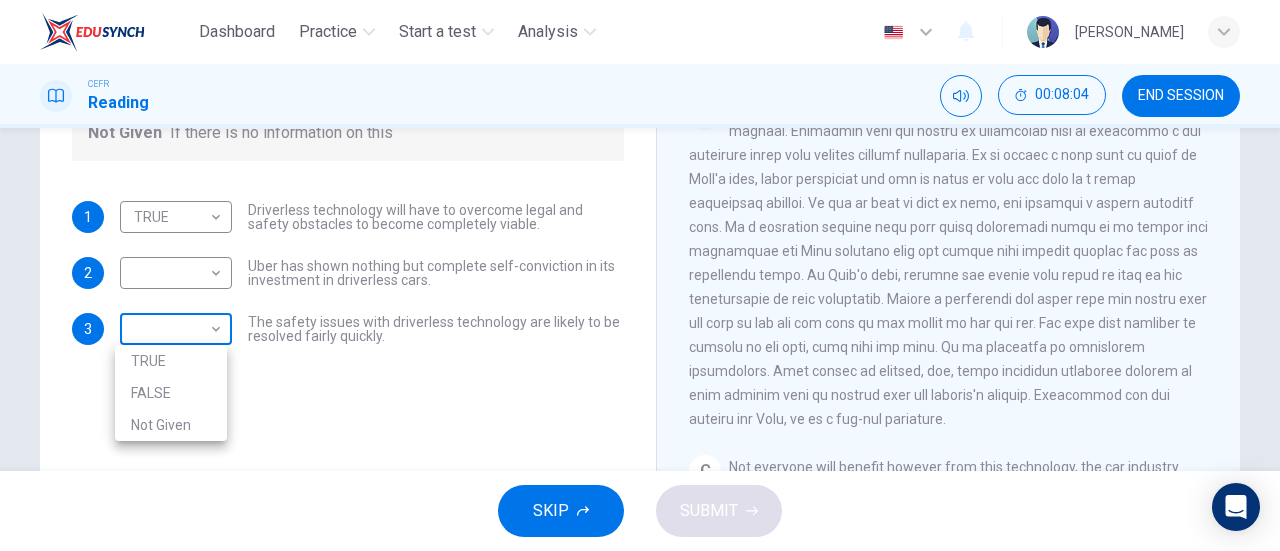 click on "Dashboard Practice Start a test Analysis English en ​ NUR ZAYANI BINTI ZAMRI CEFR Reading 00:08:04 END SESSION Question 7 Do the following statements agree with the information given in the text? For questions following questions, write TRUE If the statement agrees with information FALSE If the statement contradicts the information Not Given If there is no information on this 1 TRUE TRUE ​ Driverless technology will have to overcome legal and safety obstacles to become completely viable. 2 ​ ​ Uber has shown nothing but complete self-conviction in its investment in driverless cars. 3 ​ ​ The safety issues with driverless technology are likely to be resolved fairly quickly. Driverless cars CLICK TO ZOOM Click to Zoom A B C D E F G H SKIP SUBMIT EduSynch - Online Language Proficiency Testing
Dashboard Practice Start a test Analysis Notifications © Copyright  2025 TRUE FALSE Not Given" at bounding box center (640, 275) 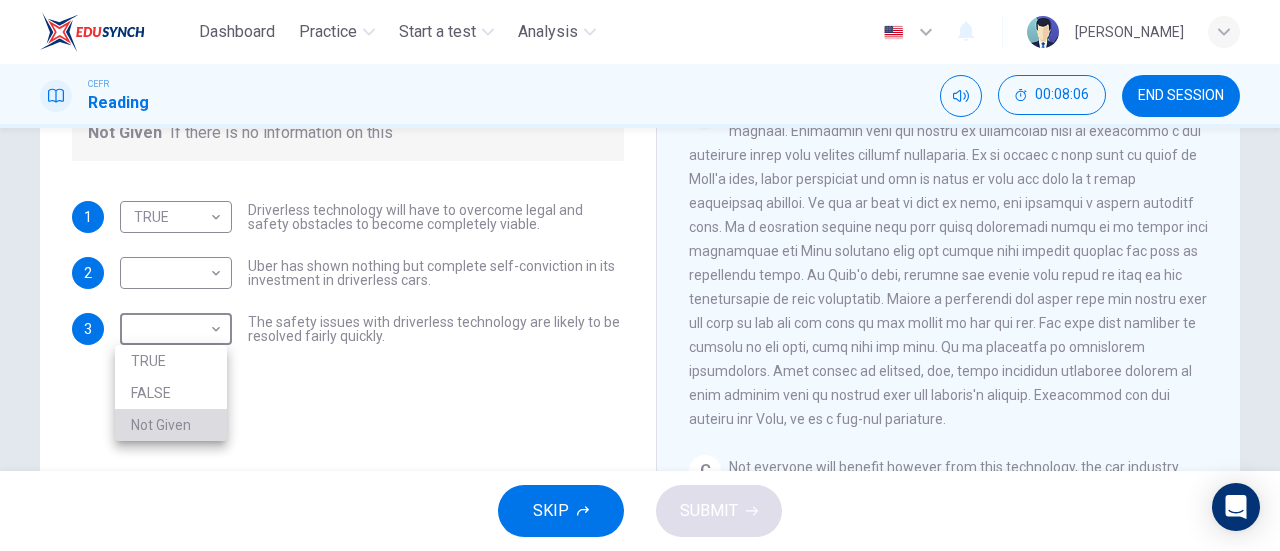 click on "Not Given" at bounding box center [171, 425] 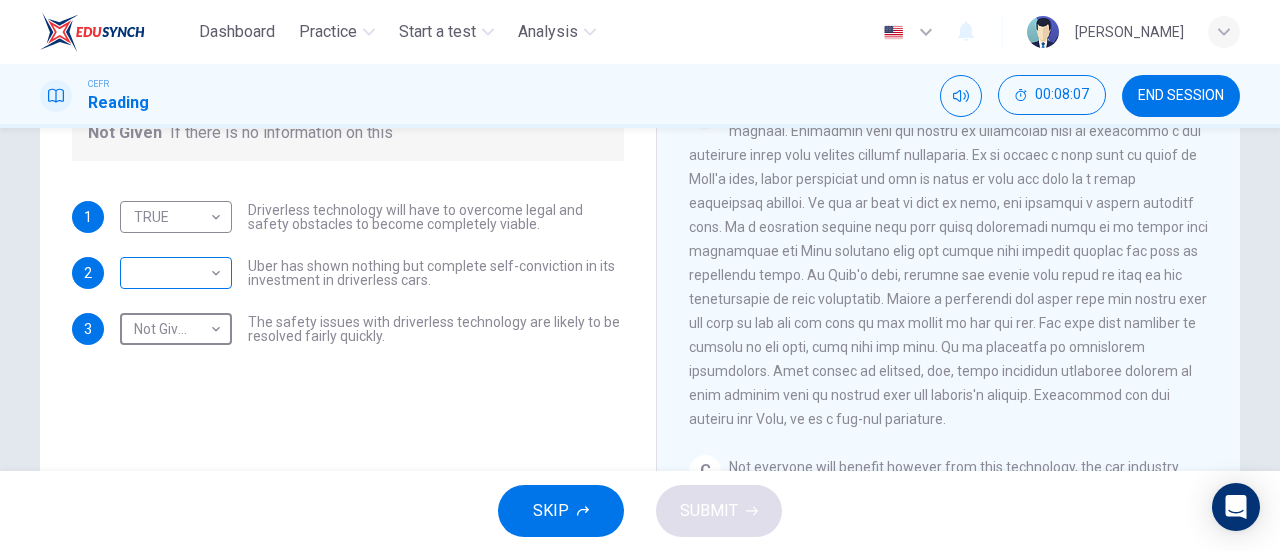 click on "Dashboard Practice Start a test Analysis English en ​ NUR ZAYANI BINTI ZAMRI CEFR Reading 00:08:07 END SESSION Question 7 Do the following statements agree with the information given in the text? For questions following questions, write TRUE If the statement agrees with information FALSE If the statement contradicts the information Not Given If there is no information on this 1 TRUE TRUE ​ Driverless technology will have to overcome legal and safety obstacles to become completely viable. 2 ​ ​ Uber has shown nothing but complete self-conviction in its investment in driverless cars. 3 Not Given Not Given ​ The safety issues with driverless technology are likely to be resolved fairly quickly. Driverless cars CLICK TO ZOOM Click to Zoom A B C D E F G H SKIP SUBMIT EduSynch - Online Language Proficiency Testing
Dashboard Practice Start a test Analysis Notifications © Copyright  2025" at bounding box center [640, 275] 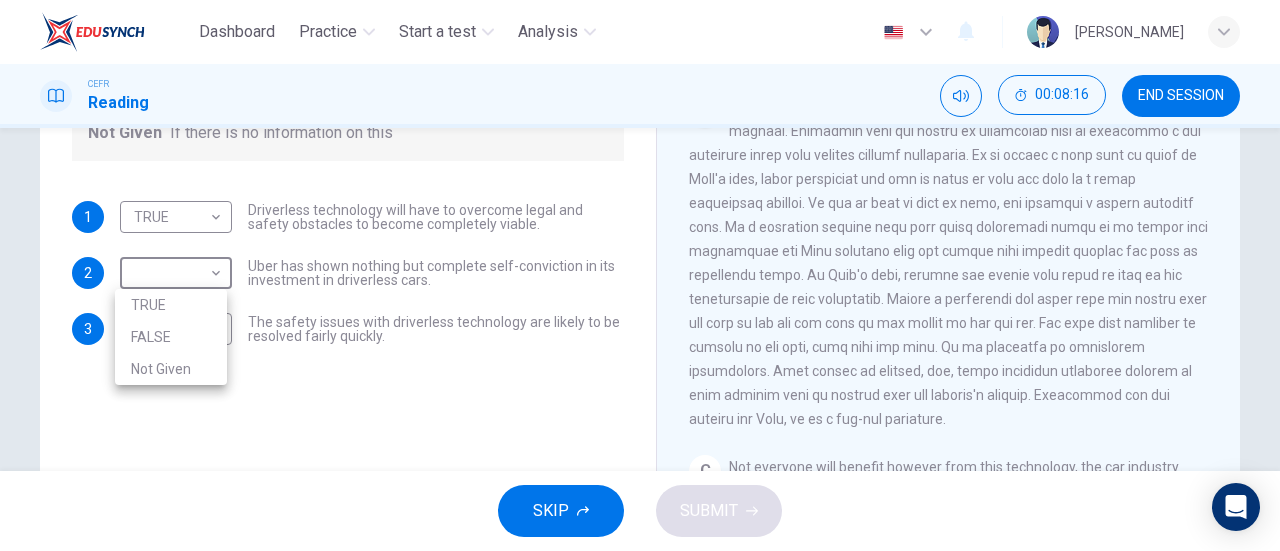 click at bounding box center [640, 275] 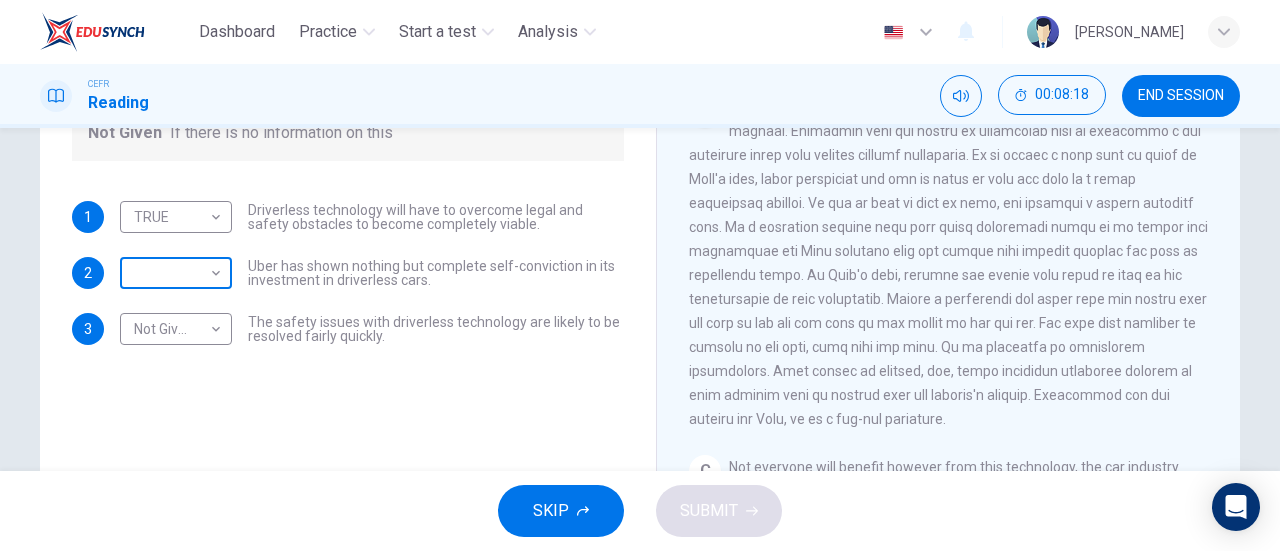click on "Dashboard Practice Start a test Analysis English en ​ NUR ZAYANI BINTI ZAMRI CEFR Reading 00:08:18 END SESSION Question 7 Do the following statements agree with the information given in the text? For questions following questions, write TRUE If the statement agrees with information FALSE If the statement contradicts the information Not Given If there is no information on this 1 TRUE TRUE ​ Driverless technology will have to overcome legal and safety obstacles to become completely viable. 2 ​ ​ Uber has shown nothing but complete self-conviction in its investment in driverless cars. 3 Not Given Not Given ​ The safety issues with driverless technology are likely to be resolved fairly quickly. Driverless cars CLICK TO ZOOM Click to Zoom A B C D E F G H SKIP SUBMIT EduSynch - Online Language Proficiency Testing
Dashboard Practice Start a test Analysis Notifications © Copyright  2025" at bounding box center [640, 275] 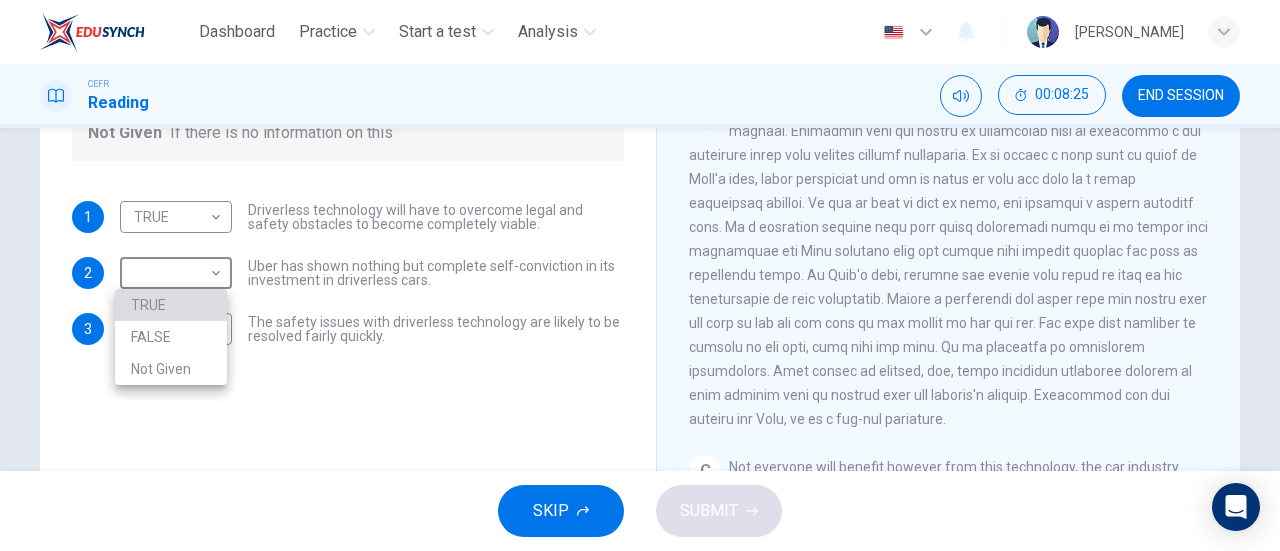 click on "TRUE" at bounding box center [171, 305] 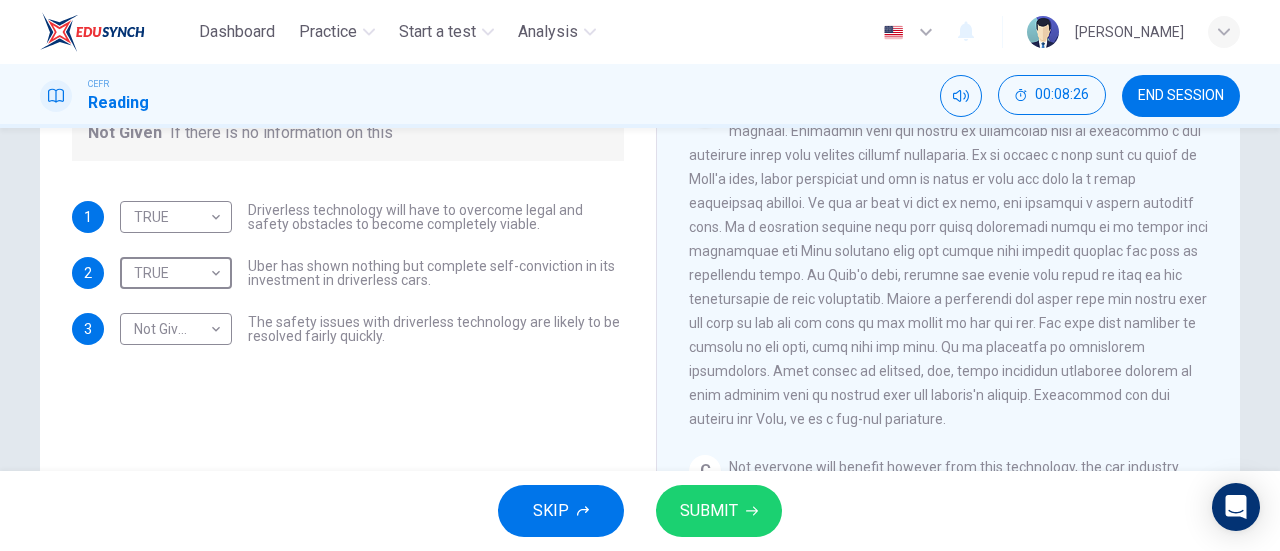 click on "SUBMIT" at bounding box center [709, 511] 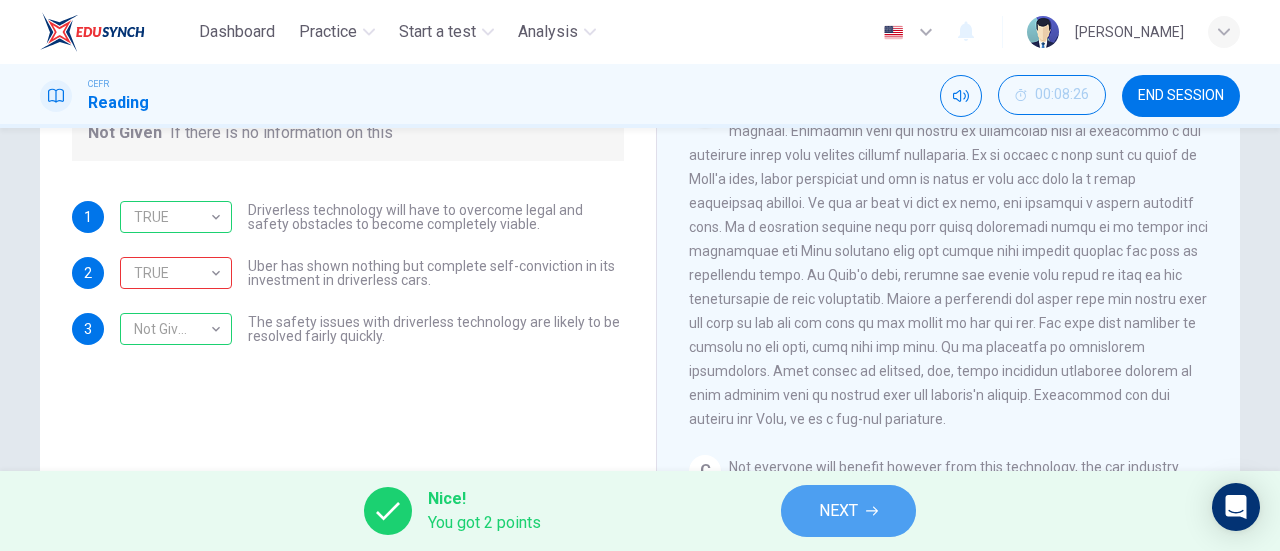 click on "NEXT" at bounding box center (838, 511) 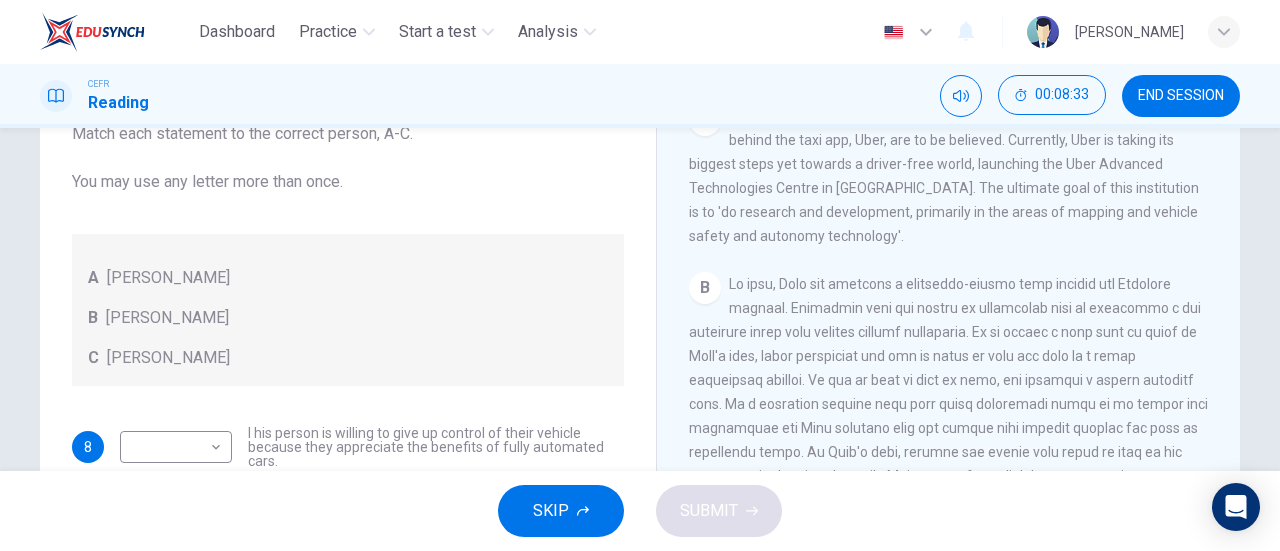 scroll, scrollTop: 191, scrollLeft: 0, axis: vertical 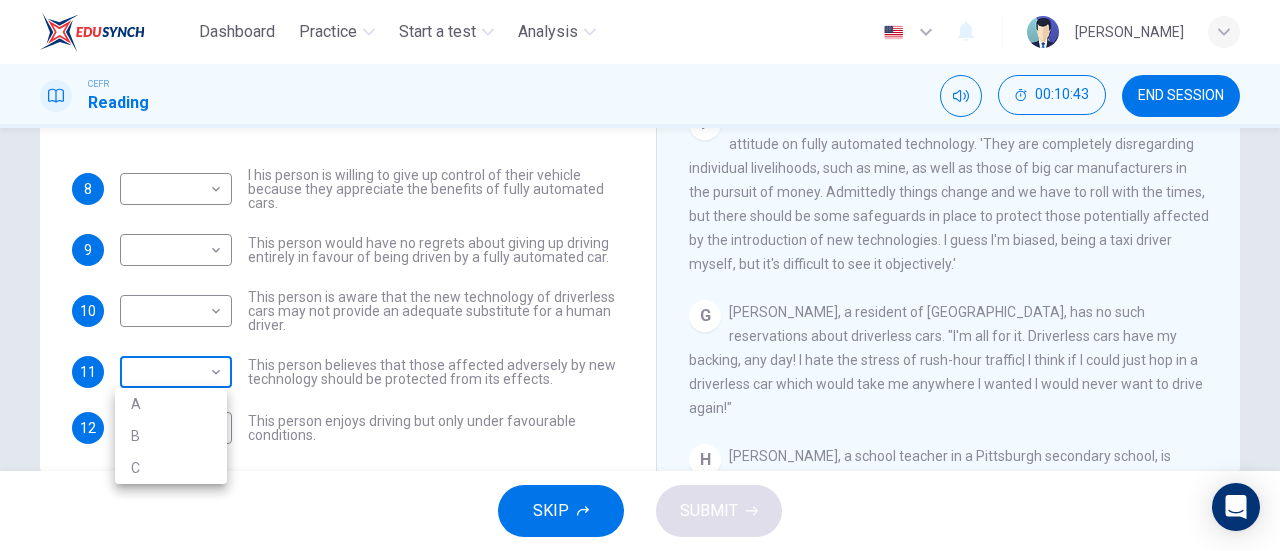 click on "Dashboard Practice Start a test Analysis English en ​ NUR ZAYANI BINTI ZAMRI CEFR Reading 00:10:43 END SESSION Questions 8 - 12 Look at the following statements, and the list of people. Match each statement to the correct person, A-C. You may use any letter more than once.
A John Reynolds B Susie Greenacre C Jason Steiner 8 ​ ​ I his person is willing to give up control of their vehicle because they appreciate the benefits of fully automated cars. 9 ​ ​ This person would have no regrets about giving up driving entirely in favour of being driven by a fully automated car. 10 ​ ​ This person is aware that the new technology of driverless cars may not provide an adequate substitute for a human driver. 11 ​ ​ This person believes that those affected adversely by new technology should be protected from its effects. 12 ​ ​ This person enjoys driving but only under favourable conditions. Driverless cars CLICK TO ZOOM Click to Zoom A B C D E F G H SKIP SUBMIT
Dashboard Practice Analysis" at bounding box center (640, 275) 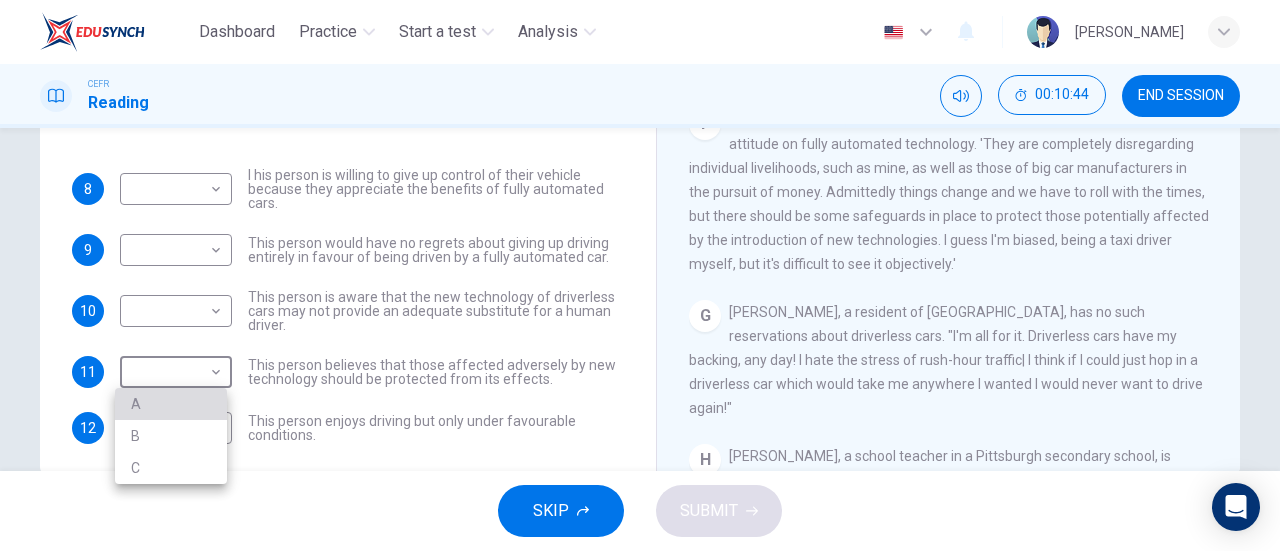 click on "A" at bounding box center [171, 404] 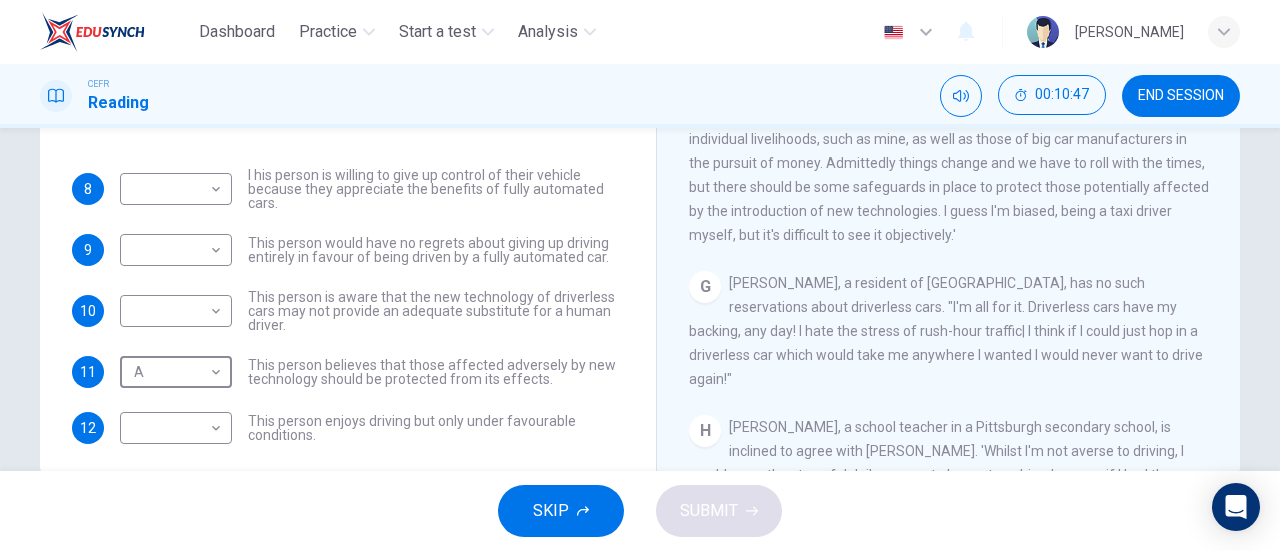 scroll, scrollTop: 1340, scrollLeft: 0, axis: vertical 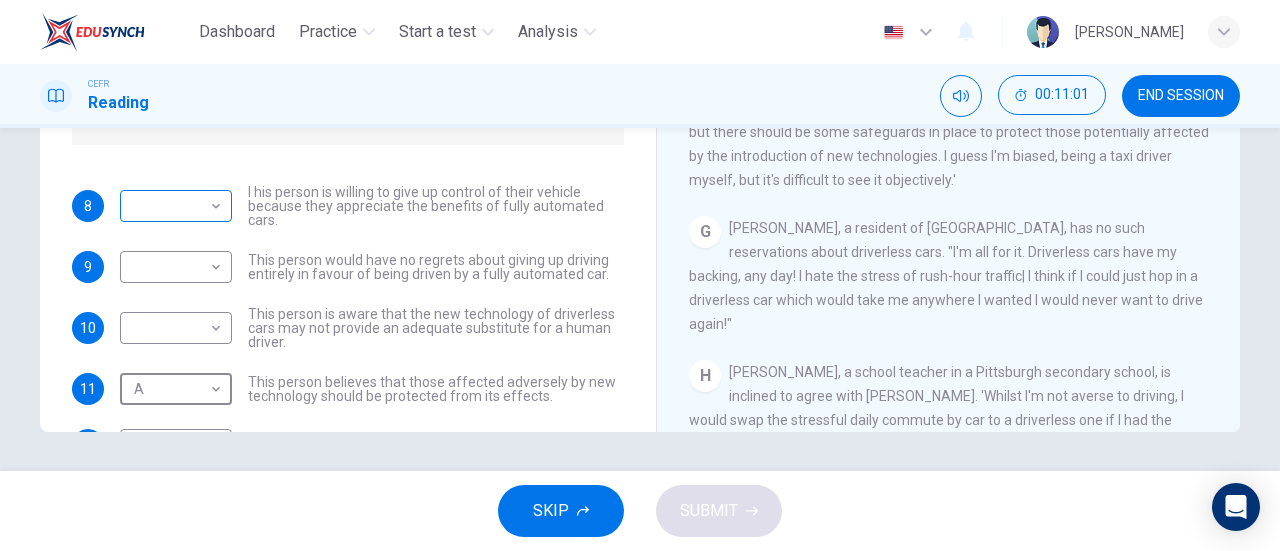 click on "Dashboard Practice Start a test Analysis English en ​ NUR ZAYANI BINTI ZAMRI CEFR Reading 00:11:01 END SESSION Questions 8 - 12 Look at the following statements, and the list of people. Match each statement to the correct person, A-C. You may use any letter more than once.
A John Reynolds B Susie Greenacre C Jason Steiner 8 ​ ​ I his person is willing to give up control of their vehicle because they appreciate the benefits of fully automated cars. 9 ​ ​ This person would have no regrets about giving up driving entirely in favour of being driven by a fully automated car. 10 ​ ​ This person is aware that the new technology of driverless cars may not provide an adequate substitute for a human driver. 11 A A ​ This person believes that those affected adversely by new technology should be protected from its effects. 12 ​ ​ This person enjoys driving but only under favourable conditions. Driverless cars CLICK TO ZOOM Click to Zoom A B C D E F G H SKIP SUBMIT
Dashboard Practice Analysis" at bounding box center (640, 275) 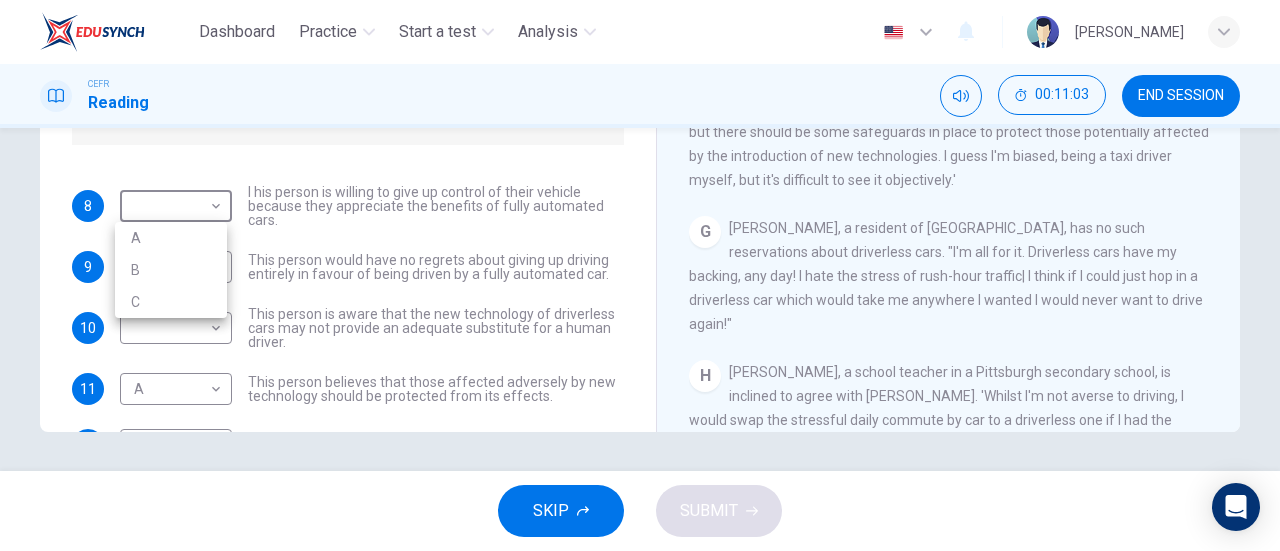 click on "B" at bounding box center [171, 270] 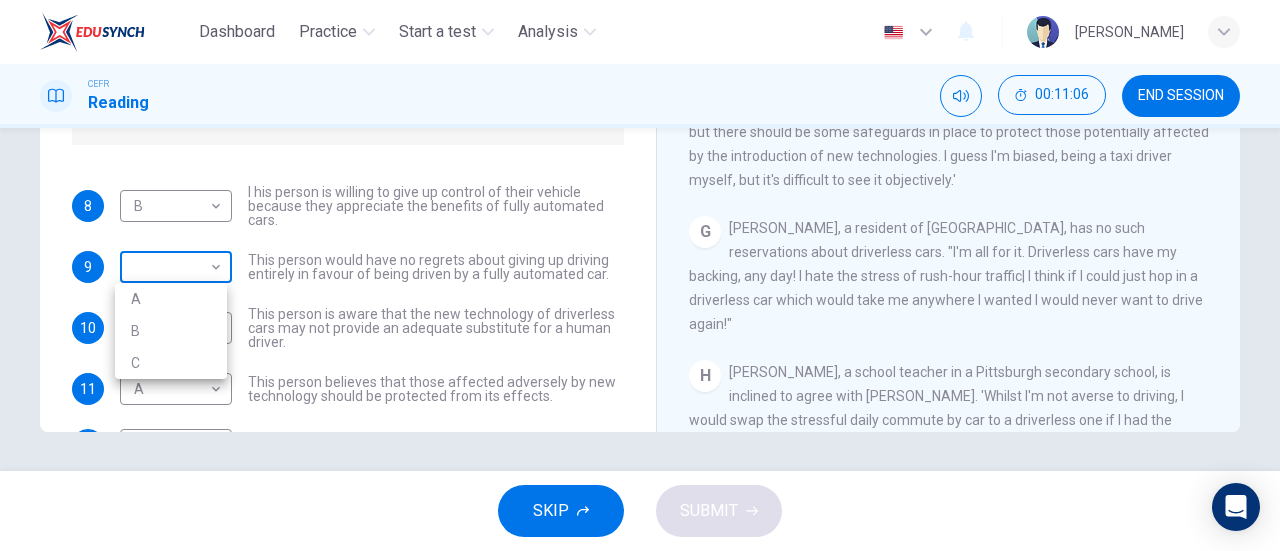 click on "Dashboard Practice Start a test Analysis English en ​ NUR ZAYANI BINTI ZAMRI CEFR Reading 00:11:06 END SESSION Questions 8 - 12 Look at the following statements, and the list of people. Match each statement to the correct person, A-C. You may use any letter more than once.
A John Reynolds B Susie Greenacre C Jason Steiner 8 B B ​ I his person is willing to give up control of their vehicle because they appreciate the benefits of fully automated cars. 9 ​ ​ This person would have no regrets about giving up driving entirely in favour of being driven by a fully automated car. 10 ​ ​ This person is aware that the new technology of driverless cars may not provide an adequate substitute for a human driver. 11 A A ​ This person believes that those affected adversely by new technology should be protected from its effects. 12 ​ ​ This person enjoys driving but only under favourable conditions. Driverless cars CLICK TO ZOOM Click to Zoom A B C D E F G H SKIP SUBMIT
Dashboard Practice Analysis" at bounding box center [640, 275] 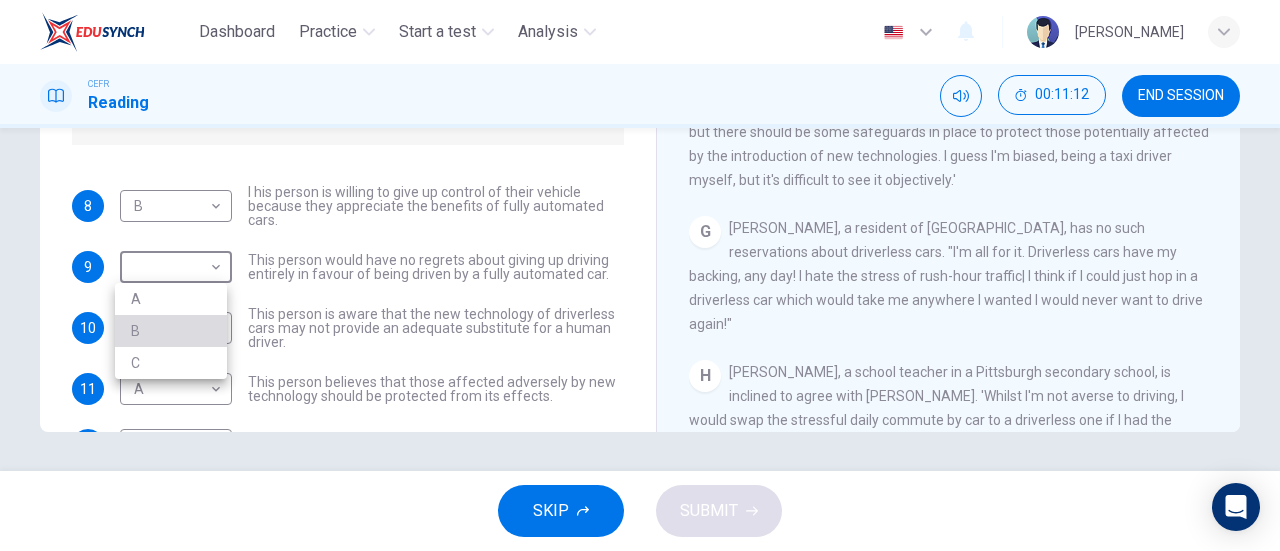 click on "B" at bounding box center [171, 331] 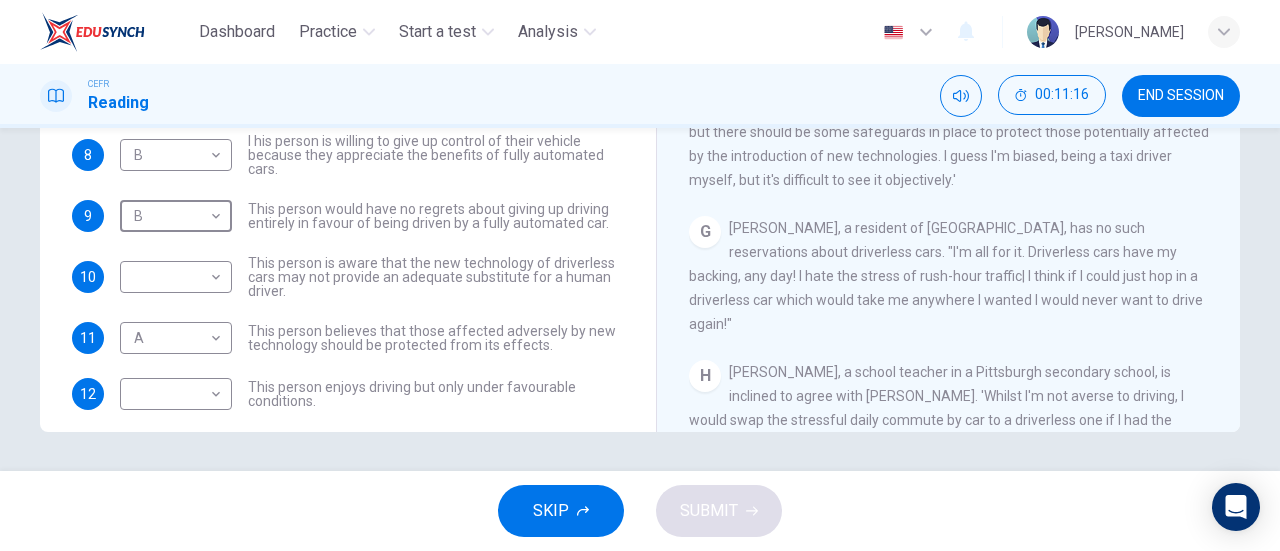 scroll, scrollTop: 52, scrollLeft: 0, axis: vertical 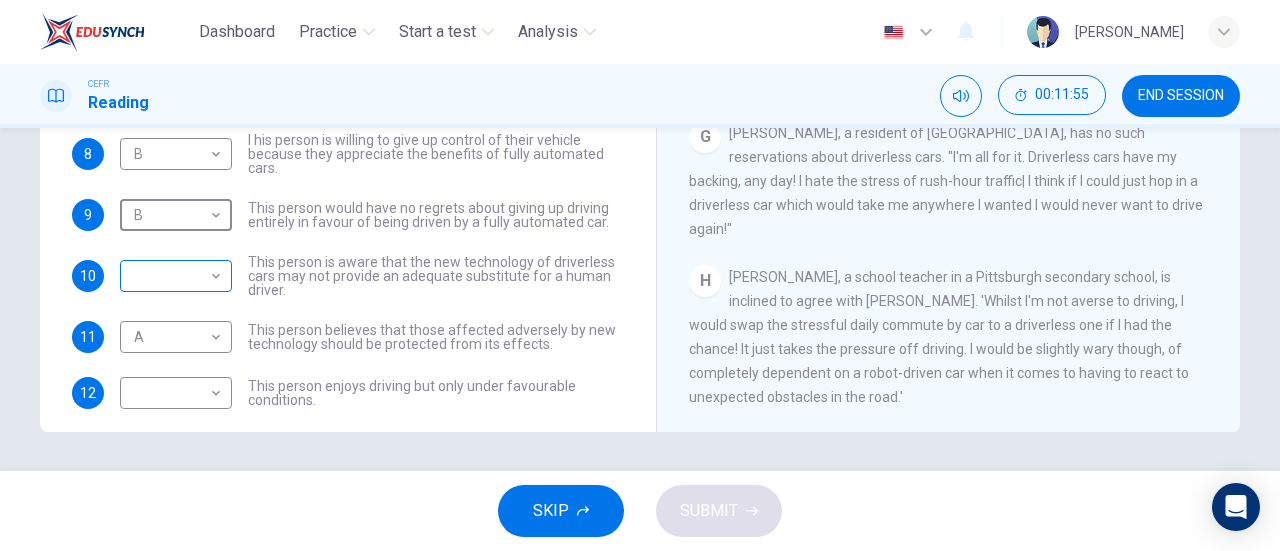 click on "Dashboard Practice Start a test Analysis English en ​ NUR ZAYANI BINTI ZAMRI CEFR Reading 00:11:55 END SESSION Questions 8 - 12 Look at the following statements, and the list of people. Match each statement to the correct person, A-C. You may use any letter more than once.
A John Reynolds B Susie Greenacre C Jason Steiner 8 B B ​ I his person is willing to give up control of their vehicle because they appreciate the benefits of fully automated cars. 9 B B ​ This person would have no regrets about giving up driving entirely in favour of being driven by a fully automated car. 10 ​ ​ This person is aware that the new technology of driverless cars may not provide an adequate substitute for a human driver. 11 A A ​ This person believes that those affected adversely by new technology should be protected from its effects. 12 ​ ​ This person enjoys driving but only under favourable conditions. Driverless cars CLICK TO ZOOM Click to Zoom A B C D E F G H SKIP SUBMIT
Dashboard Practice Analysis" at bounding box center (640, 275) 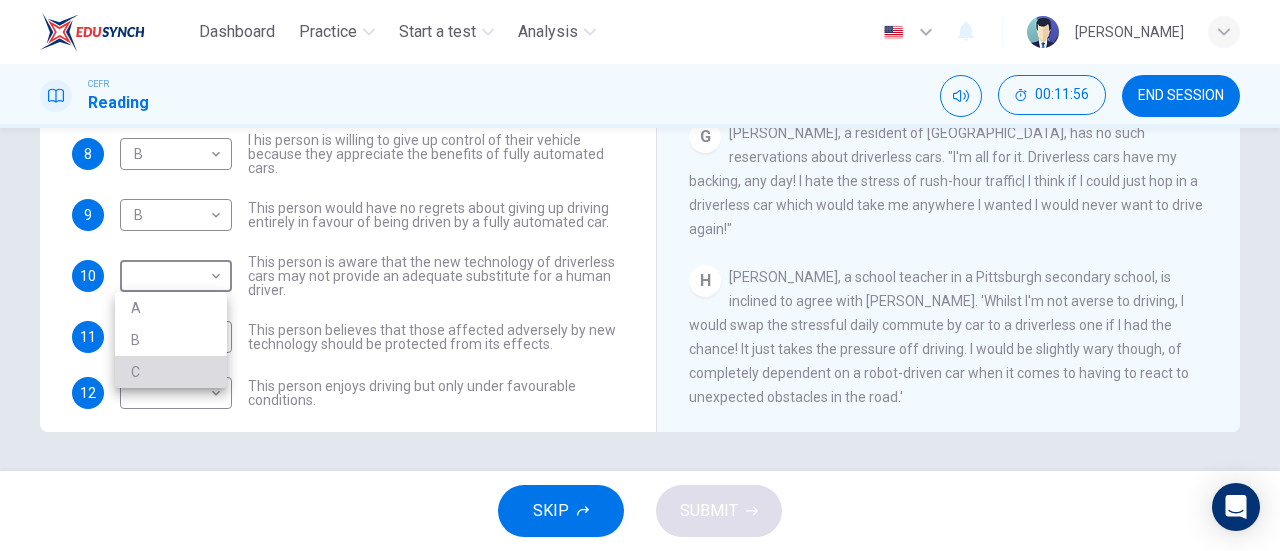 click on "C" at bounding box center (171, 372) 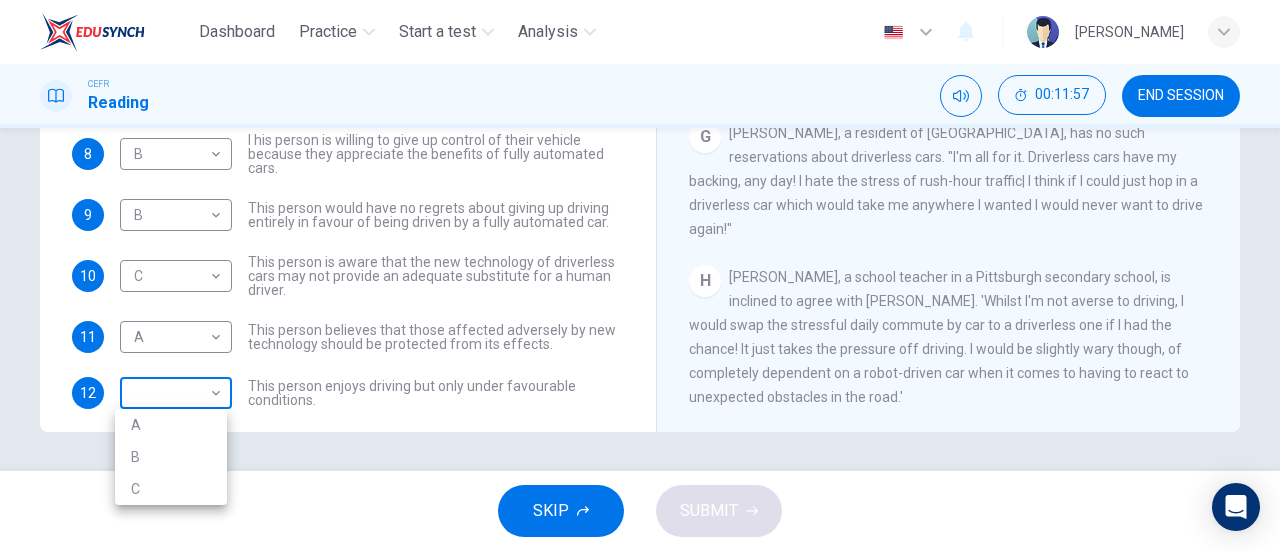 click on "Dashboard Practice Start a test Analysis English en ​ NUR ZAYANI BINTI ZAMRI CEFR Reading 00:11:57 END SESSION Questions 8 - 12 Look at the following statements, and the list of people. Match each statement to the correct person, A-C. You may use any letter more than once.
A John Reynolds B Susie Greenacre C Jason Steiner 8 B B ​ I his person is willing to give up control of their vehicle because they appreciate the benefits of fully automated cars. 9 B B ​ This person would have no regrets about giving up driving entirely in favour of being driven by a fully automated car. 10 C C ​ This person is aware that the new technology of driverless cars may not provide an adequate substitute for a human driver. 11 A A ​ This person believes that those affected adversely by new technology should be protected from its effects. 12 ​ ​ This person enjoys driving but only under favourable conditions. Driverless cars CLICK TO ZOOM Click to Zoom A B C D E F G H SKIP SUBMIT
Dashboard Practice Analysis" at bounding box center [640, 275] 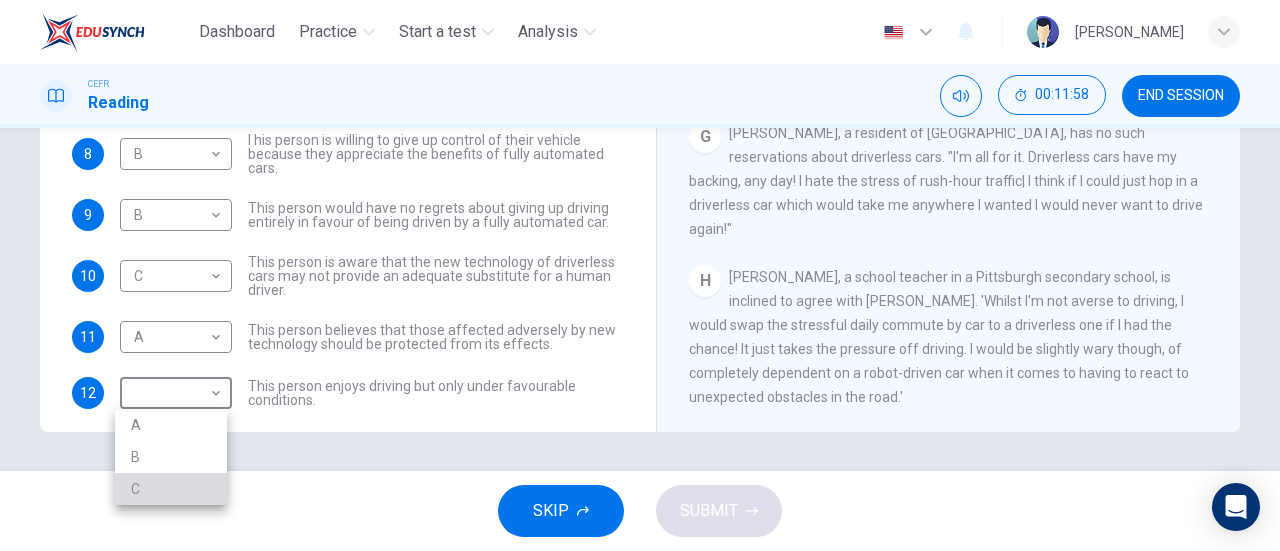 click on "C" at bounding box center (171, 489) 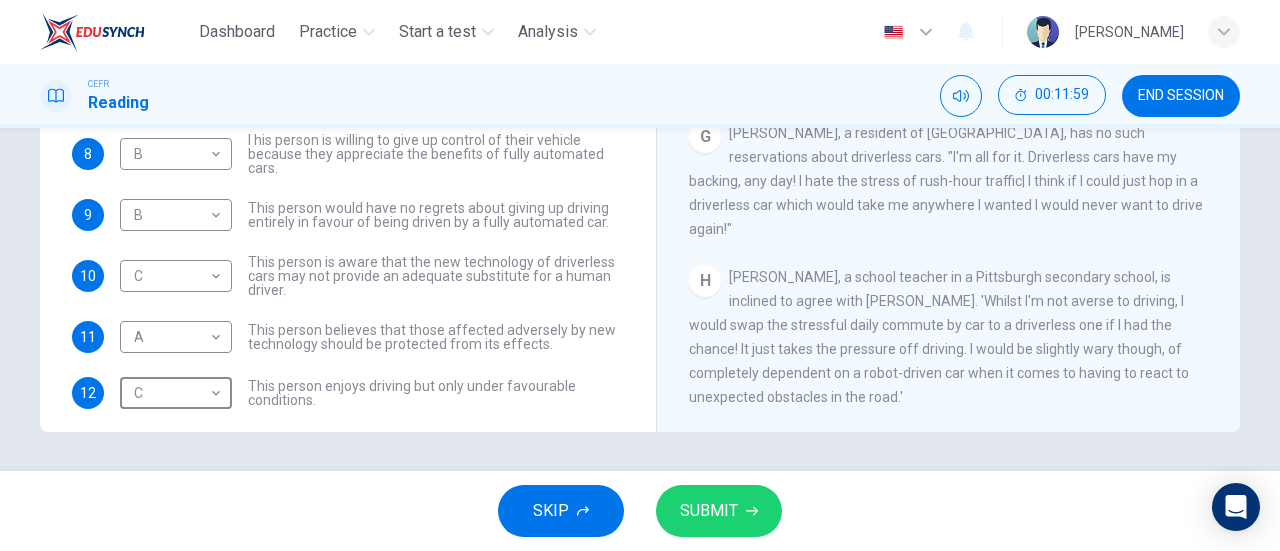 click on "SUBMIT" at bounding box center [719, 511] 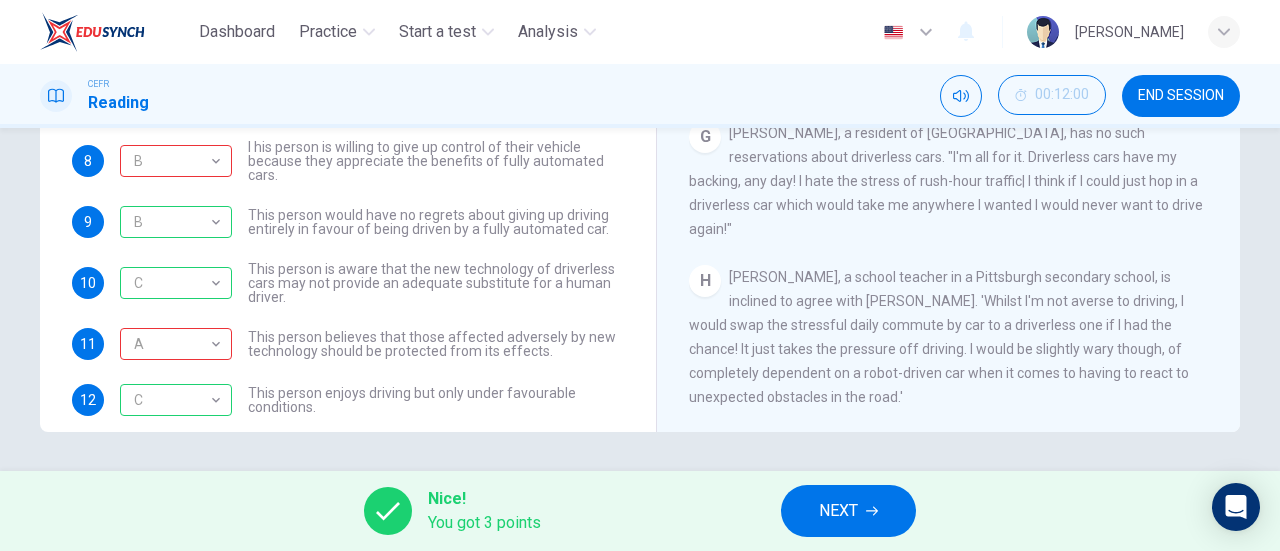 scroll, scrollTop: 44, scrollLeft: 0, axis: vertical 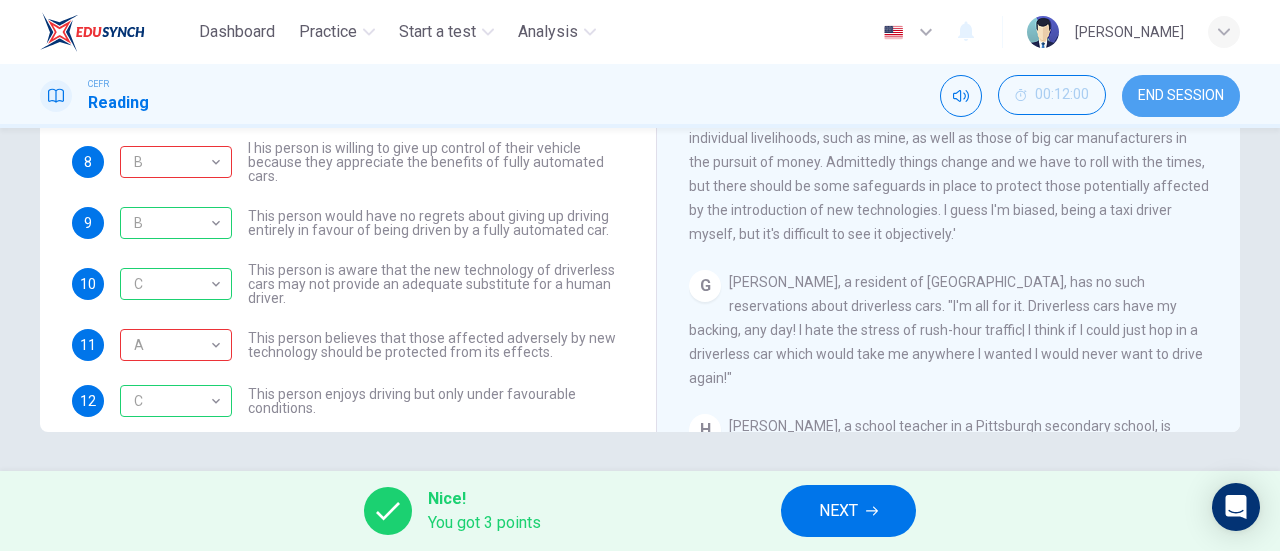 click on "END SESSION" at bounding box center (1181, 96) 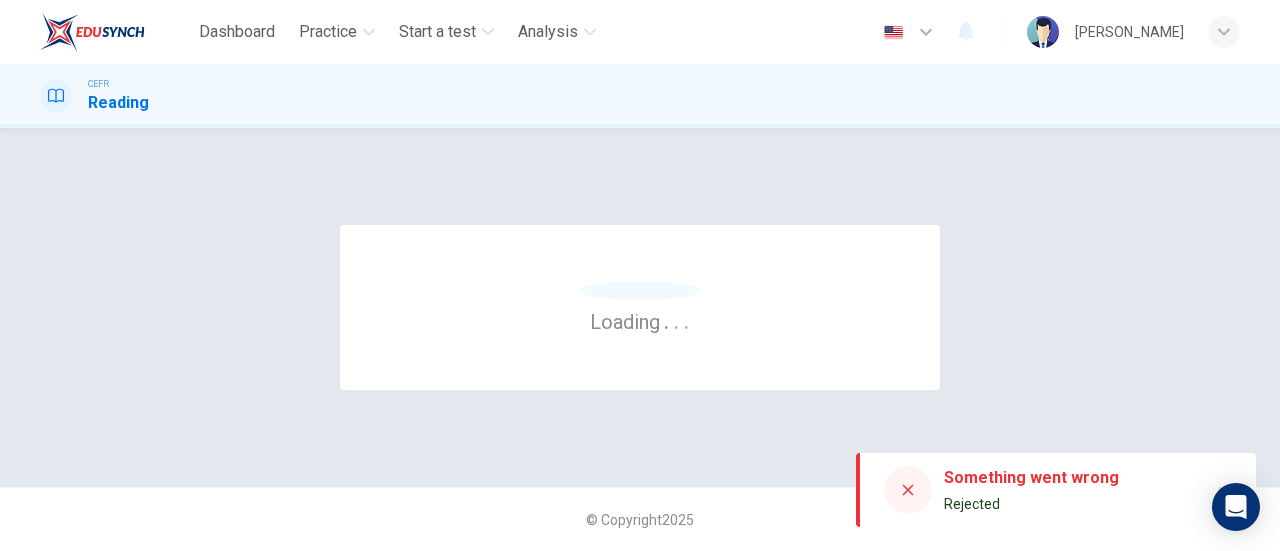 scroll, scrollTop: 0, scrollLeft: 0, axis: both 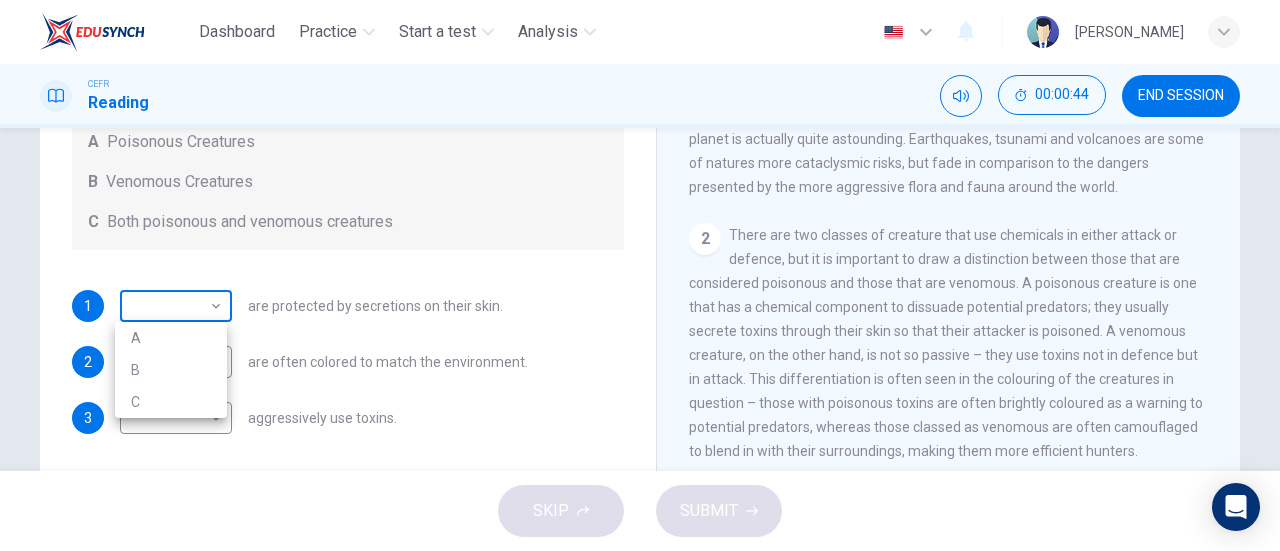 click on "Dashboard Practice Start a test Analysis English en ​ NUR [PERSON_NAME] CEFR Reading 00:00:44 END SESSION Questions 1 - 3 Write the correct letter,  A ,  B  or  C  in the boxes below.
According to the information in the passage, classify the following information
as relating to: A Poisonous Creatures B Venomous Creatures C Both poisonous and venomous creatures 1 ​ ​ are protected by secretions on their skin. 2 ​ ​ are often colored to match the environment. 3 ​ ​ aggressively use toxins. Poisonous Animals CLICK TO ZOOM Click to Zoom 1 Often [MEDICAL_DATA] and beautiful, there are so many potential dangers, often lethal, hidden in the natural world that our continued existence on the planet is actually quite astounding. Earthquakes, tsunami and volcanoes are some of natures more cataclysmic risks, but fade in comparison to the dangers presented by the more aggressive flora and fauna around the world. 2 3 4 5 6 SKIP SUBMIT EduSynch - Online Language Proficiency Testing
Dashboard Practice A B" at bounding box center (640, 275) 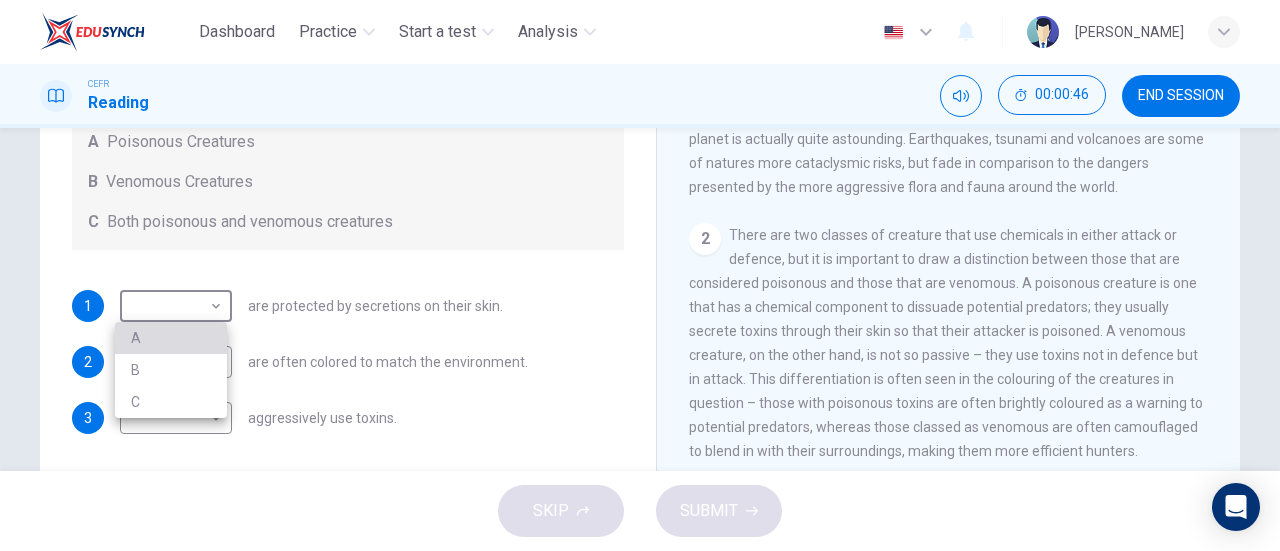 click on "A" at bounding box center (171, 338) 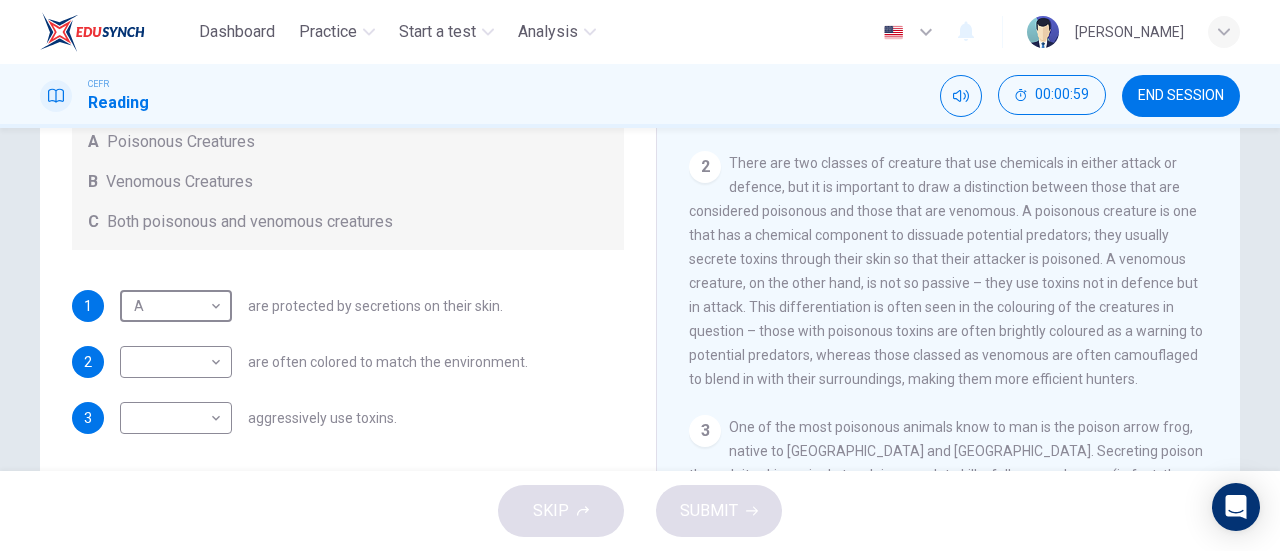 scroll, scrollTop: 371, scrollLeft: 0, axis: vertical 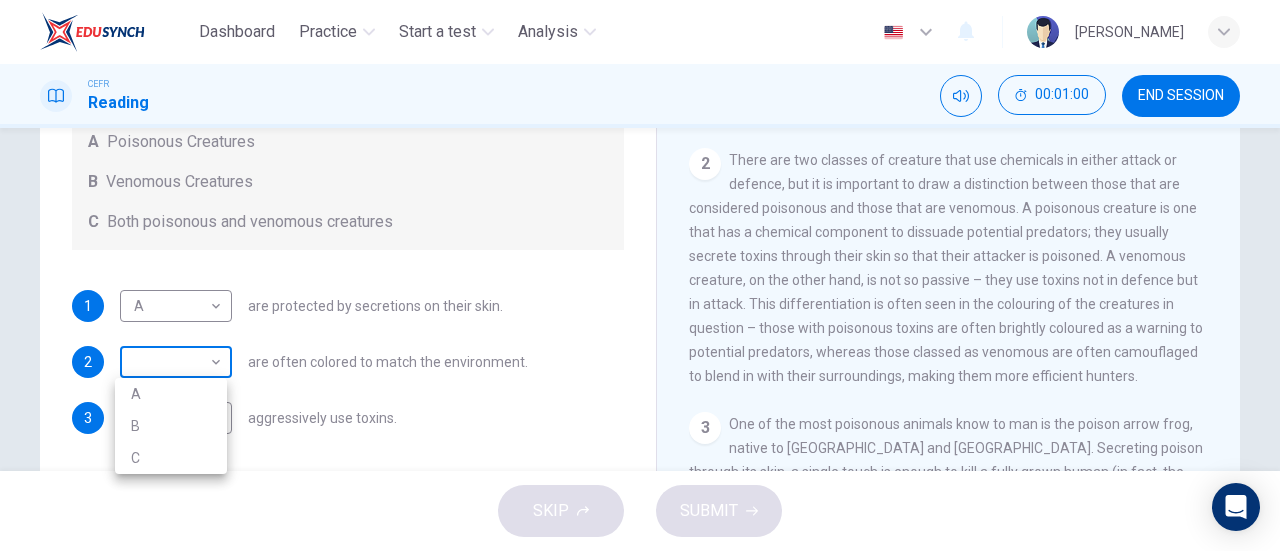 click on "Dashboard Practice Start a test Analysis English en ​ NUR [PERSON_NAME] CEFR Reading 00:01:00 END SESSION Questions 1 - 3 Write the correct letter,  A ,  B  or  C  in the boxes below.
According to the information in the passage, classify the following information
as relating to: A Poisonous Creatures B Venomous Creatures C Both poisonous and venomous creatures 1 A A ​ are protected by secretions on their skin. 2 ​ ​ are often colored to match the environment. 3 ​ ​ aggressively use toxins. Poisonous Animals CLICK TO ZOOM Click to Zoom 1 Often [MEDICAL_DATA] and beautiful, there are so many potential dangers, often lethal, hidden in the natural world that our continued existence on the planet is actually quite astounding. Earthquakes, tsunami and volcanoes are some of natures more cataclysmic risks, but fade in comparison to the dangers presented by the more aggressive flora and fauna around the world. 2 3 4 5 6 SKIP SUBMIT EduSynch - Online Language Proficiency Testing
Dashboard Practice A B" at bounding box center (640, 275) 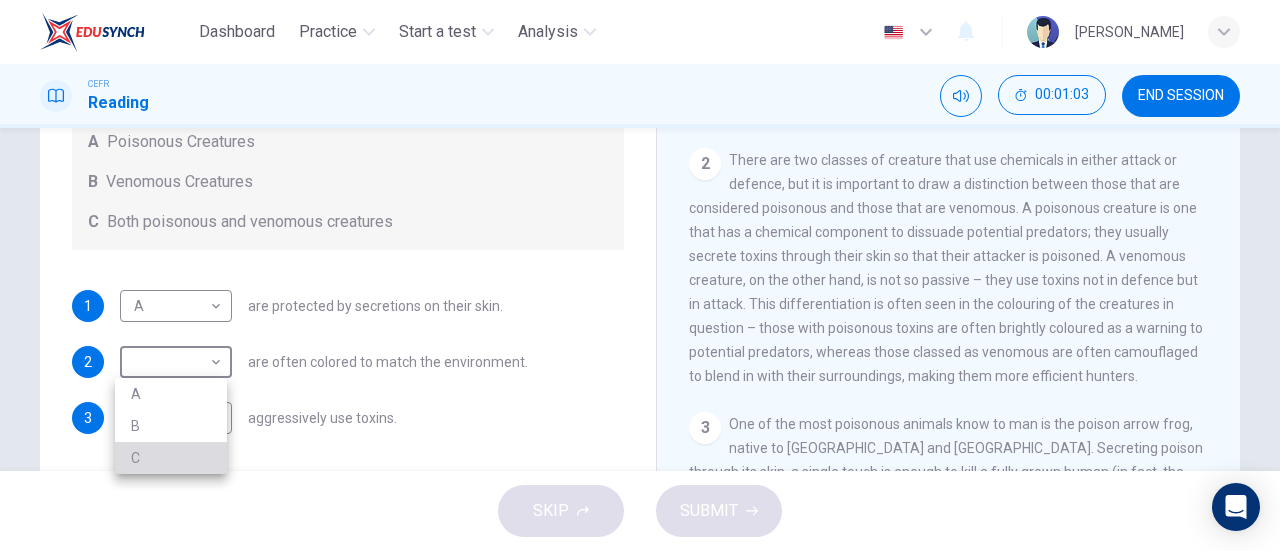 click on "C" at bounding box center [171, 458] 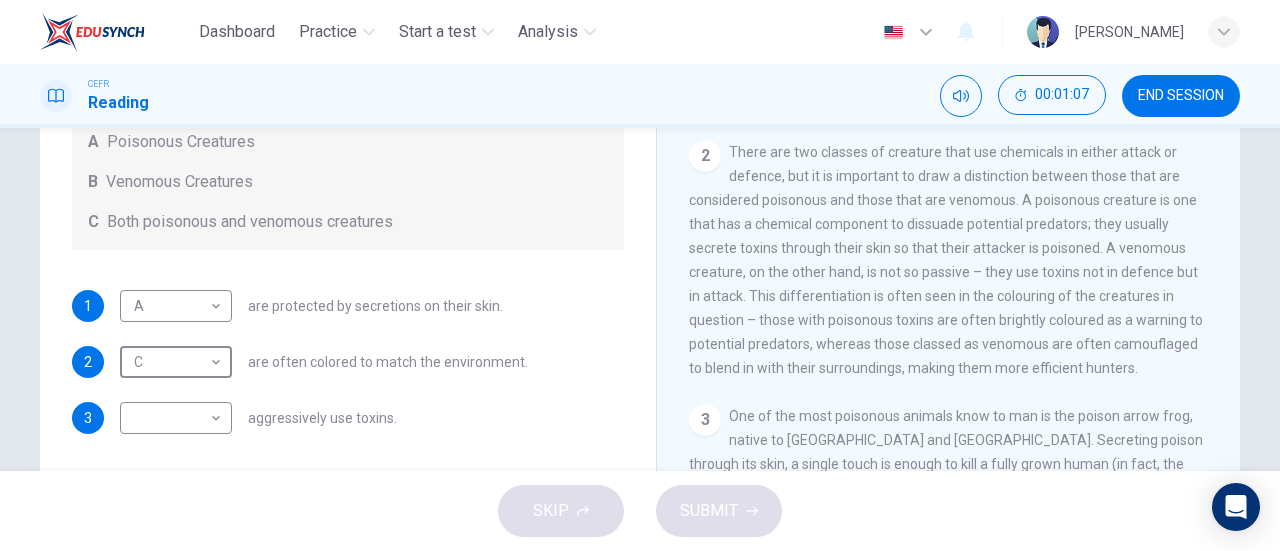 scroll, scrollTop: 380, scrollLeft: 0, axis: vertical 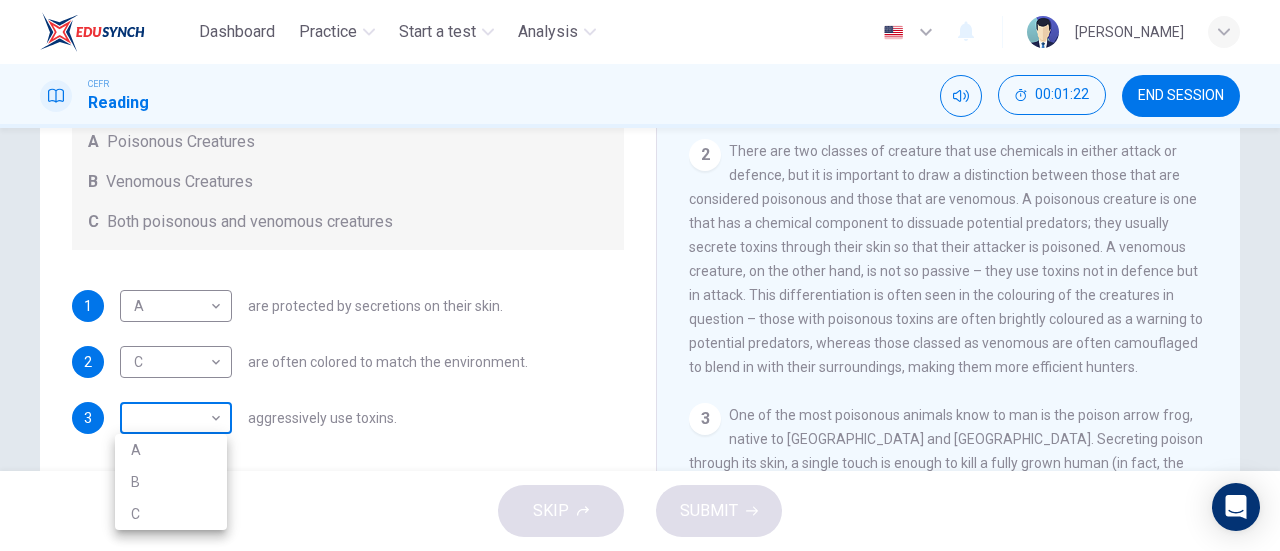 click on "Dashboard Practice Start a test Analysis English en ​ NUR [PERSON_NAME] CEFR Reading 00:01:22 END SESSION Questions 1 - 3 Write the correct letter,  A ,  B  or  C  in the boxes below.
According to the information in the passage, classify the following information
as relating to: A Poisonous Creatures B Venomous Creatures C Both poisonous and venomous creatures 1 A A ​ are protected by secretions on their skin. 2 C C ​ are often colored to match the environment. 3 ​ ​ aggressively use toxins. Poisonous Animals CLICK TO ZOOM Click to Zoom 1 Often [MEDICAL_DATA] and beautiful, there are so many potential dangers, often lethal, hidden in the natural world that our continued existence on the planet is actually quite astounding. Earthquakes, tsunami and volcanoes are some of natures more cataclysmic risks, but fade in comparison to the dangers presented by the more aggressive flora and fauna around the world. 2 3 4 5 6 SKIP SUBMIT EduSynch - Online Language Proficiency Testing
Dashboard Practice A B" at bounding box center (640, 275) 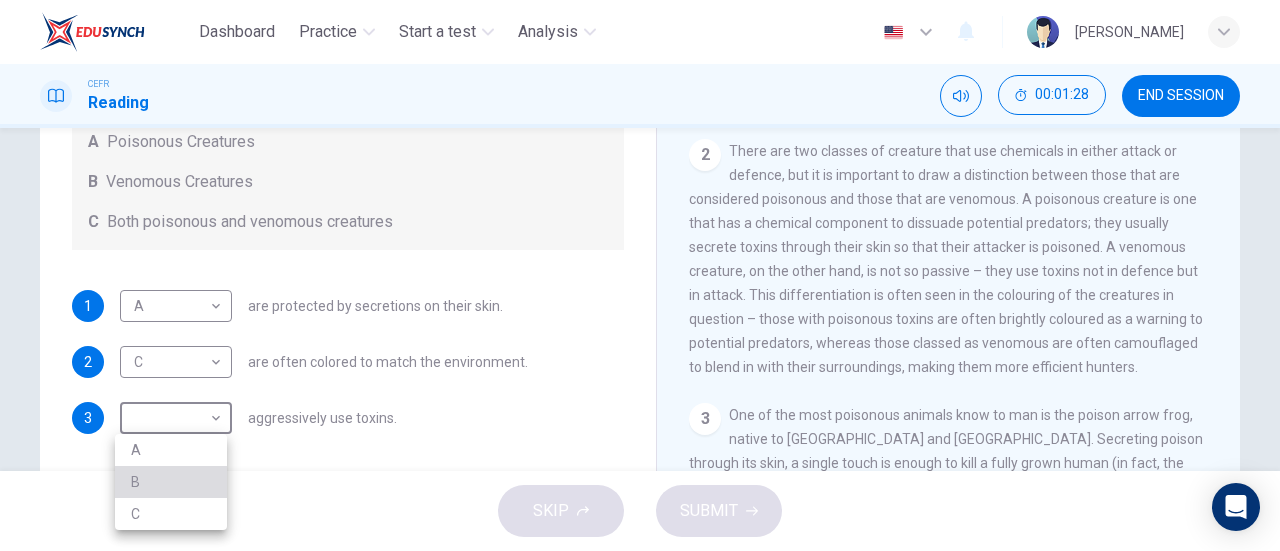 click on "B" at bounding box center [171, 482] 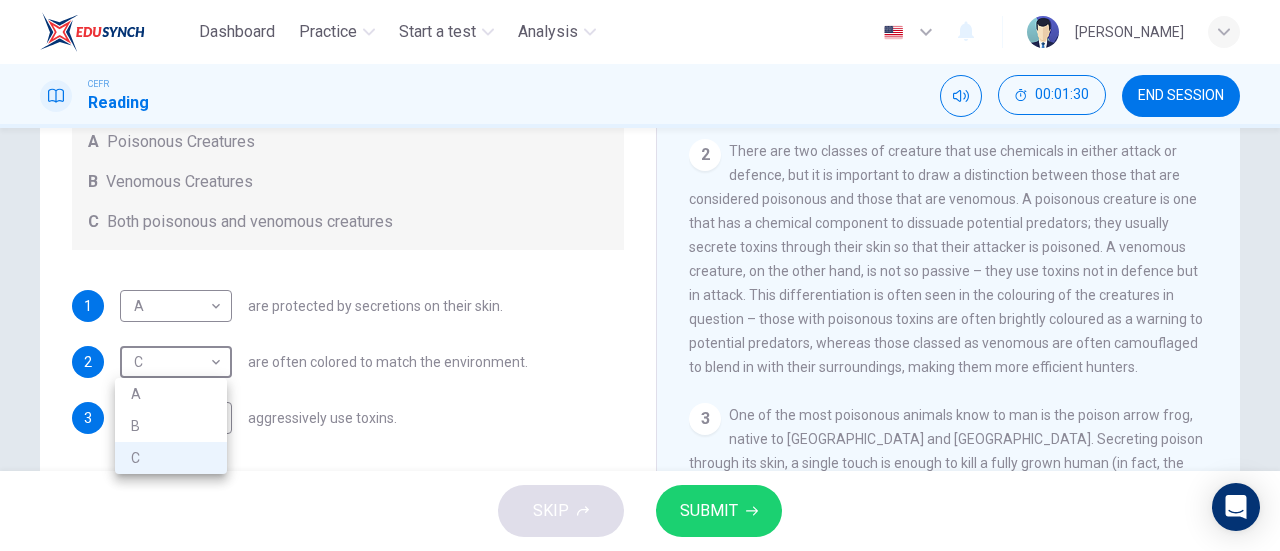 drag, startPoint x: 188, startPoint y: 359, endPoint x: 177, endPoint y: 419, distance: 61 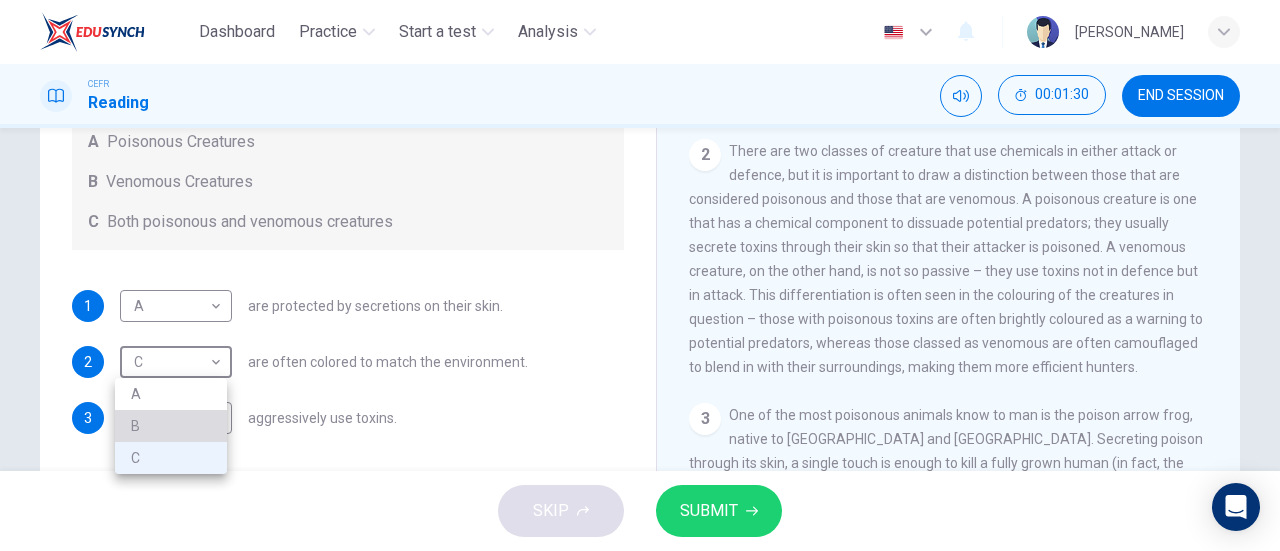 click on "B" at bounding box center (171, 426) 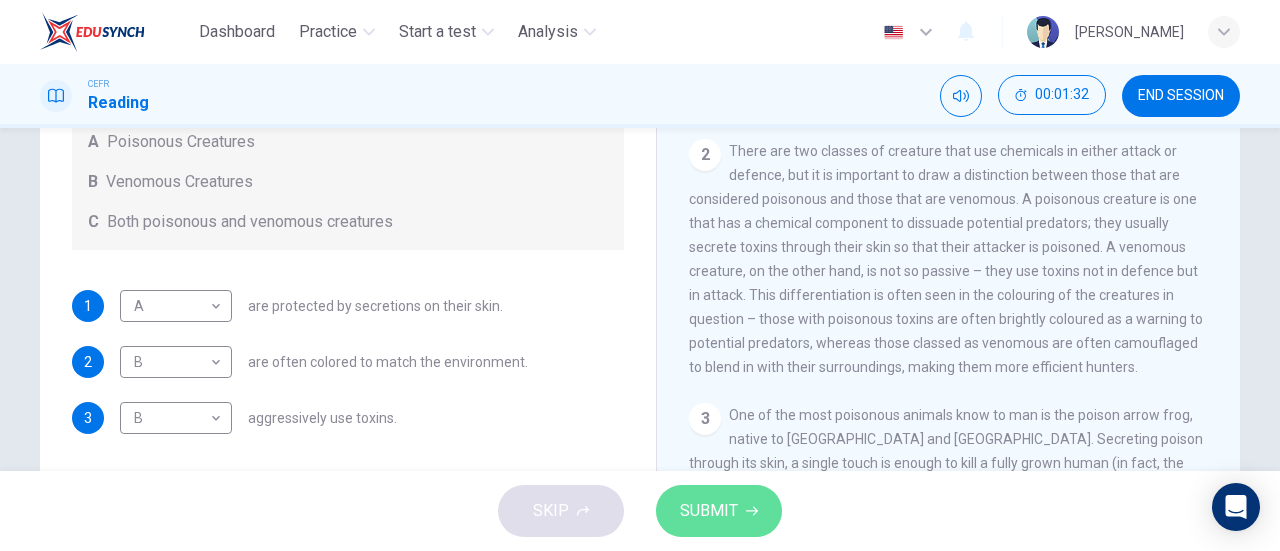 click on "SUBMIT" at bounding box center (709, 511) 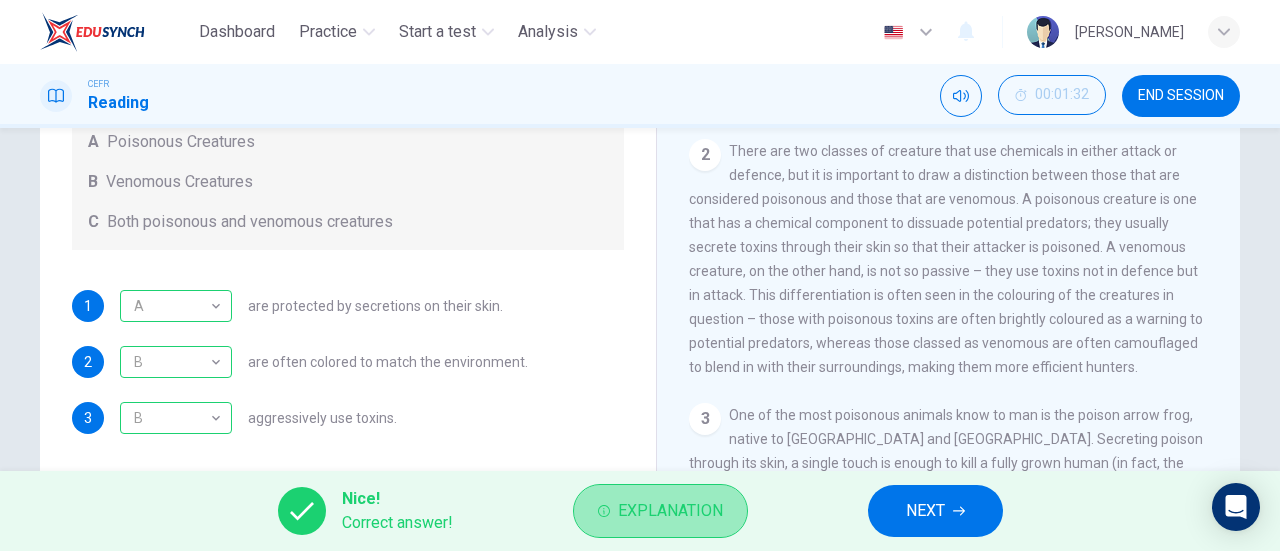 click on "Explanation" at bounding box center [660, 511] 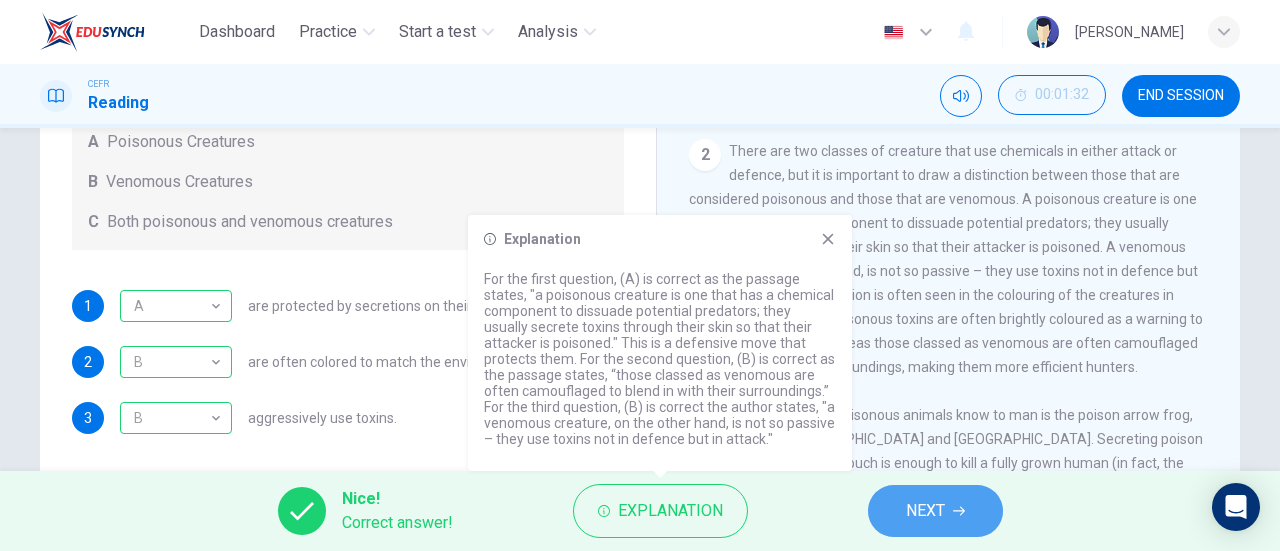 click on "NEXT" at bounding box center (935, 511) 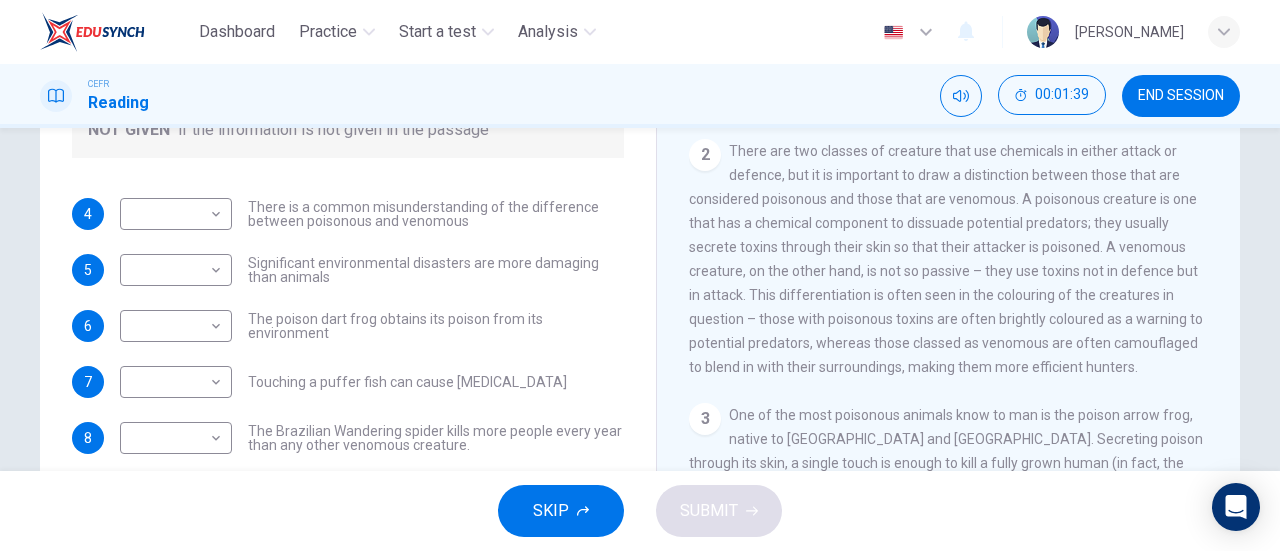 scroll, scrollTop: 93, scrollLeft: 0, axis: vertical 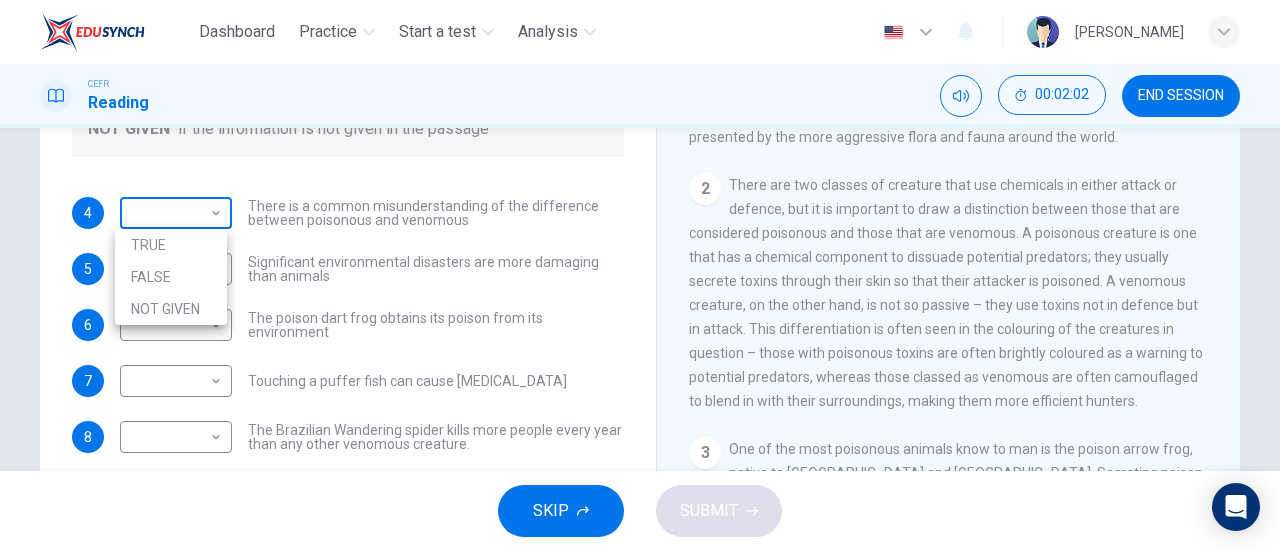 click on "Dashboard Practice Start a test Analysis English en ​ NUR [PERSON_NAME] CEFR Reading 00:02:02 END SESSION Questions 4 - 10 Do the following statements agree with the information given in the Reading Passage?
In the boxes below, on your answer sheet write TRUE if the statement is true FALSE if the statement is false NOT GIVEN if the information is not given in the passage 4 ​ ​ There is a common misunderstanding of the difference between poisonous and venomous 5 ​ ​ Significant environmental disasters are more damaging than animals 6 ​ ​ The poison dart frog obtains its poison from its environment 7 ​ ​ Touching a puffer fish can cause [MEDICAL_DATA] 8 ​ ​ The Brazilian Wandering spider kills more people every year than any other venomous creature. 9 ​ ​ The box jellyfish can cause death by [MEDICAL_DATA] 10 ​ ​ The tentacles on a box jellyfish are used for movement Poisonous Animals CLICK TO ZOOM Click to Zoom 1 2 3 4 5 6 SKIP SUBMIT EduSynch - Online Language Proficiency Testing" at bounding box center (640, 275) 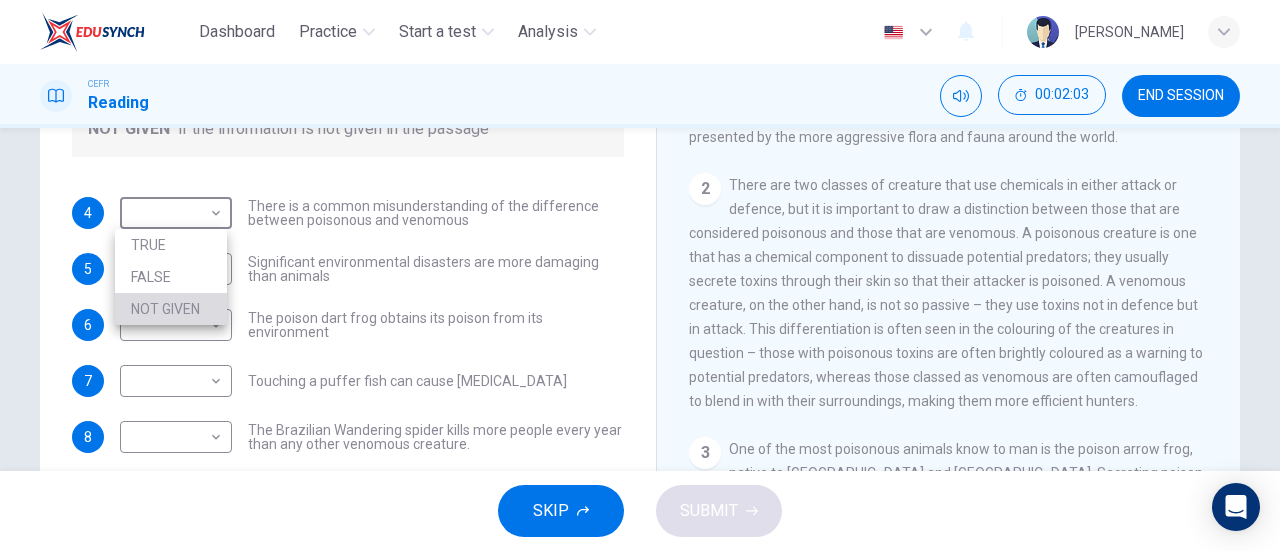 click on "NOT GIVEN" at bounding box center (171, 309) 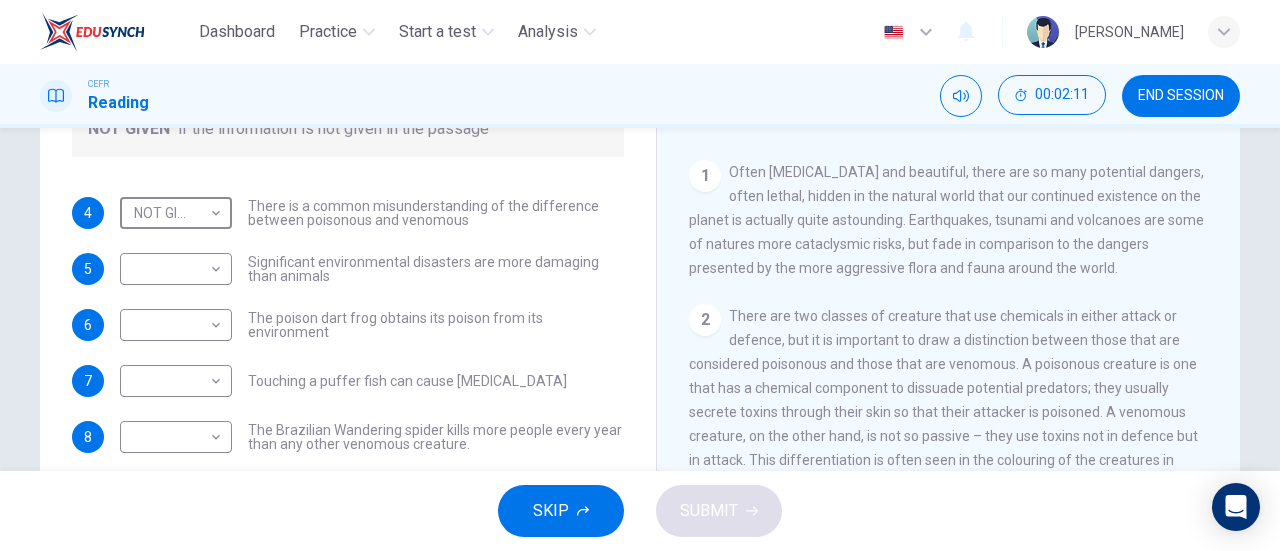 scroll, scrollTop: 210, scrollLeft: 0, axis: vertical 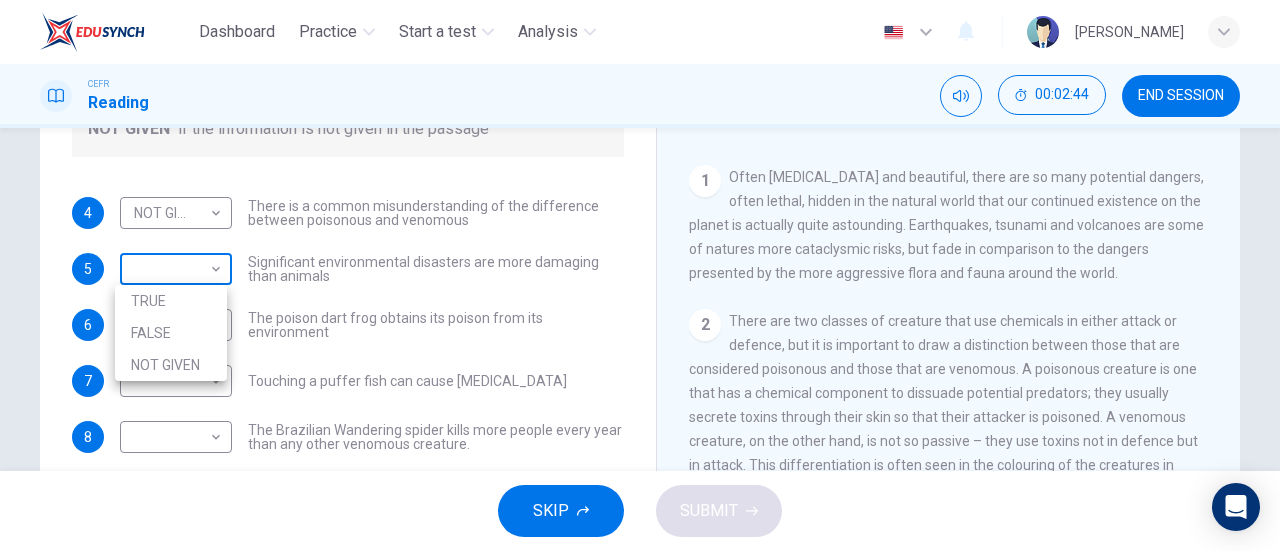 click on "Dashboard Practice Start a test Analysis English en ​ NUR [PERSON_NAME] CEFR Reading 00:02:44 END SESSION Questions 4 - 10 Do the following statements agree with the information given in the Reading Passage?
In the boxes below, on your answer sheet write TRUE if the statement is true FALSE if the statement is false NOT GIVEN if the information is not given in the passage 4 NOT GIVEN NOT GIVEN ​ There is a common misunderstanding of the difference between poisonous and venomous 5 ​ ​ Significant environmental disasters are more damaging than animals 6 ​ ​ The poison dart frog obtains its poison from its environment 7 ​ ​ Touching a puffer fish can cause [MEDICAL_DATA] 8 ​ ​ The Brazilian Wandering spider kills more people every year than any other venomous creature. 9 ​ ​ The box jellyfish can cause death by [MEDICAL_DATA] 10 ​ ​ The tentacles on a box jellyfish are used for movement Poisonous Animals CLICK TO ZOOM Click to Zoom 1 2 3 4 5 6 SKIP SUBMIT
Dashboard Practice Analysis" at bounding box center (640, 275) 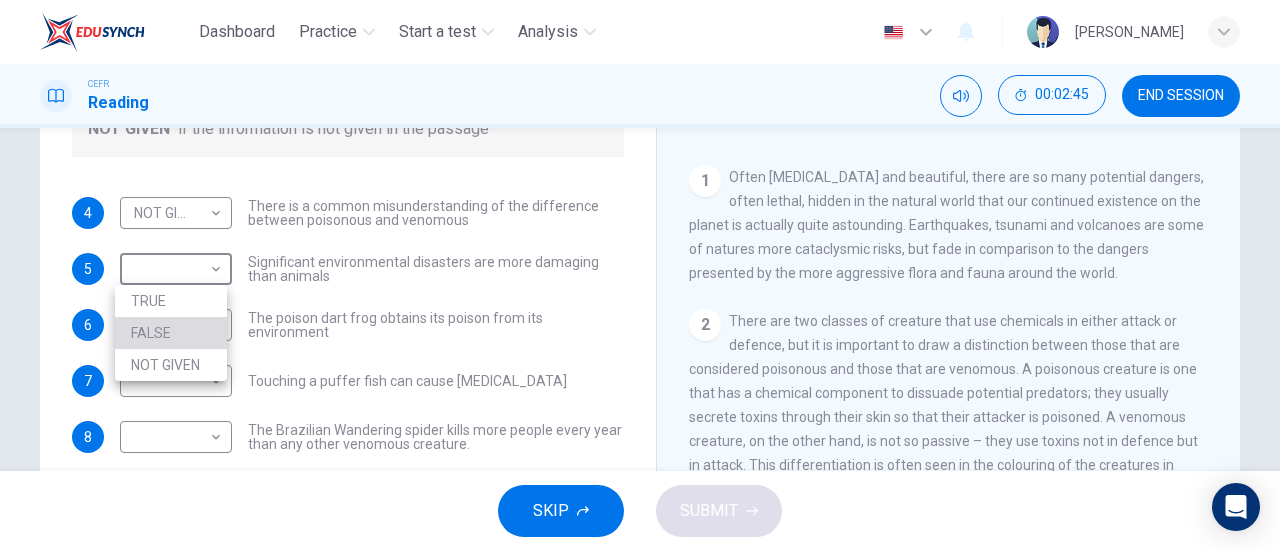 click on "FALSE" at bounding box center [171, 333] 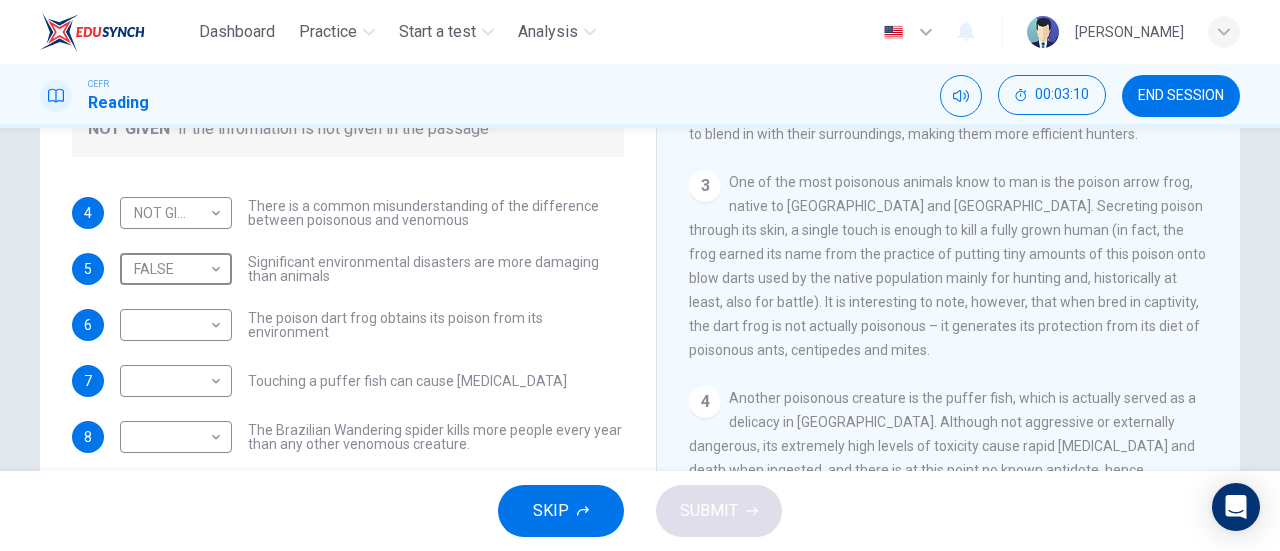 scroll, scrollTop: 616, scrollLeft: 0, axis: vertical 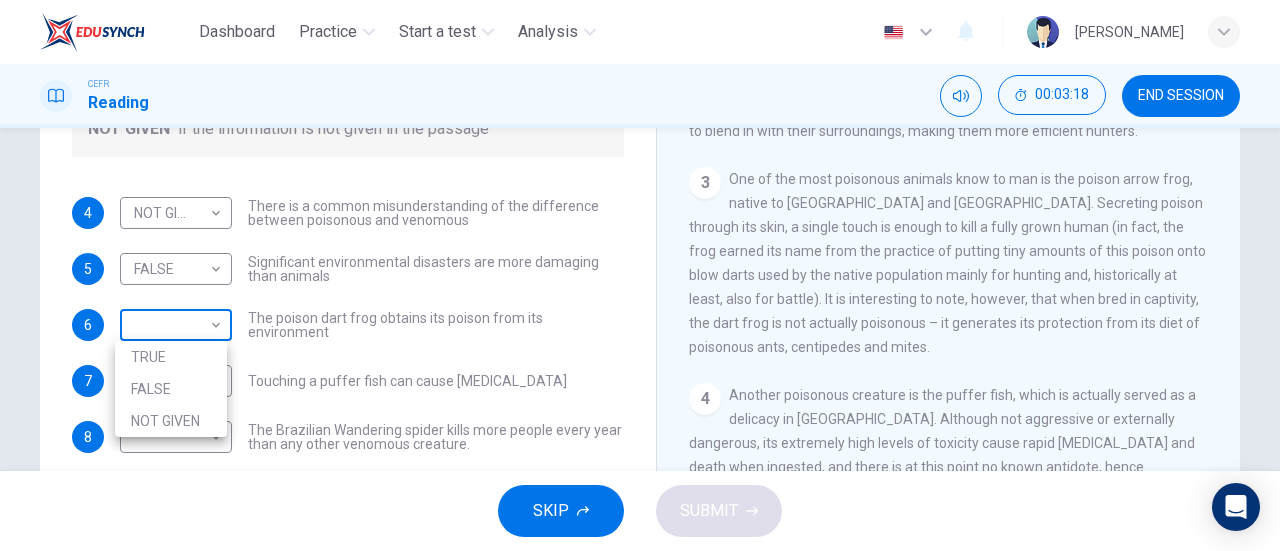 click on "Dashboard Practice Start a test Analysis English en ​ NUR [PERSON_NAME] CEFR Reading 00:03:18 END SESSION Questions 4 - 10 Do the following statements agree with the information given in the Reading Passage?
In the boxes below, on your answer sheet write TRUE if the statement is true FALSE if the statement is false NOT GIVEN if the information is not given in the passage 4 NOT GIVEN NOT GIVEN ​ There is a common misunderstanding of the difference between poisonous and venomous 5 FALSE FALSE ​ Significant environmental disasters are more damaging than animals 6 ​ ​ The poison dart frog obtains its poison from its environment 7 ​ ​ Touching a puffer fish can cause [MEDICAL_DATA] 8 ​ ​ The Brazilian Wandering spider kills more people every year than any other venomous creature. 9 ​ ​ The box jellyfish can cause death by [MEDICAL_DATA] 10 ​ ​ The tentacles on a box jellyfish are used for movement Poisonous Animals CLICK TO ZOOM Click to Zoom 1 2 3 4 5 6 SKIP SUBMIT
Dashboard Practice" at bounding box center (640, 275) 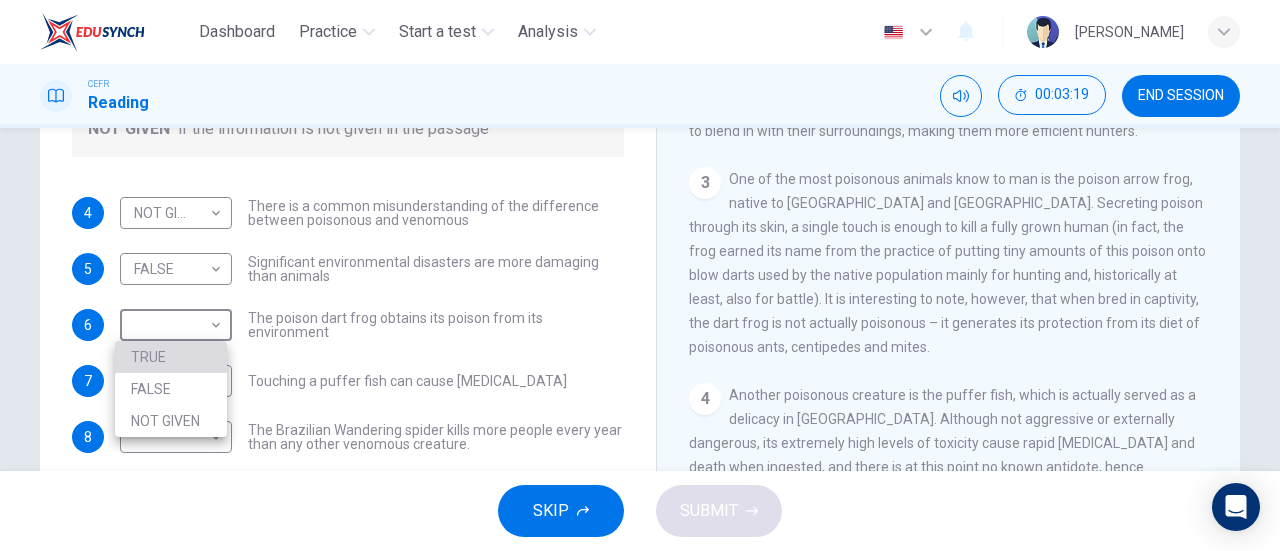 click on "TRUE" at bounding box center (171, 357) 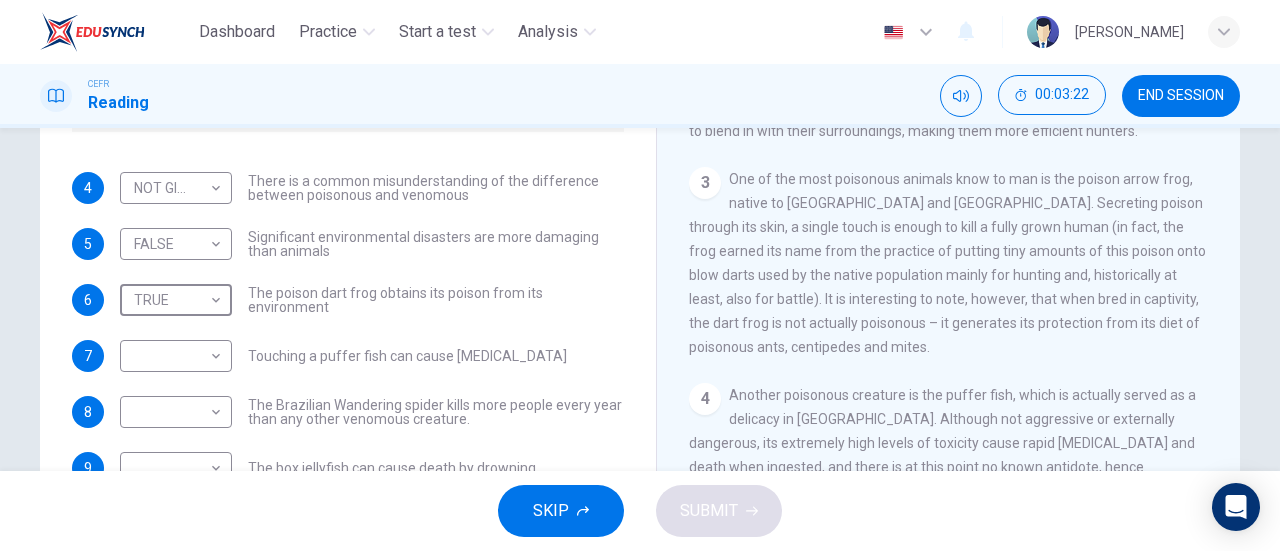 scroll, scrollTop: 119, scrollLeft: 0, axis: vertical 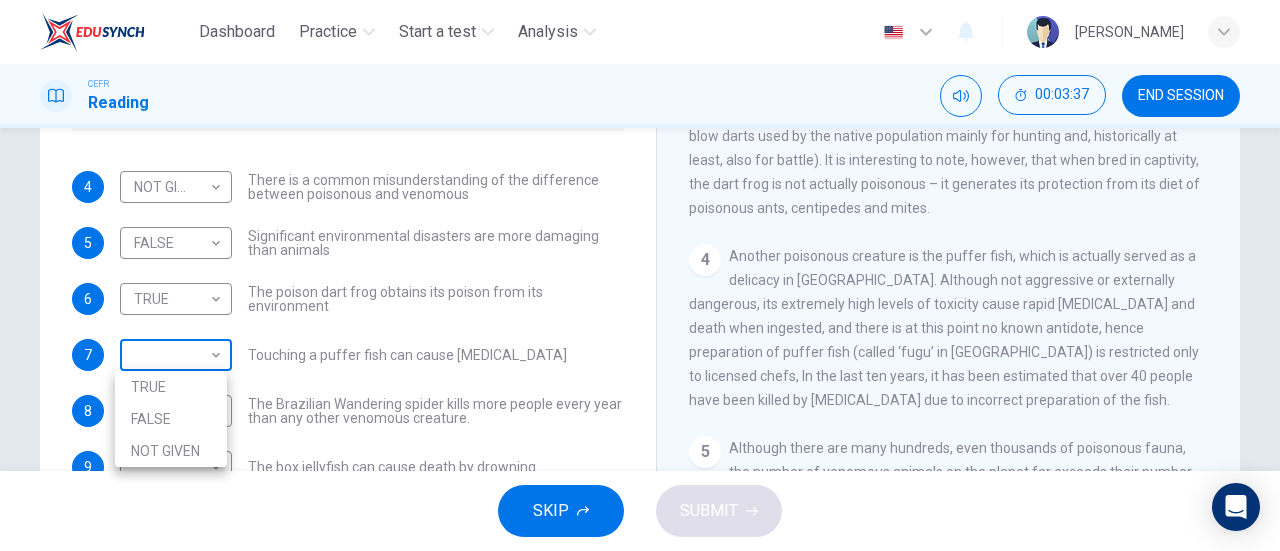 click on "Dashboard Practice Start a test Analysis English en ​ NUR [PERSON_NAME] CEFR Reading 00:03:37 END SESSION Questions 4 - 10 Do the following statements agree with the information given in the Reading Passage?
In the boxes below, on your answer sheet write TRUE if the statement is true FALSE if the statement is false NOT GIVEN if the information is not given in the passage 4 NOT GIVEN NOT GIVEN ​ There is a common misunderstanding of the difference between poisonous and venomous 5 FALSE FALSE ​ Significant environmental disasters are more damaging than animals 6 TRUE TRUE ​ The poison dart frog obtains its poison from its environment 7 ​ ​ Touching a puffer fish can cause [MEDICAL_DATA] 8 ​ ​ The Brazilian Wandering spider kills more people every year than any other venomous creature. 9 ​ ​ The box jellyfish can cause death by [MEDICAL_DATA] 10 ​ ​ The tentacles on a box jellyfish are used for movement Poisonous Animals CLICK TO ZOOM Click to Zoom 1 2 3 4 5 6 SKIP SUBMIT
Dashboard" at bounding box center (640, 275) 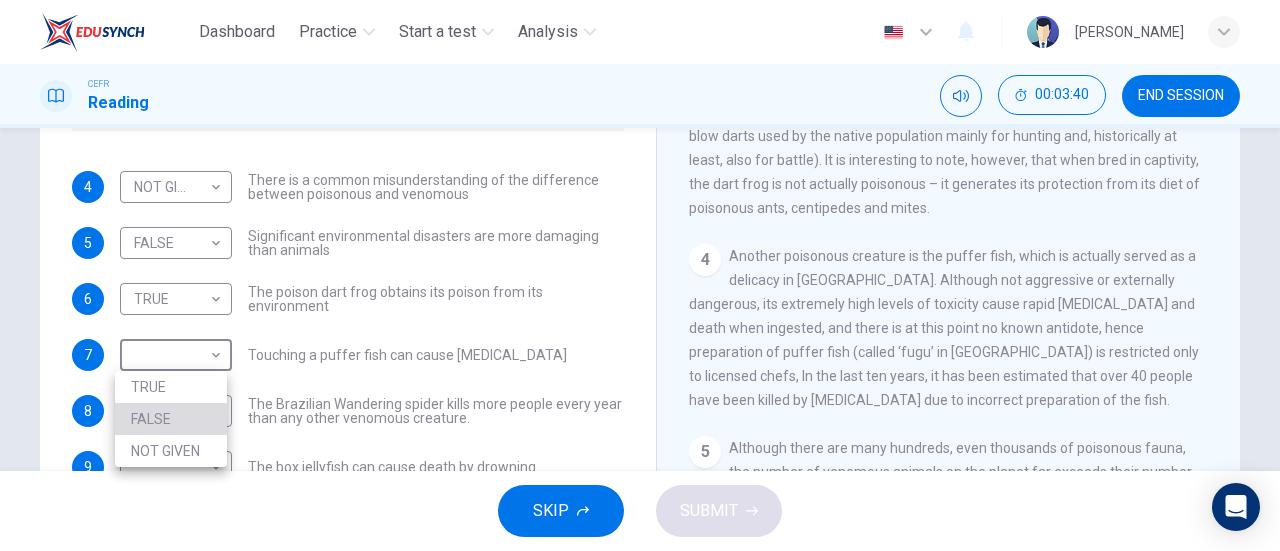 click on "FALSE" at bounding box center (171, 419) 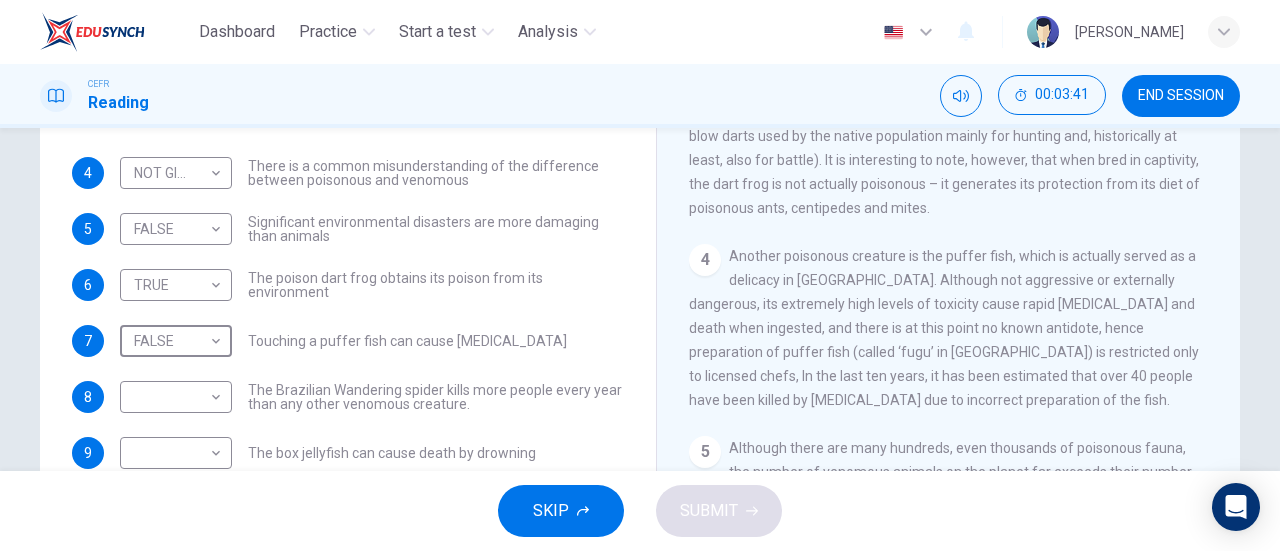 scroll, scrollTop: 136, scrollLeft: 0, axis: vertical 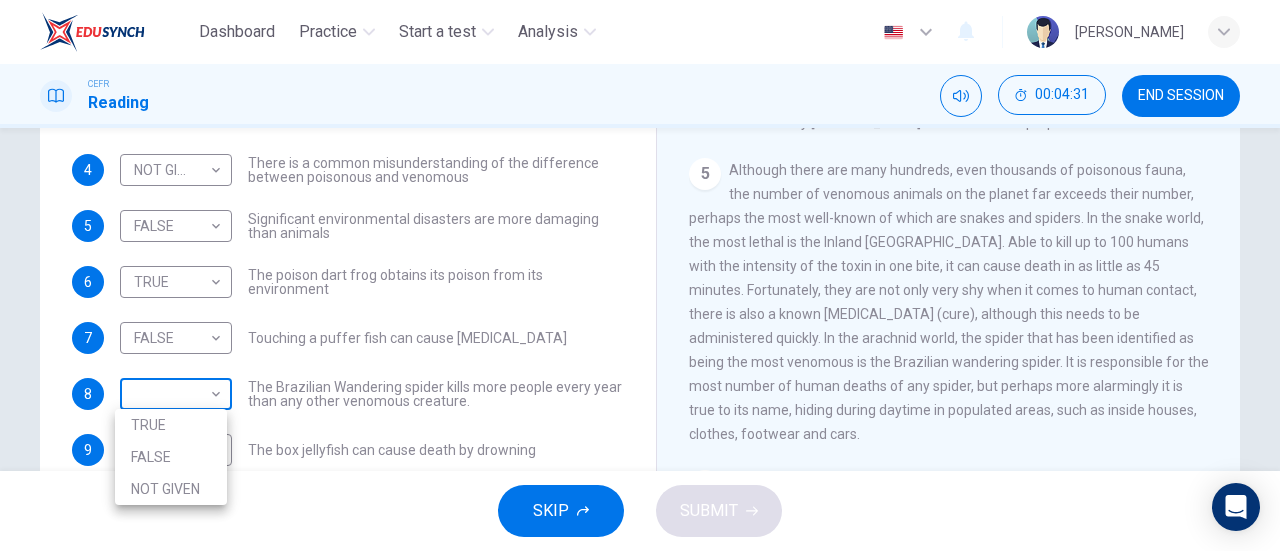 click on "Dashboard Practice Start a test Analysis English en ​ NUR [PERSON_NAME] CEFR Reading 00:04:31 END SESSION Questions 4 - 10 Do the following statements agree with the information given in the Reading Passage?
In the boxes below, on your answer sheet write TRUE if the statement is true FALSE if the statement is false NOT GIVEN if the information is not given in the passage 4 NOT GIVEN NOT GIVEN ​ There is a common misunderstanding of the difference between poisonous and venomous 5 FALSE FALSE ​ Significant environmental disasters are more damaging than animals 6 TRUE TRUE ​ The poison dart frog obtains its poison from its environment 7 FALSE FALSE ​ Touching a puffer fish can cause [MEDICAL_DATA] 8 ​ ​ The Brazilian Wandering spider kills more people every year than any other venomous creature. 9 ​ ​ The box jellyfish can cause death by [MEDICAL_DATA] 10 ​ ​ The tentacles on a box jellyfish are used for movement Poisonous Animals CLICK TO ZOOM Click to Zoom 1 2 3 4 5 6 SKIP SUBMIT
2025" at bounding box center [640, 275] 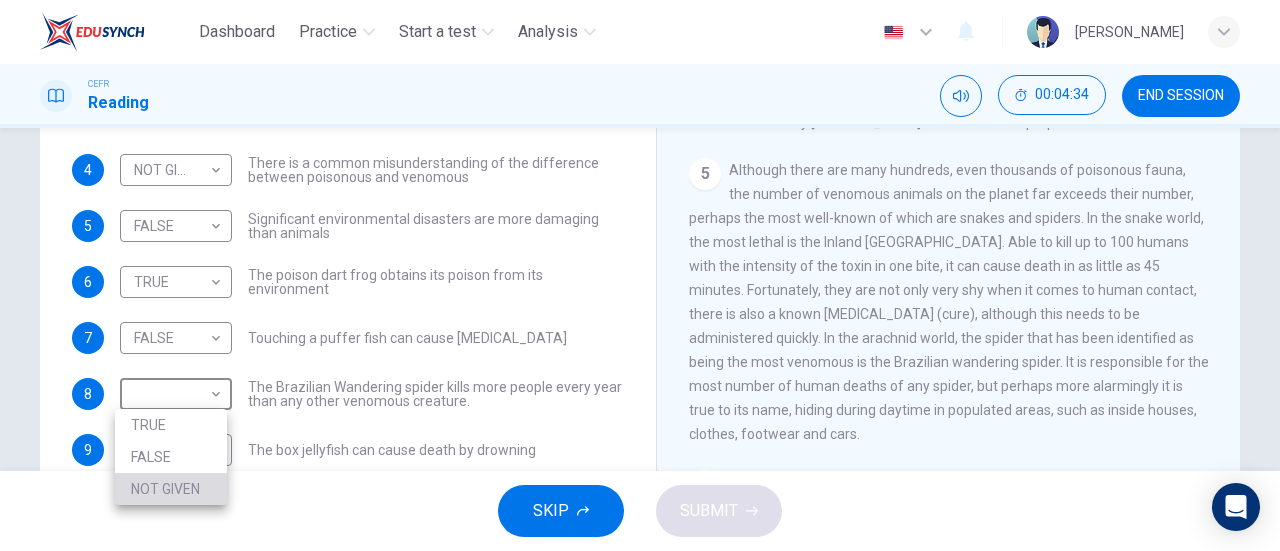 click on "NOT GIVEN" at bounding box center [171, 489] 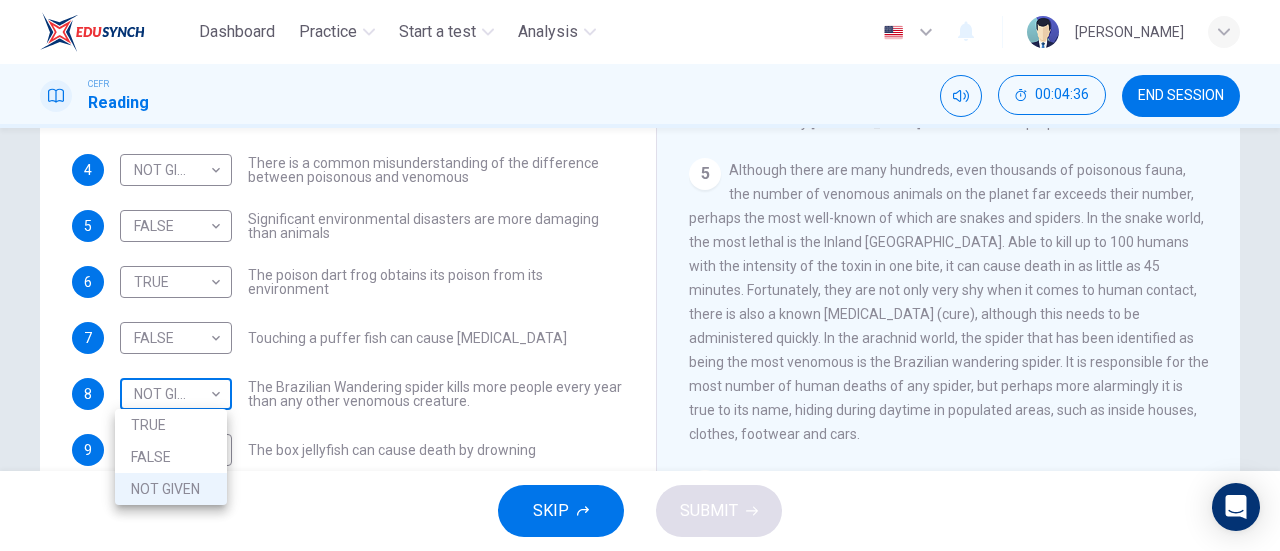 click on "Dashboard Practice Start a test Analysis English en ​ [PERSON_NAME] CEFR Reading 00:04:36 END SESSION Questions 4 - 10 Do the following statements agree with the information given in the Reading Passage?
In the boxes below, on your answer sheet write TRUE if the statement is true FALSE if the statement is false NOT GIVEN if the information is not given in the passage 4 NOT GIVEN NOT GIVEN ​ There is a common misunderstanding of the difference between poisonous and venomous 5 FALSE FALSE ​ Significant environmental disasters are more damaging than animals 6 TRUE TRUE ​ The poison dart frog obtains its poison from its environment 7 FALSE FALSE ​ Touching a puffer fish can cause [MEDICAL_DATA] 8 NOT GIVEN NOT GIVEN ​ The Brazilian Wandering spider kills more people every year than any other venomous creature. 9 ​ ​ The box jellyfish can cause death by [MEDICAL_DATA] 10 ​ ​ The tentacles on a box jellyfish are used for movement Poisonous Animals CLICK TO ZOOM Click to Zoom 1 2 3 4 5 6 SKIP" at bounding box center [640, 275] 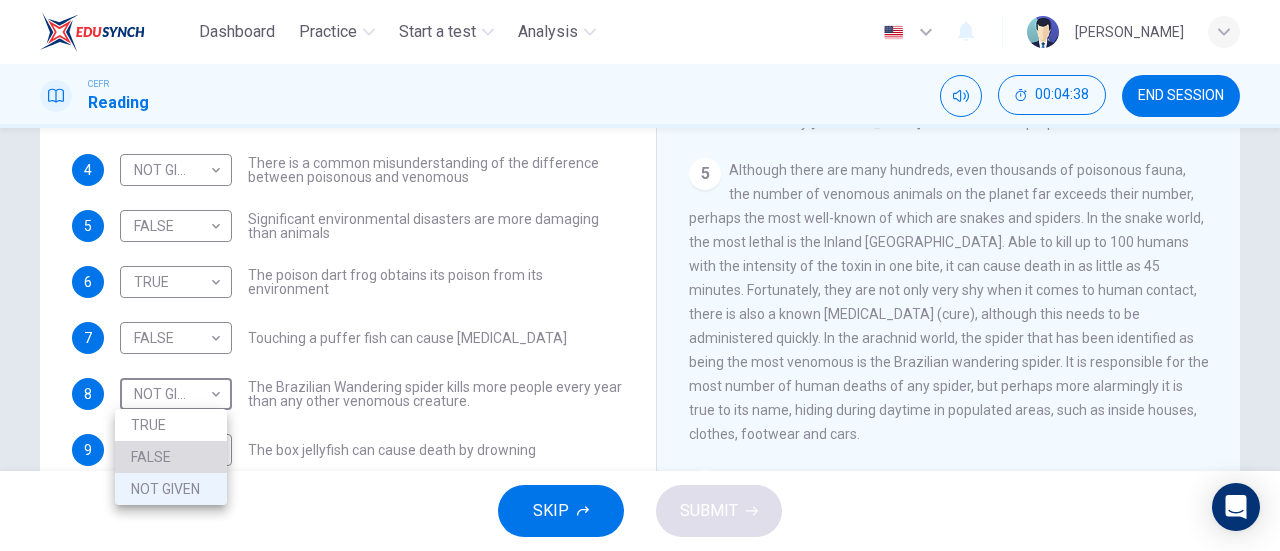 click on "FALSE" at bounding box center (171, 457) 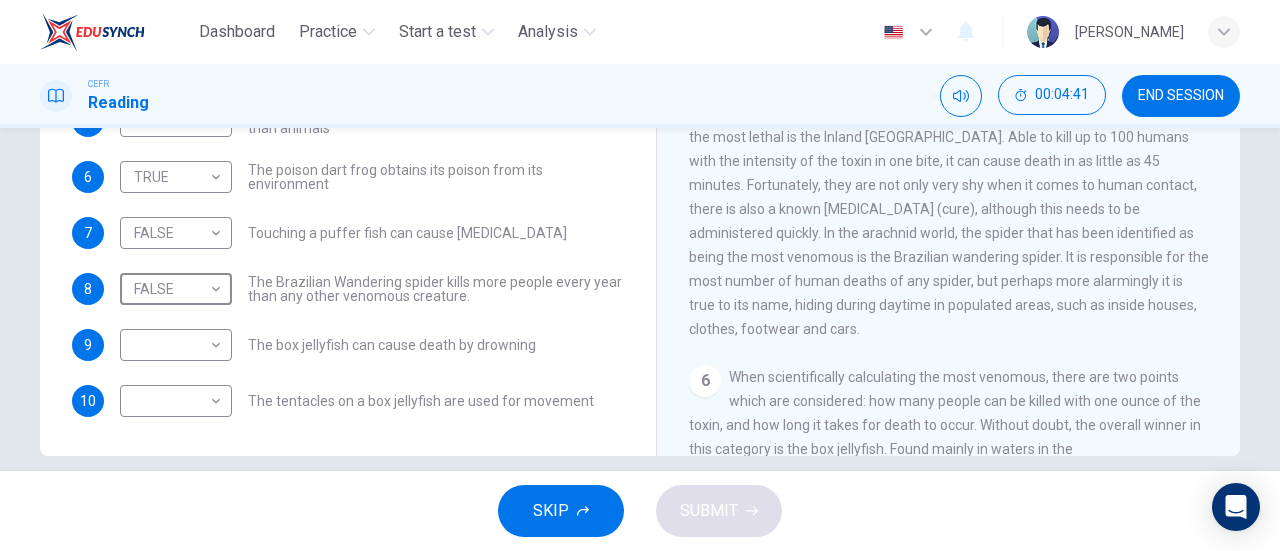 scroll, scrollTop: 416, scrollLeft: 0, axis: vertical 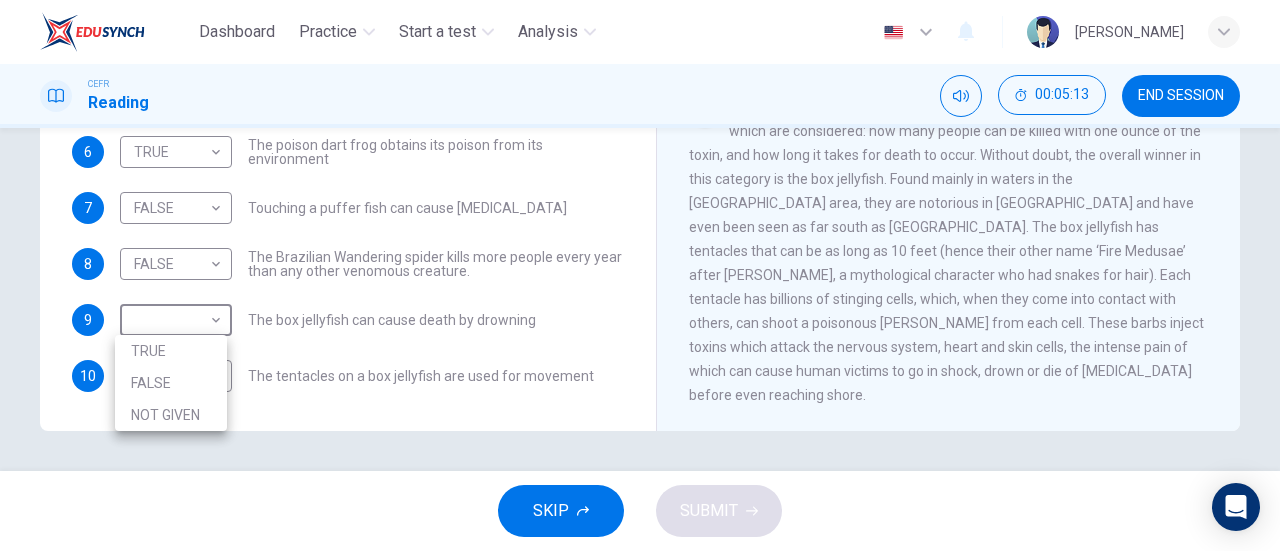 drag, startPoint x: 166, startPoint y: 324, endPoint x: 204, endPoint y: 358, distance: 50.990196 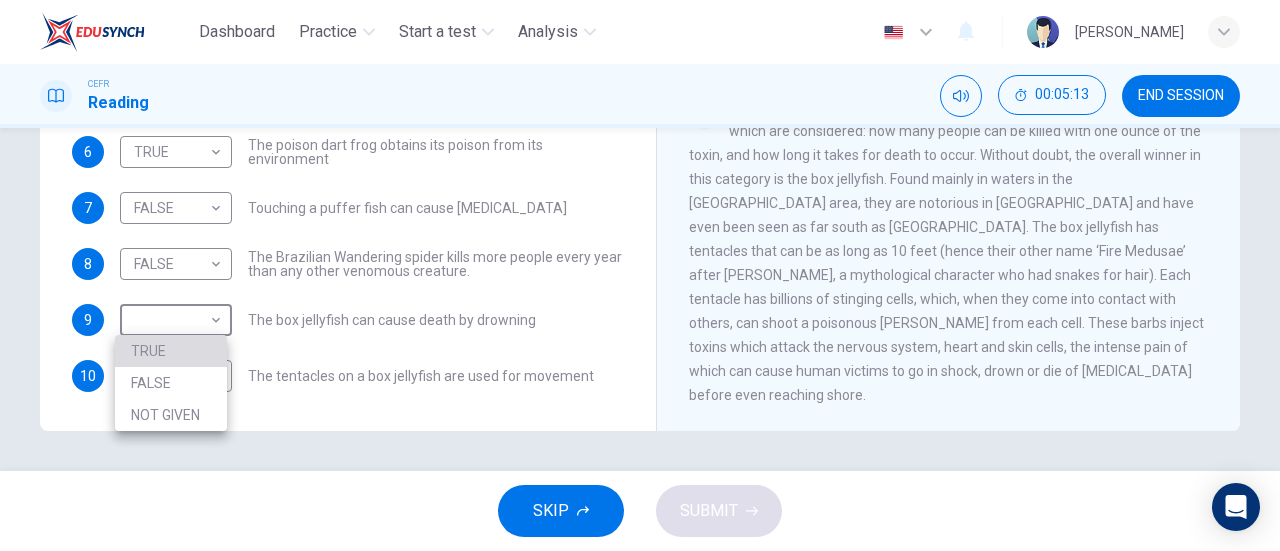 click on "TRUE" at bounding box center [171, 351] 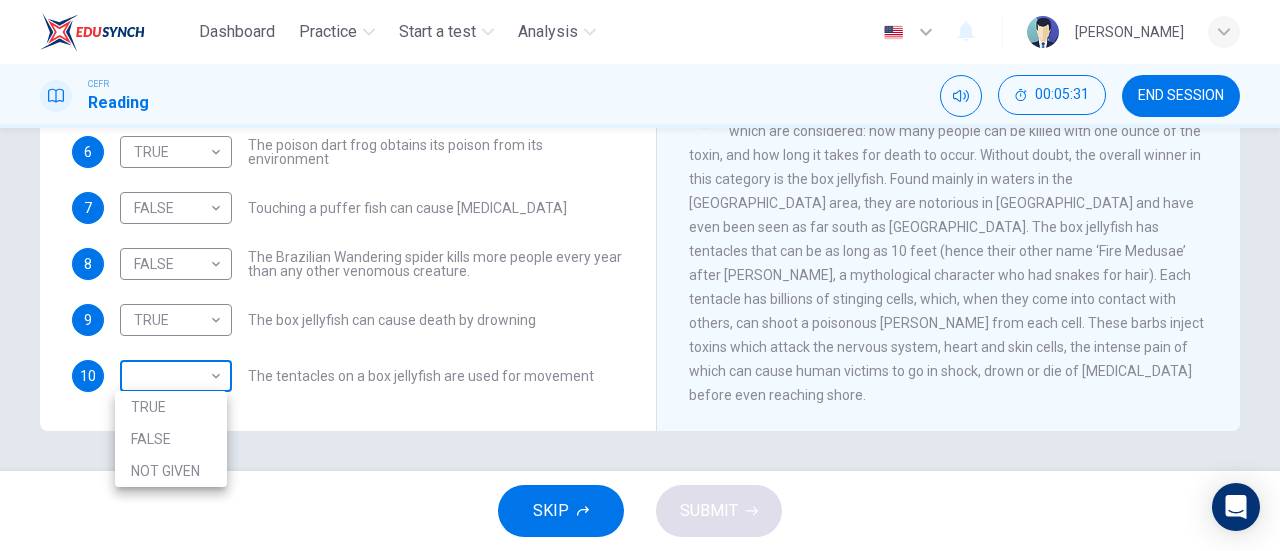 click on "Dashboard Practice Start a test Analysis English en ​ NUR [PERSON_NAME] CEFR Reading 00:05:31 END SESSION Questions 4 - 10 Do the following statements agree with the information given in the Reading Passage?
In the boxes below, on your answer sheet write TRUE if the statement is true FALSE if the statement is false NOT GIVEN if the information is not given in the passage 4 NOT GIVEN NOT GIVEN ​ There is a common misunderstanding of the difference between poisonous and venomous 5 FALSE FALSE ​ Significant environmental disasters are more damaging than animals 6 TRUE TRUE ​ The poison dart frog obtains its poison from its environment 7 FALSE FALSE ​ Touching a puffer fish can cause [MEDICAL_DATA] 8 FALSE FALSE ​ The Brazilian Wandering spider kills more people every year than any other venomous creature. 9 TRUE TRUE ​ The box jellyfish can cause death by [MEDICAL_DATA] 10 ​ ​ The tentacles on a box jellyfish are used for movement Poisonous Animals CLICK TO ZOOM Click to Zoom 1 2 3 4 5 6 SKIP SUBMIT" at bounding box center (640, 275) 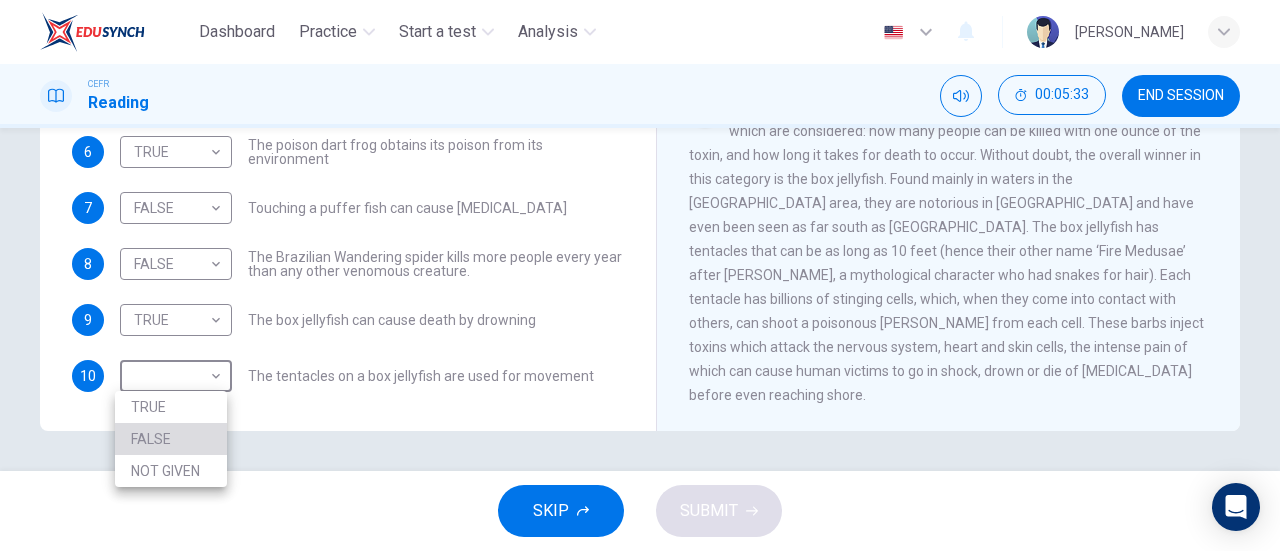 click on "FALSE" at bounding box center (171, 439) 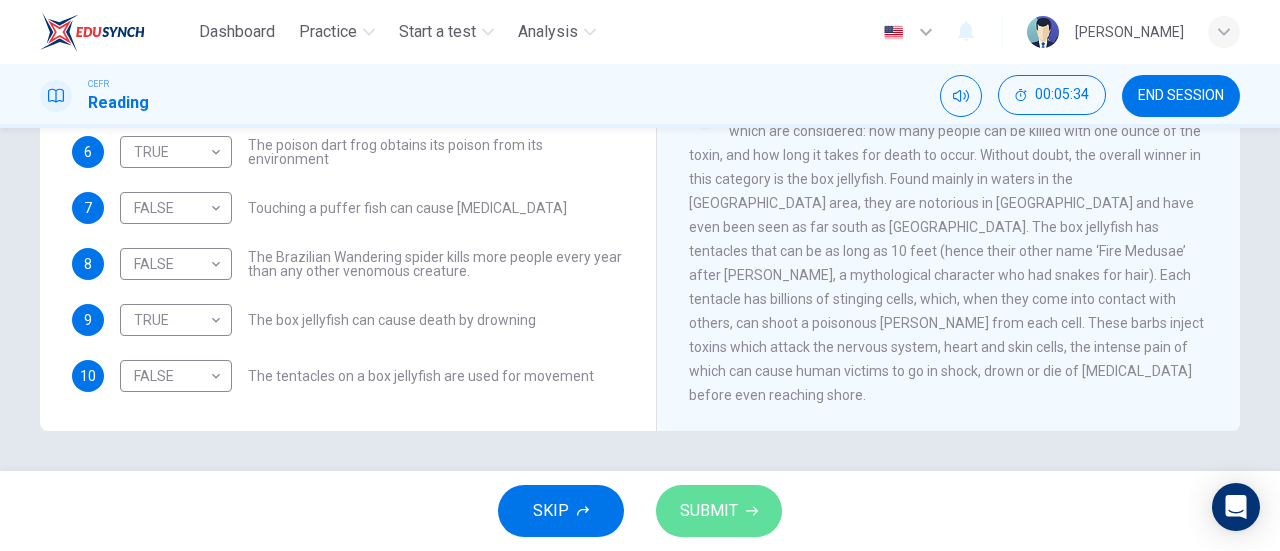 click on "SUBMIT" at bounding box center (709, 511) 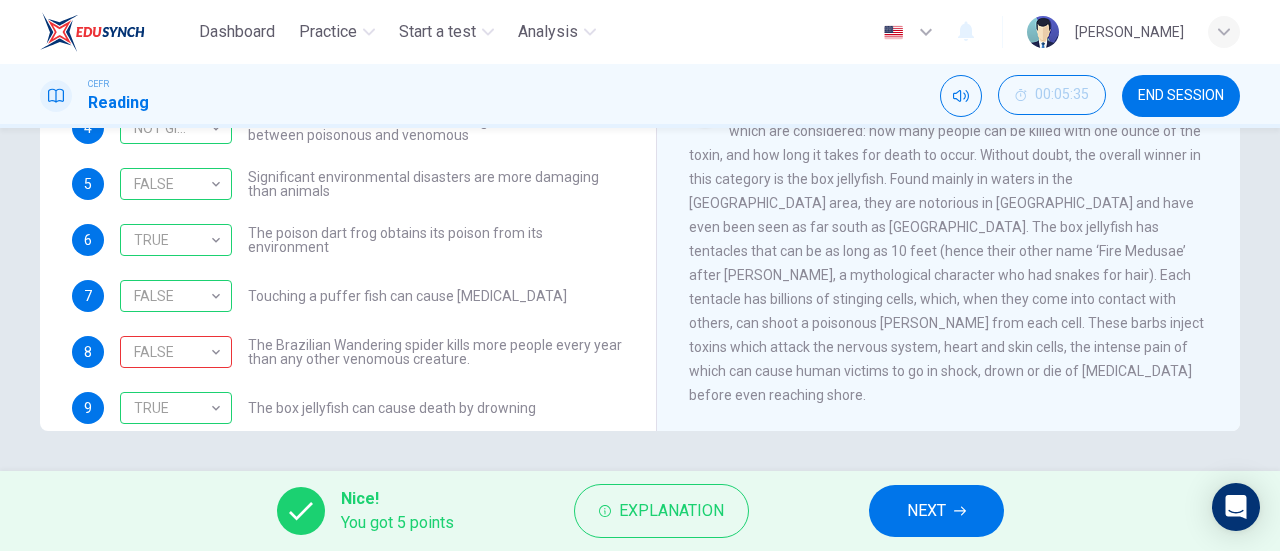 scroll, scrollTop: 136, scrollLeft: 0, axis: vertical 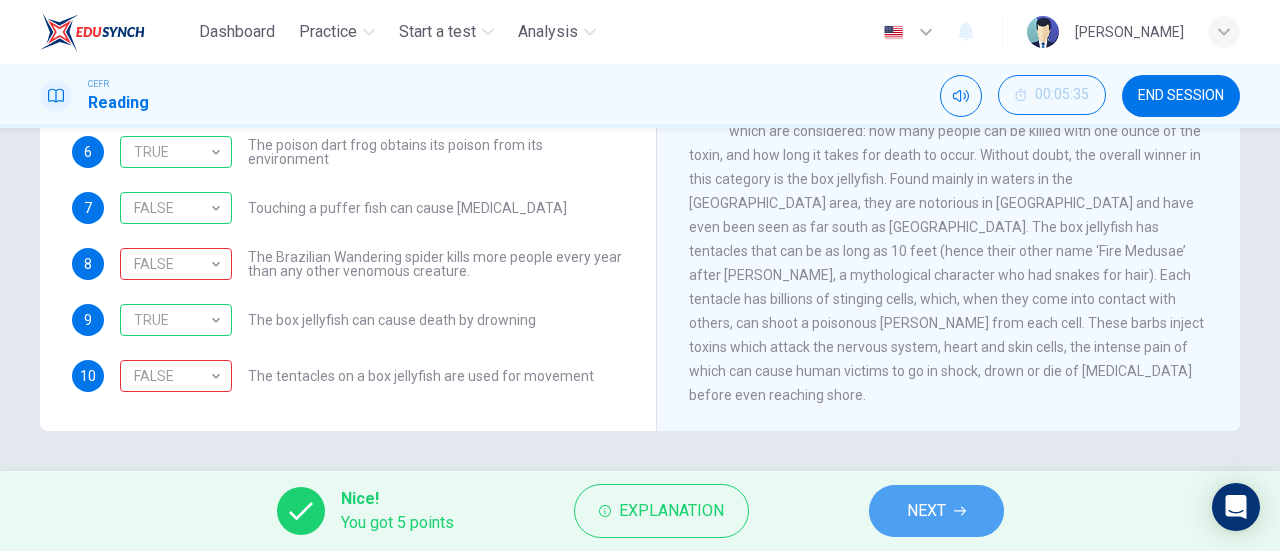 click on "NEXT" at bounding box center (926, 511) 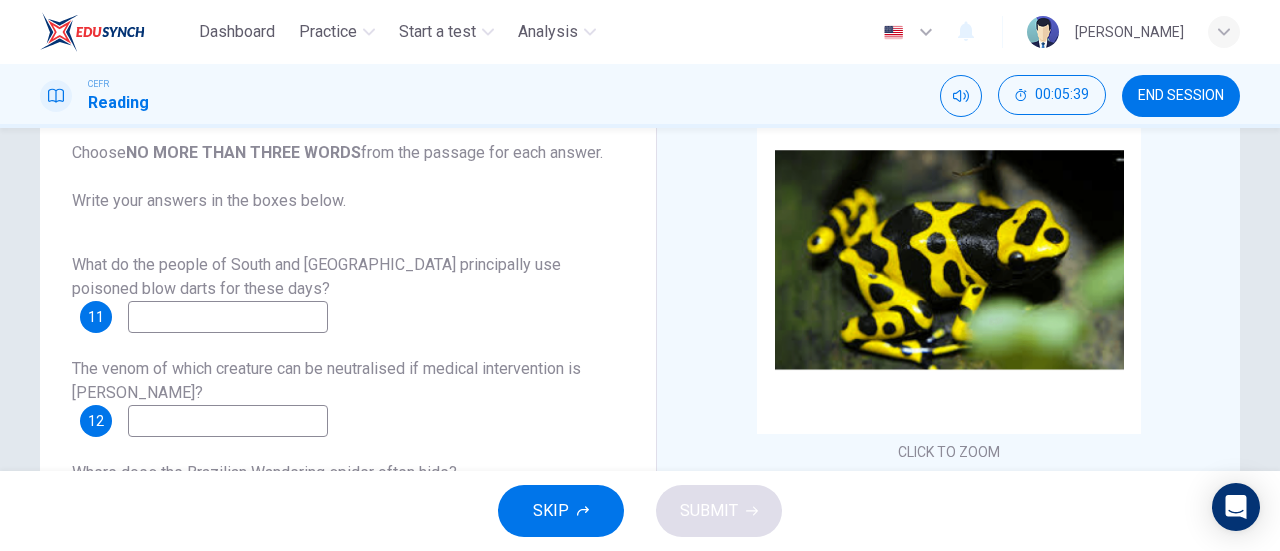scroll, scrollTop: 188, scrollLeft: 0, axis: vertical 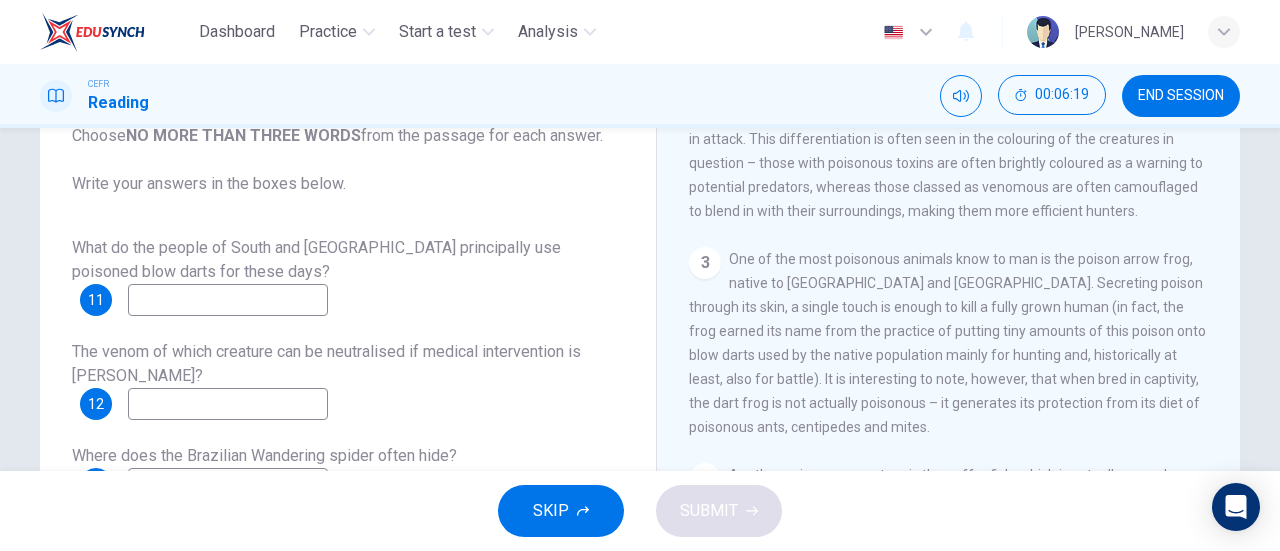 click at bounding box center [228, 300] 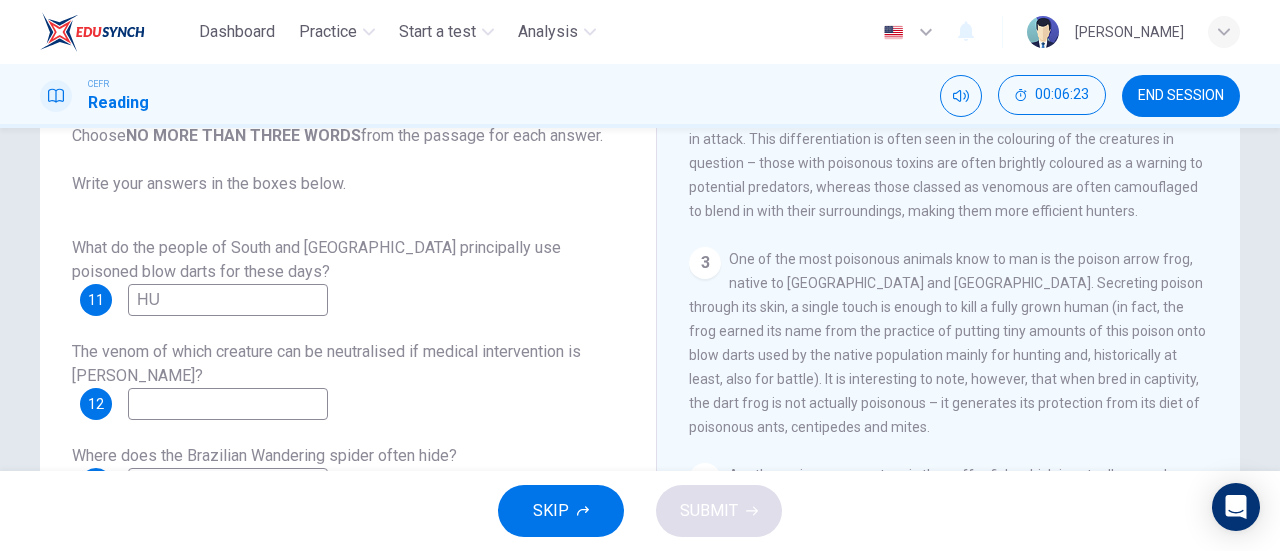 type on "H" 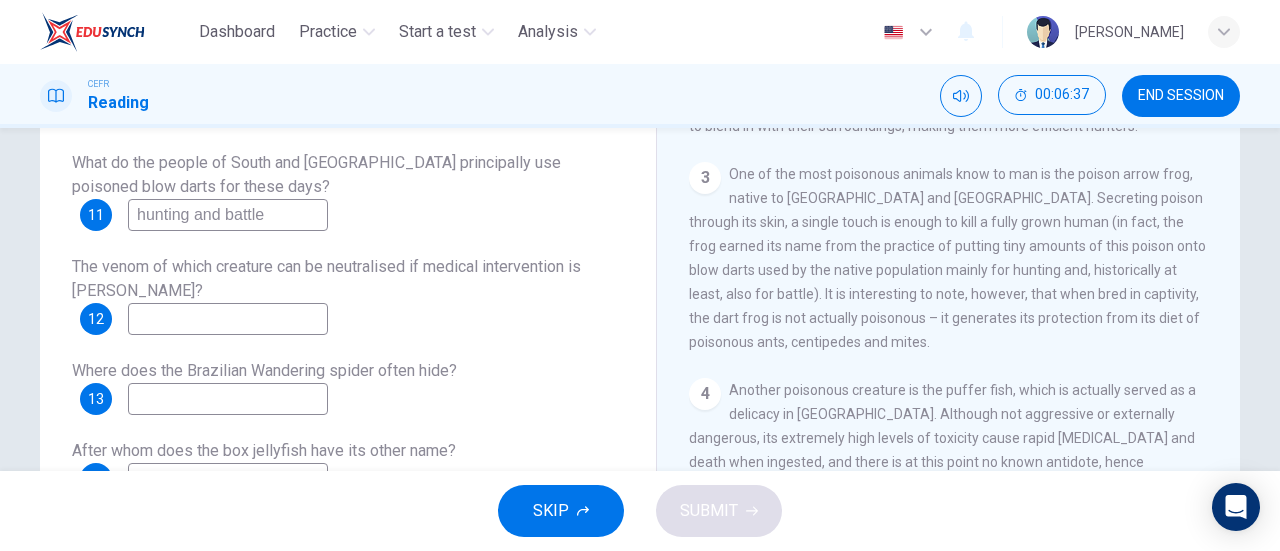 scroll, scrollTop: 276, scrollLeft: 0, axis: vertical 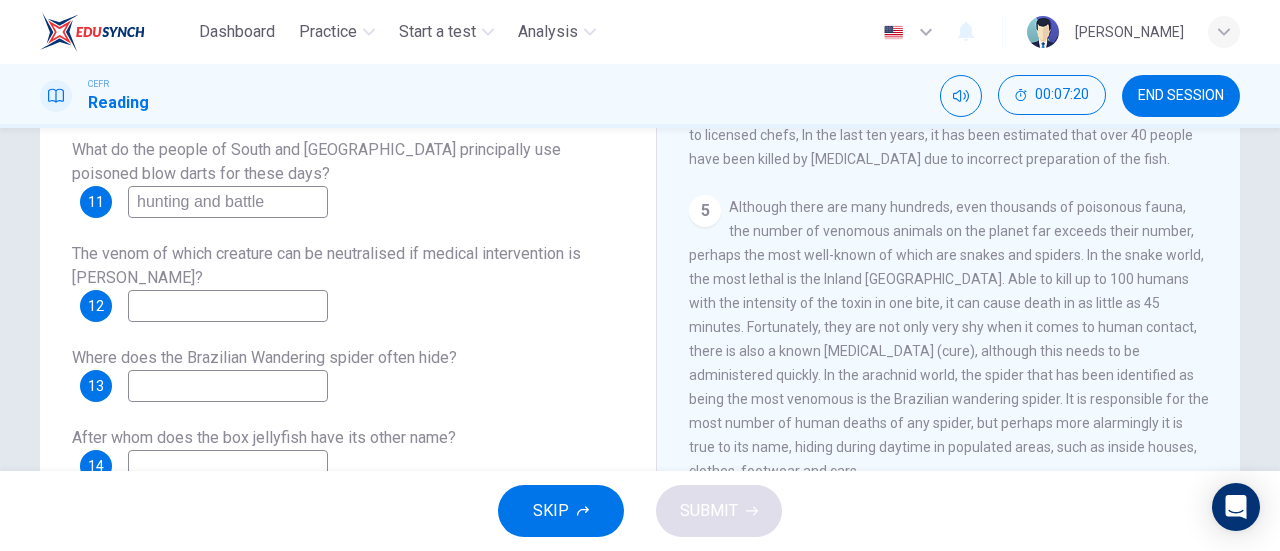 type on "hunting and battle" 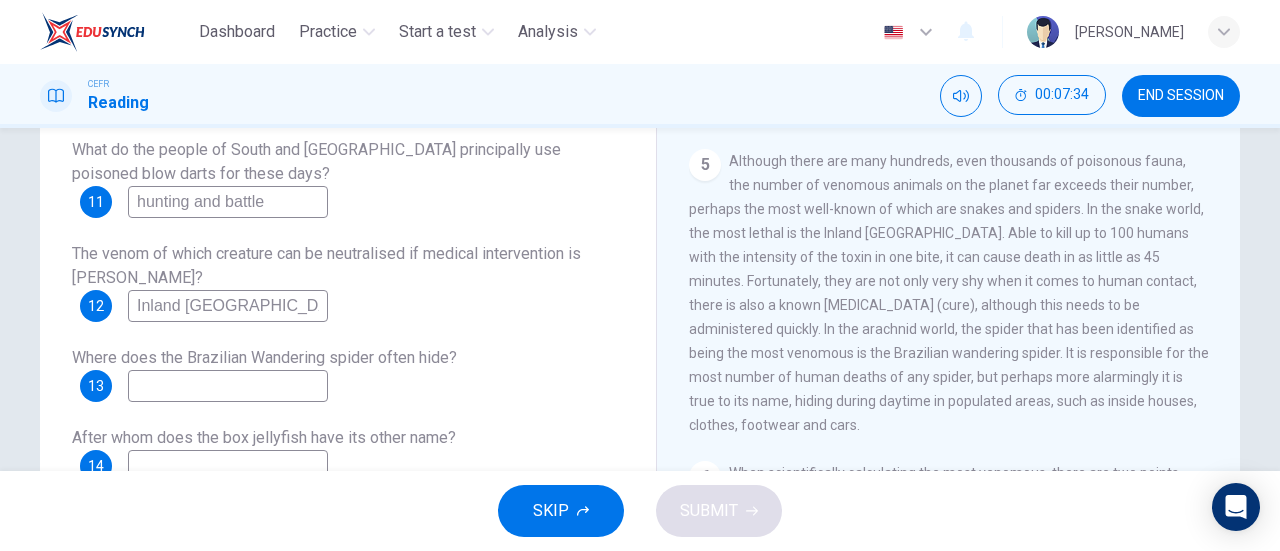 scroll, scrollTop: 1059, scrollLeft: 0, axis: vertical 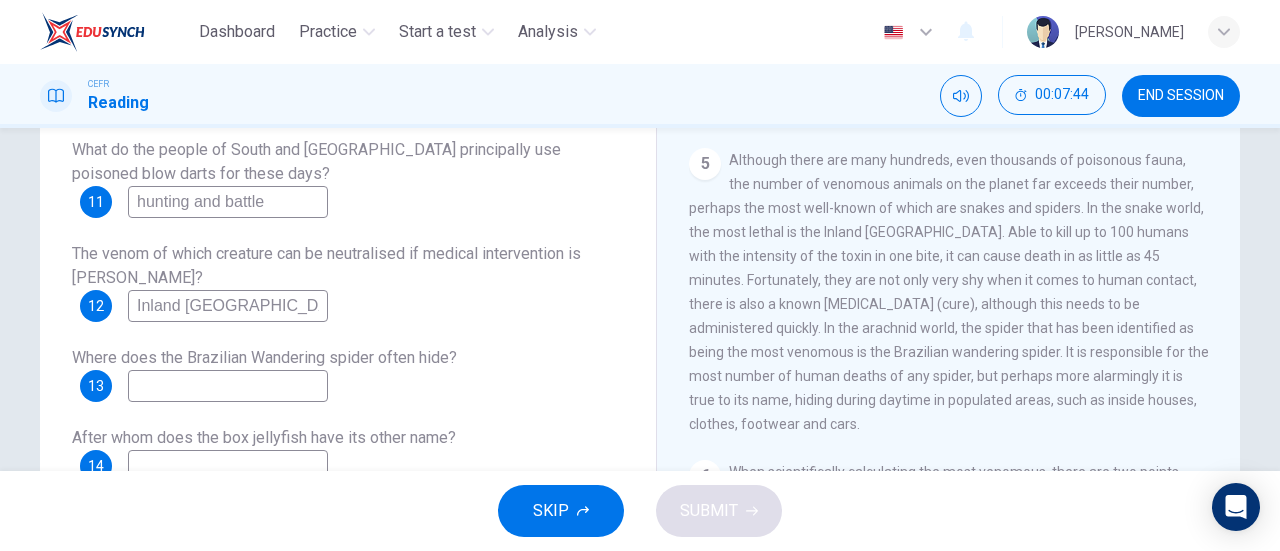 type on "Inland [GEOGRAPHIC_DATA]" 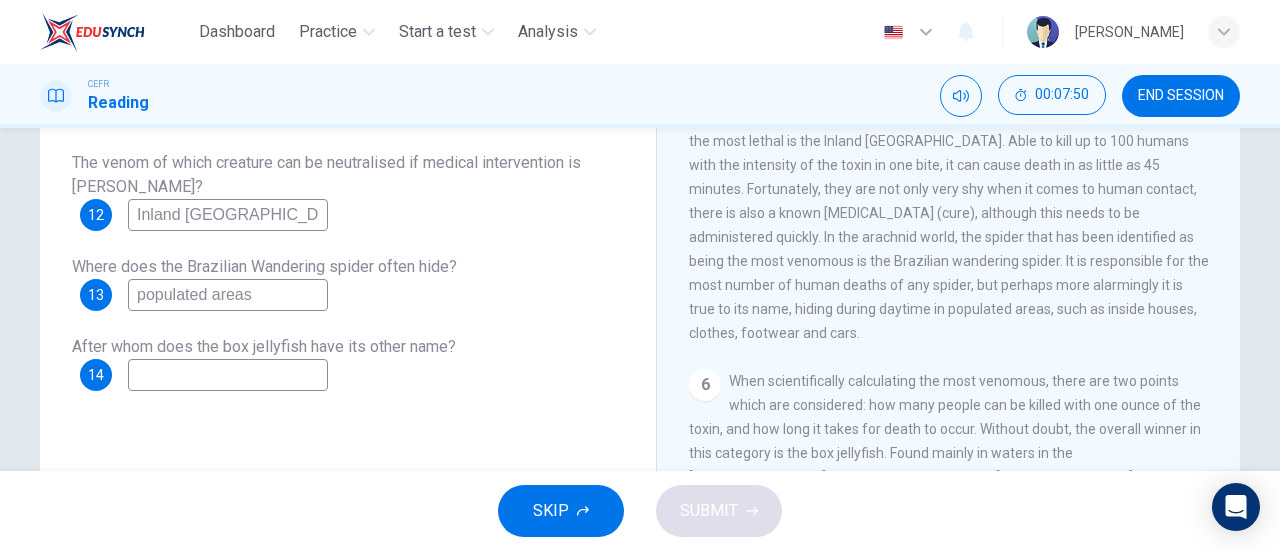 scroll, scrollTop: 382, scrollLeft: 0, axis: vertical 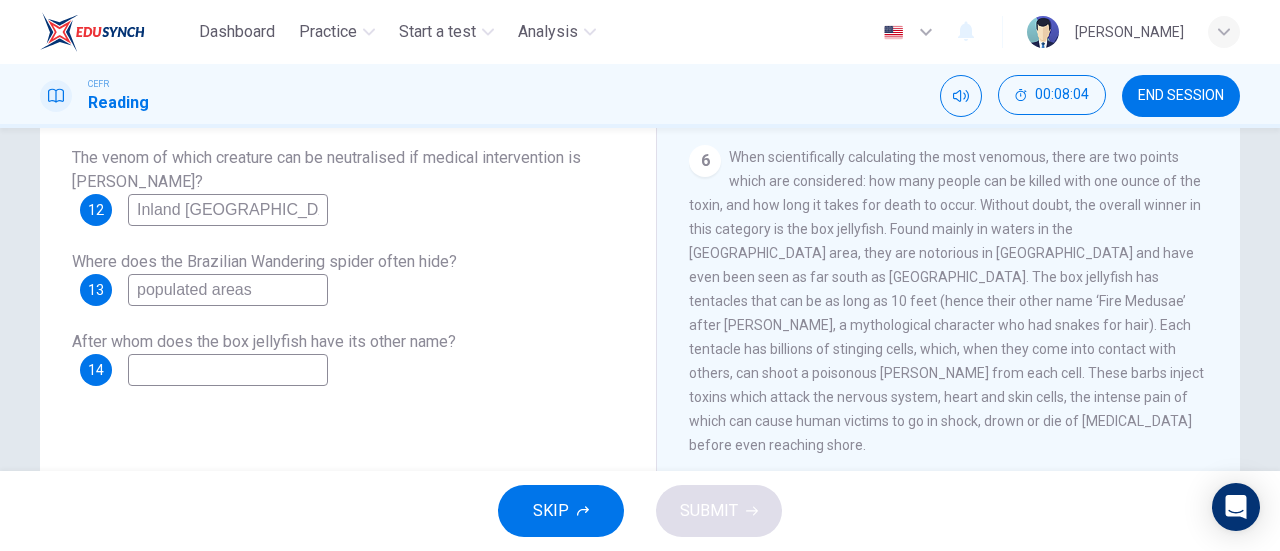 type on "populated areas" 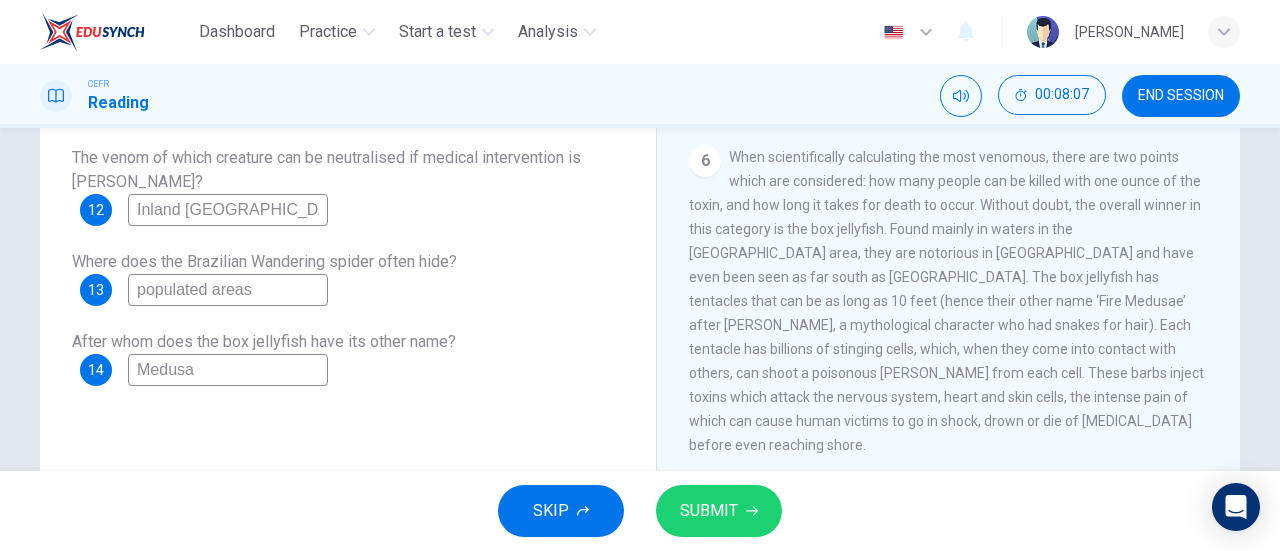 type on "Medusa" 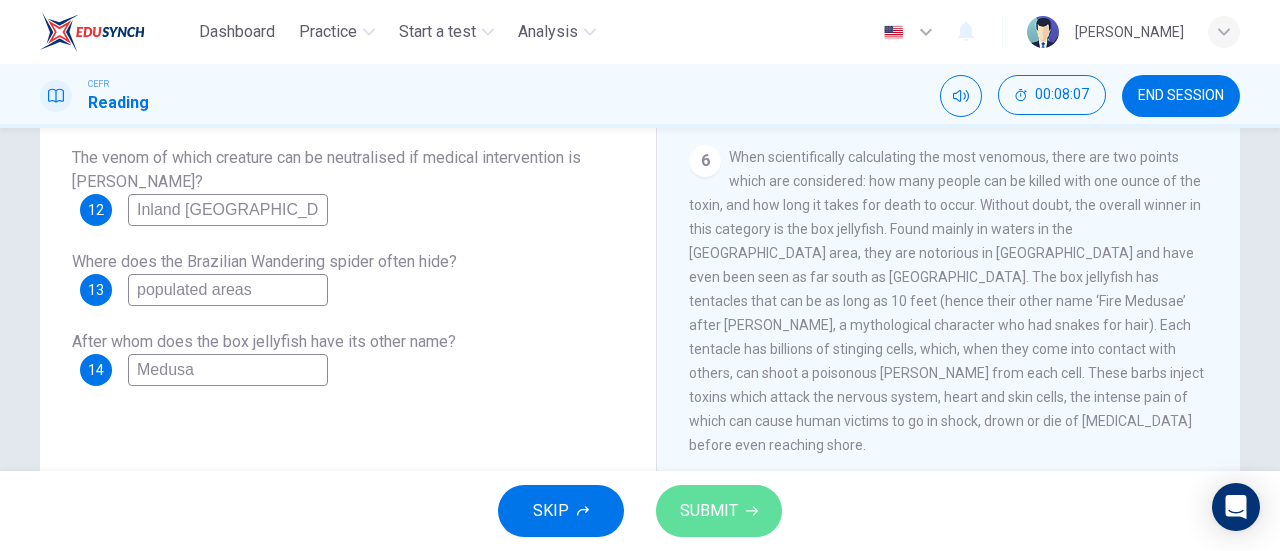 click on "SUBMIT" at bounding box center [709, 511] 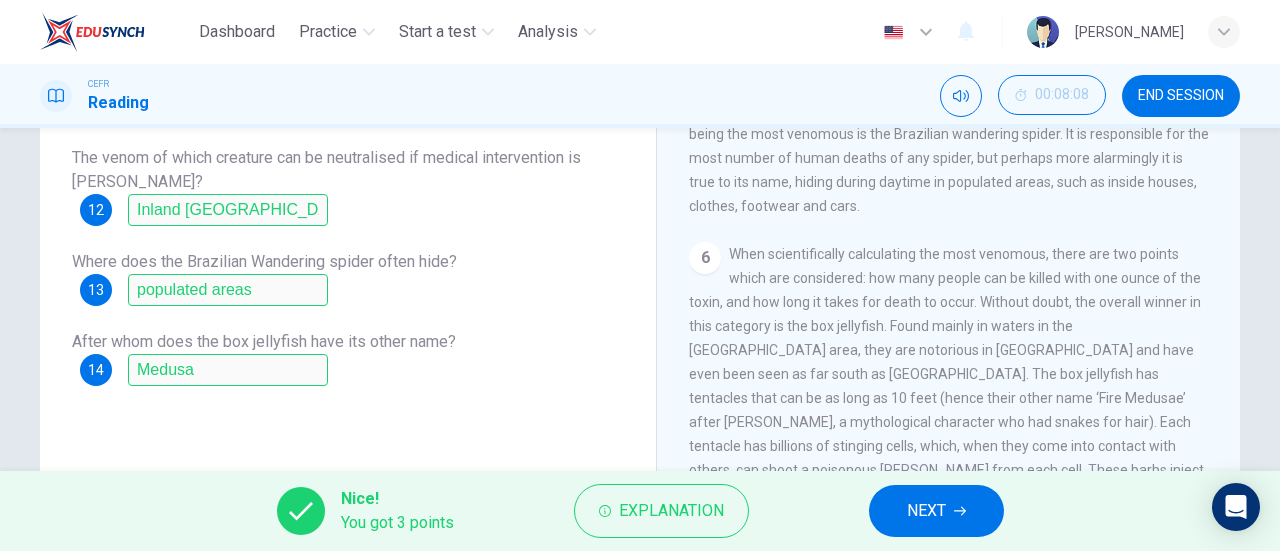 scroll, scrollTop: 1161, scrollLeft: 0, axis: vertical 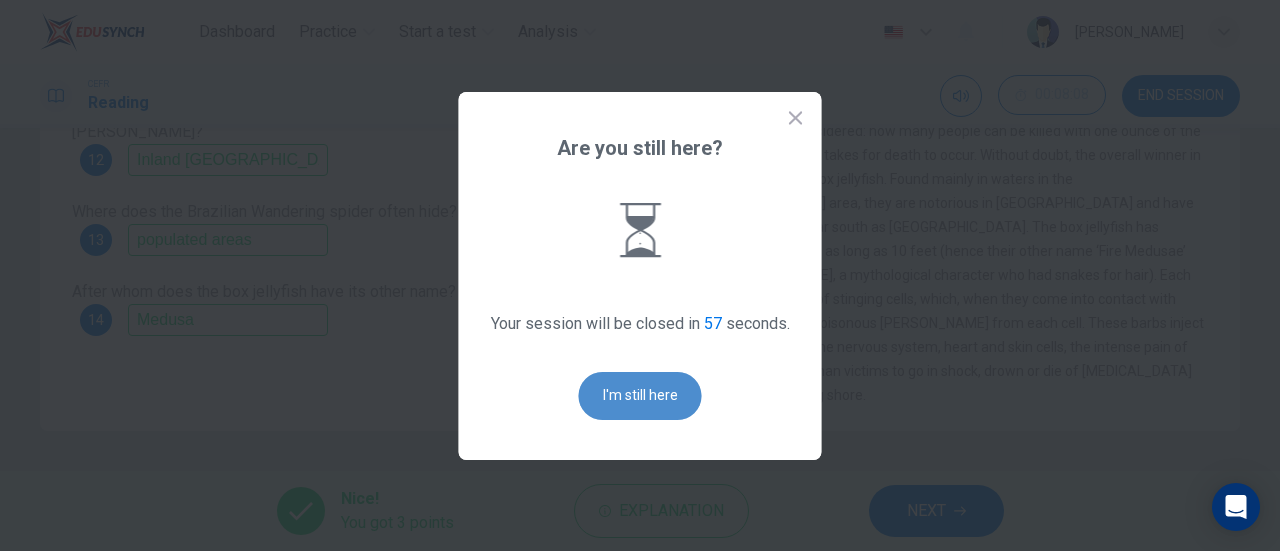click on "I'm still here" at bounding box center (640, 396) 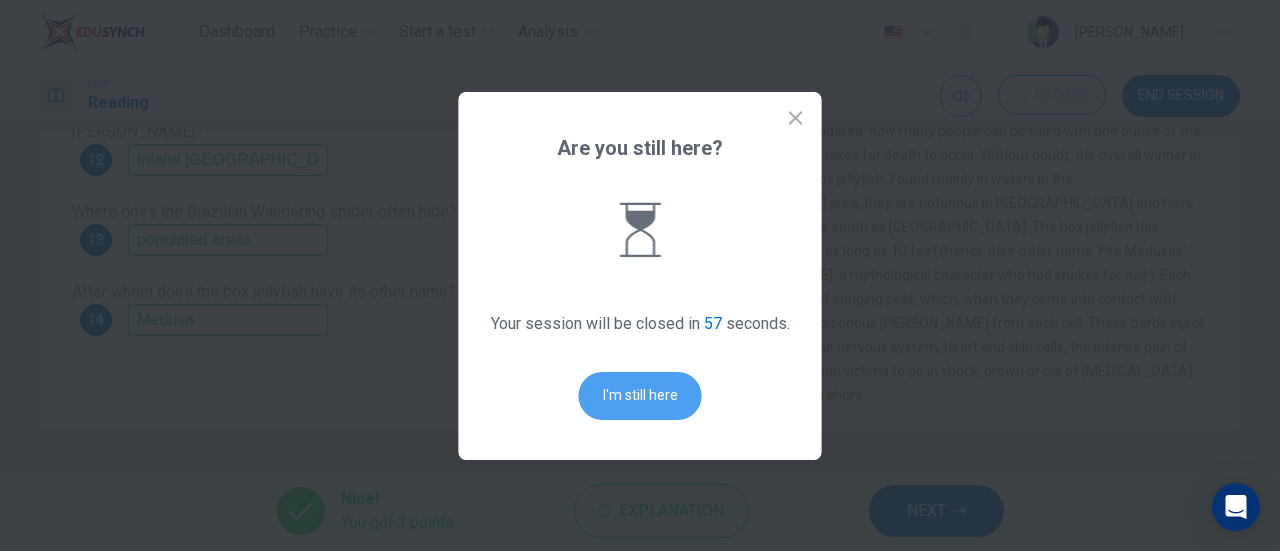 click on "I'm still here" at bounding box center (640, 396) 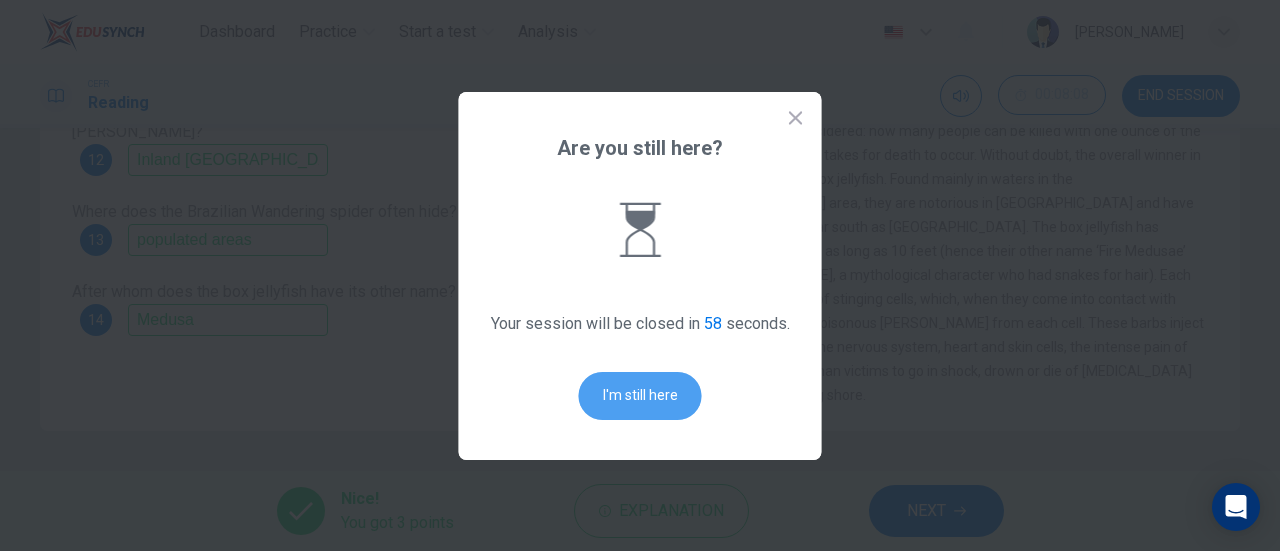 click on "I'm still here" at bounding box center [640, 396] 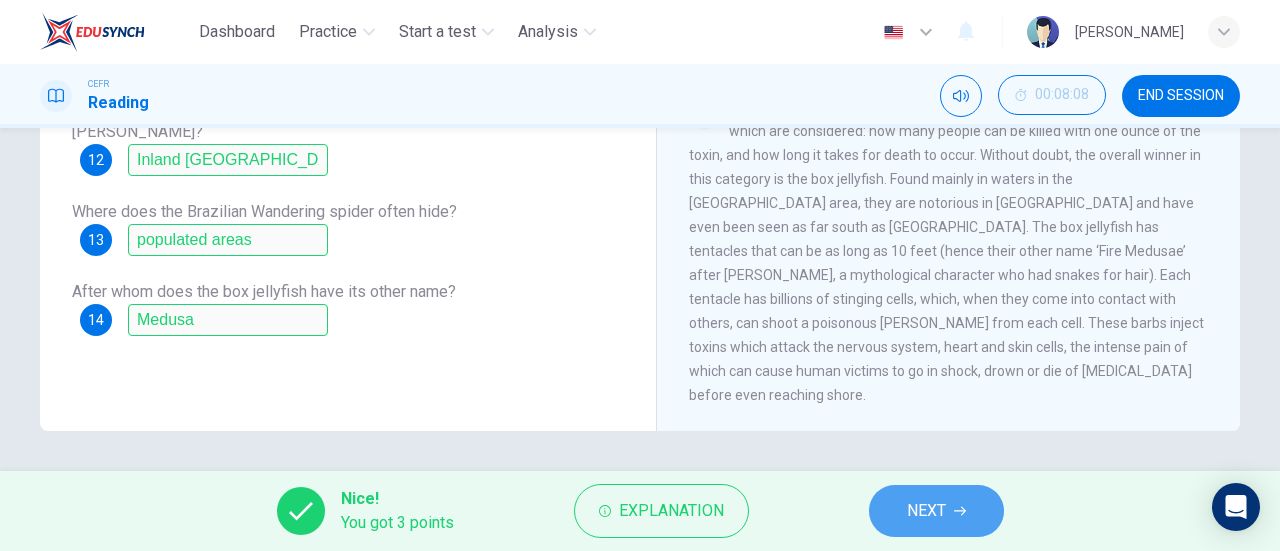 click on "NEXT" at bounding box center [926, 511] 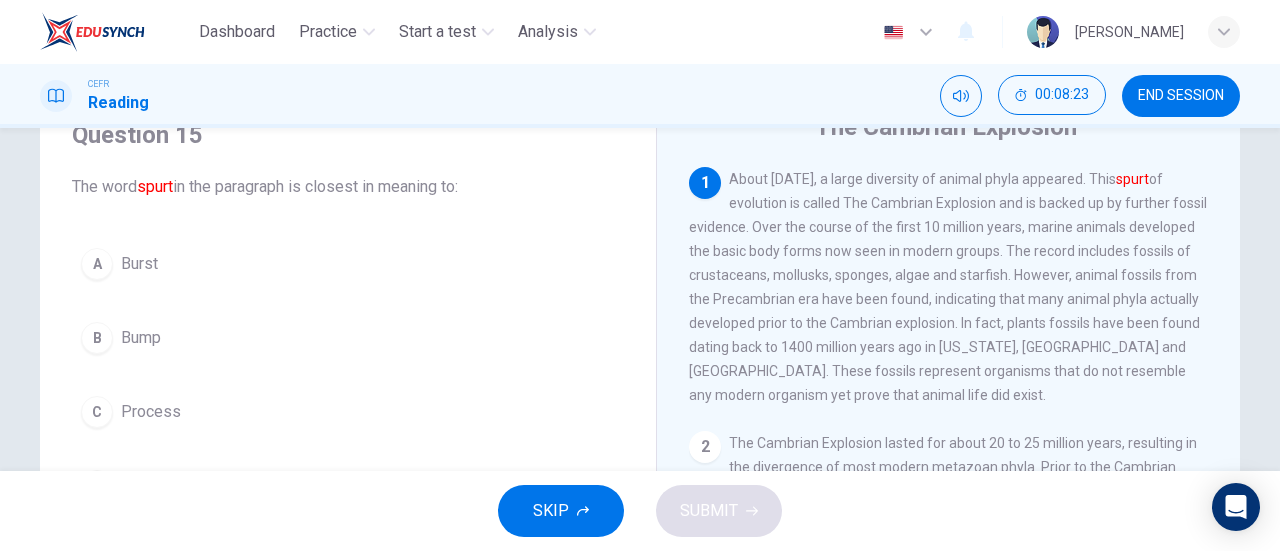 scroll, scrollTop: 91, scrollLeft: 0, axis: vertical 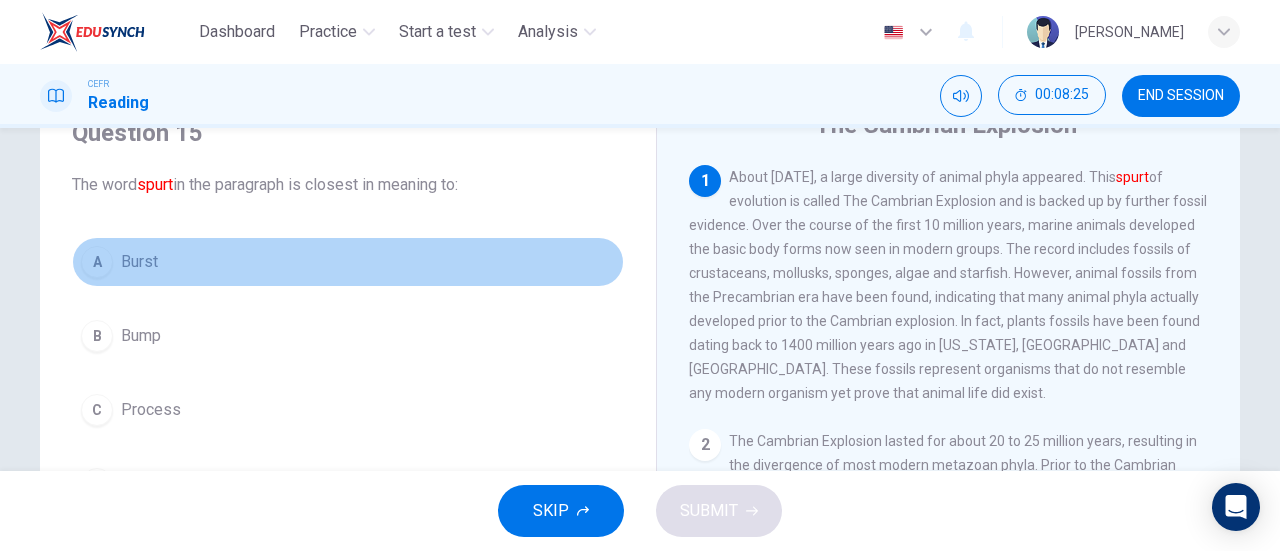 click on "A" at bounding box center [97, 262] 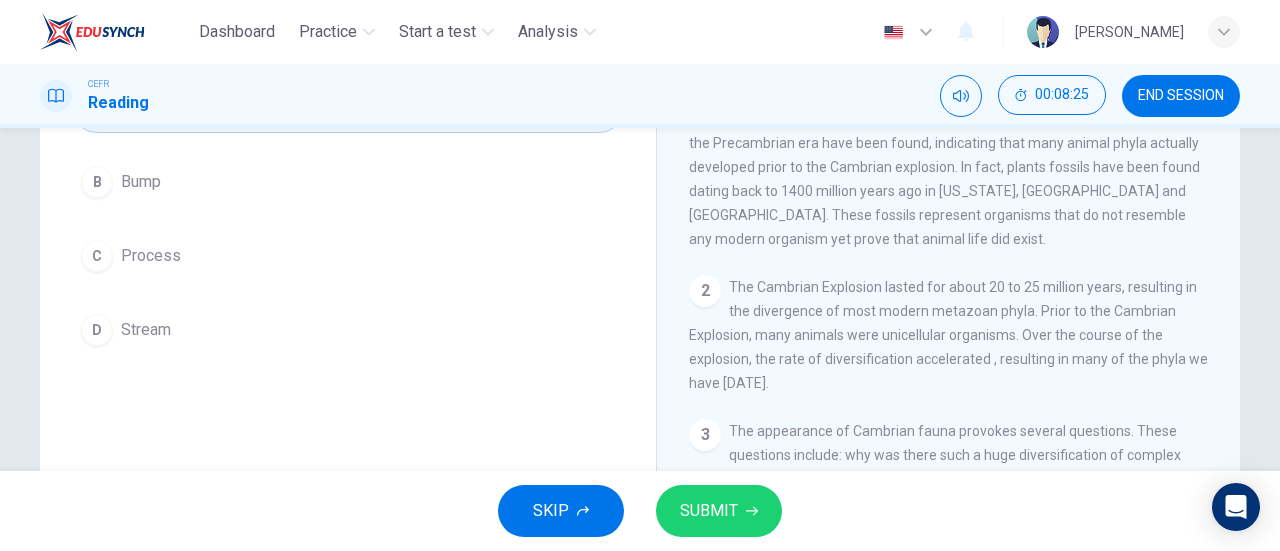scroll, scrollTop: 247, scrollLeft: 0, axis: vertical 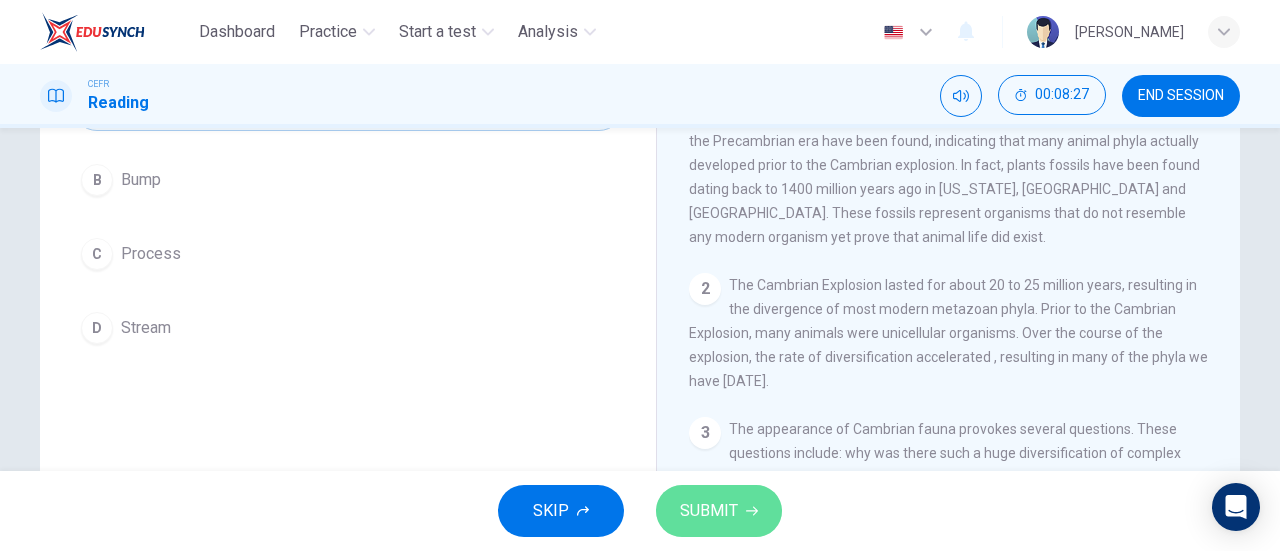 click on "SUBMIT" at bounding box center [709, 511] 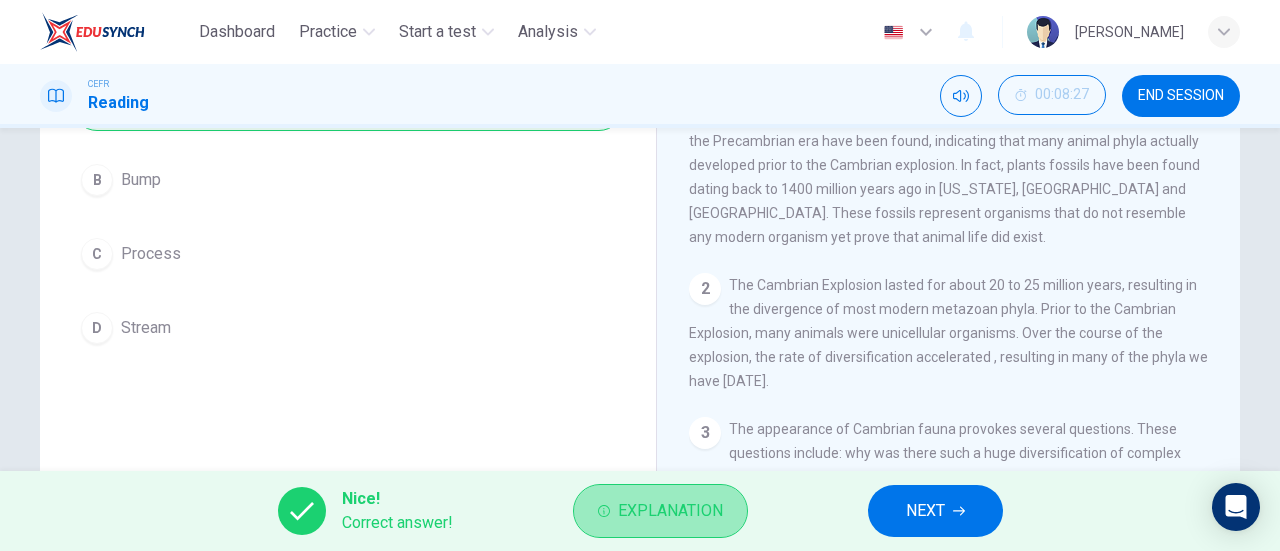 click on "Explanation" at bounding box center (670, 511) 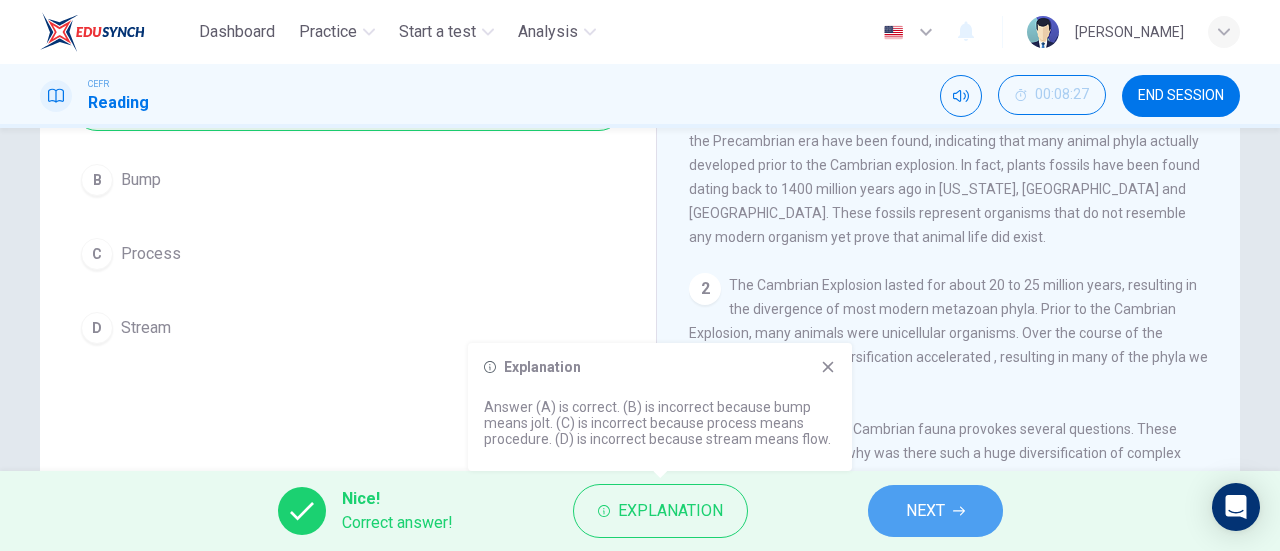 click on "NEXT" at bounding box center [925, 511] 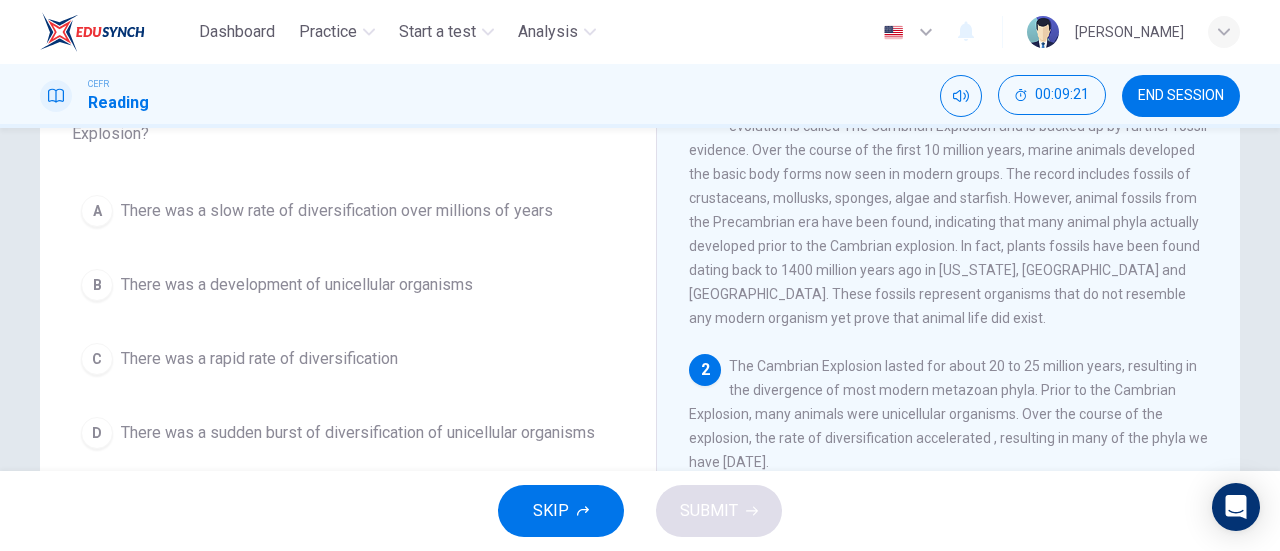 scroll, scrollTop: 168, scrollLeft: 0, axis: vertical 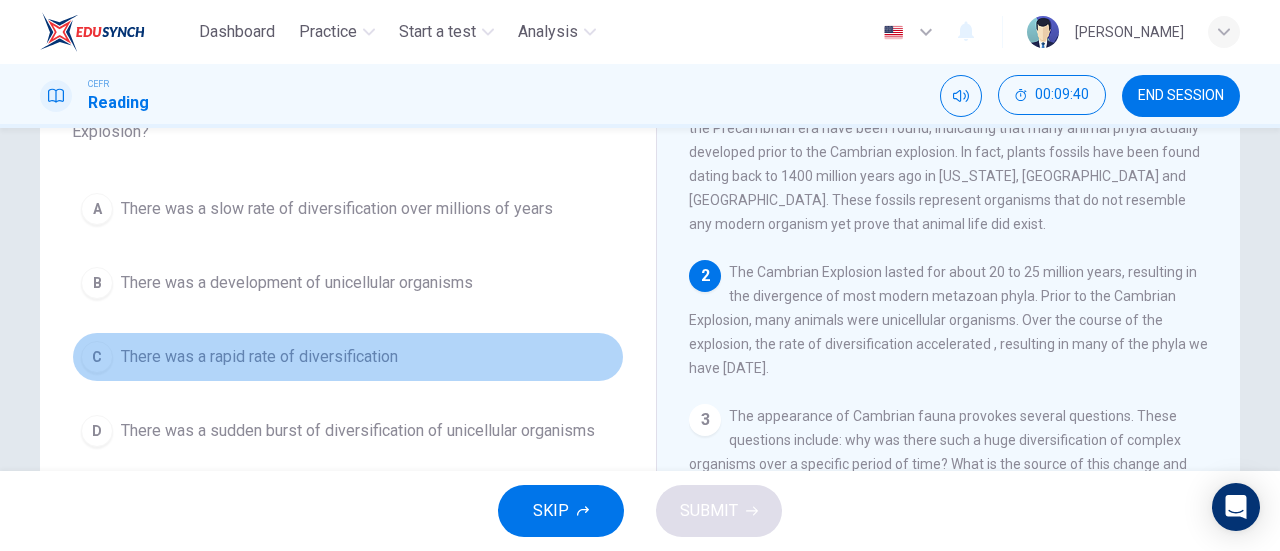 click on "There was a rapid rate of diversification" at bounding box center [259, 357] 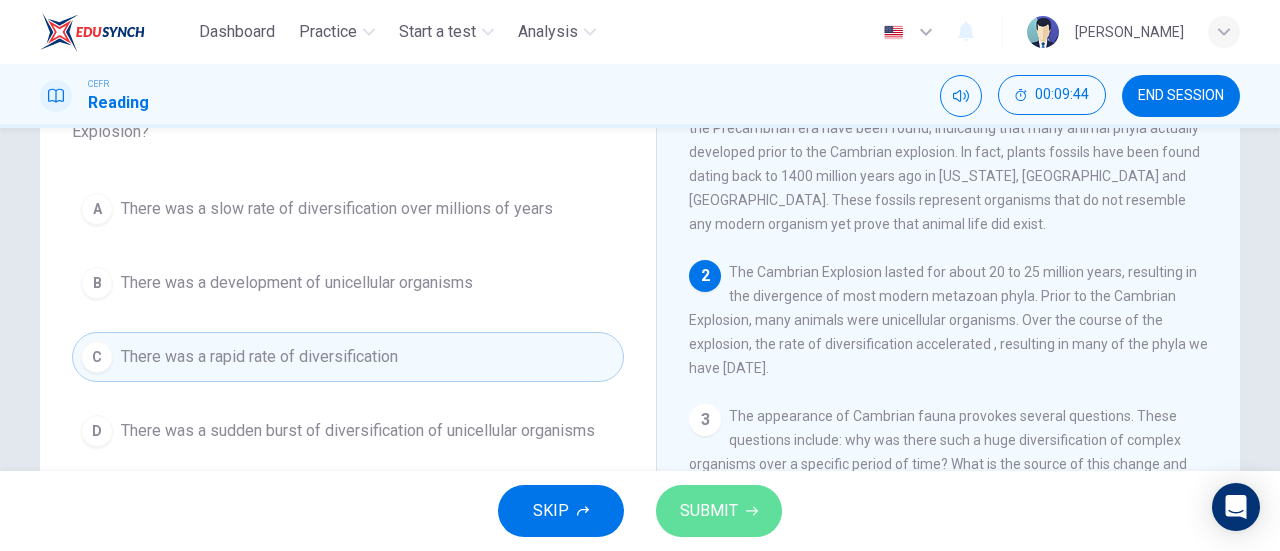 click on "SUBMIT" at bounding box center (719, 511) 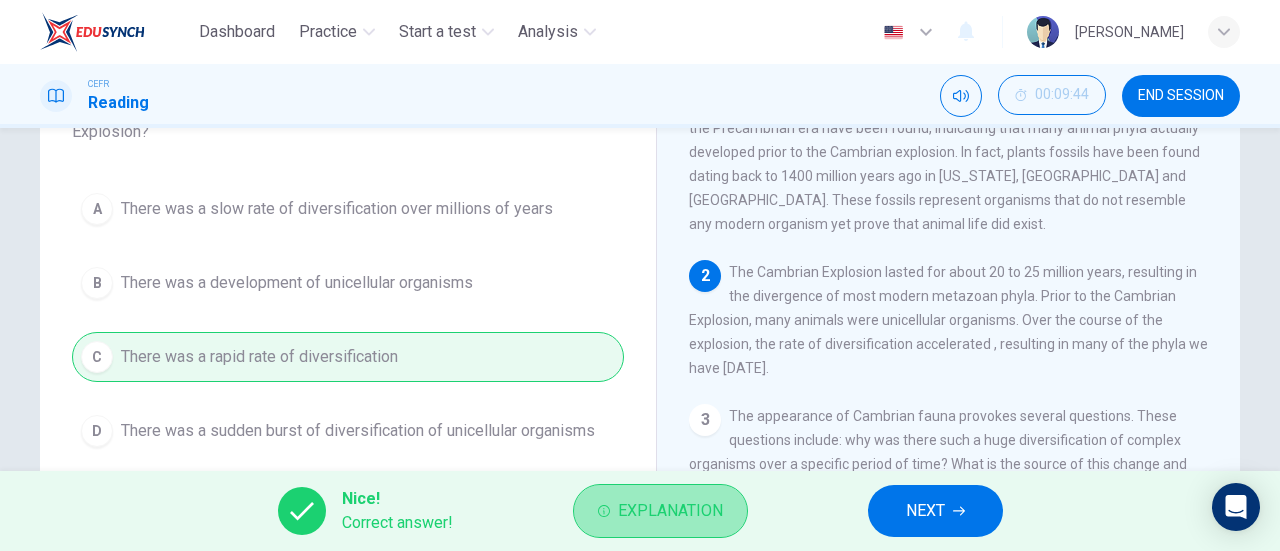 click on "Explanation" at bounding box center (660, 511) 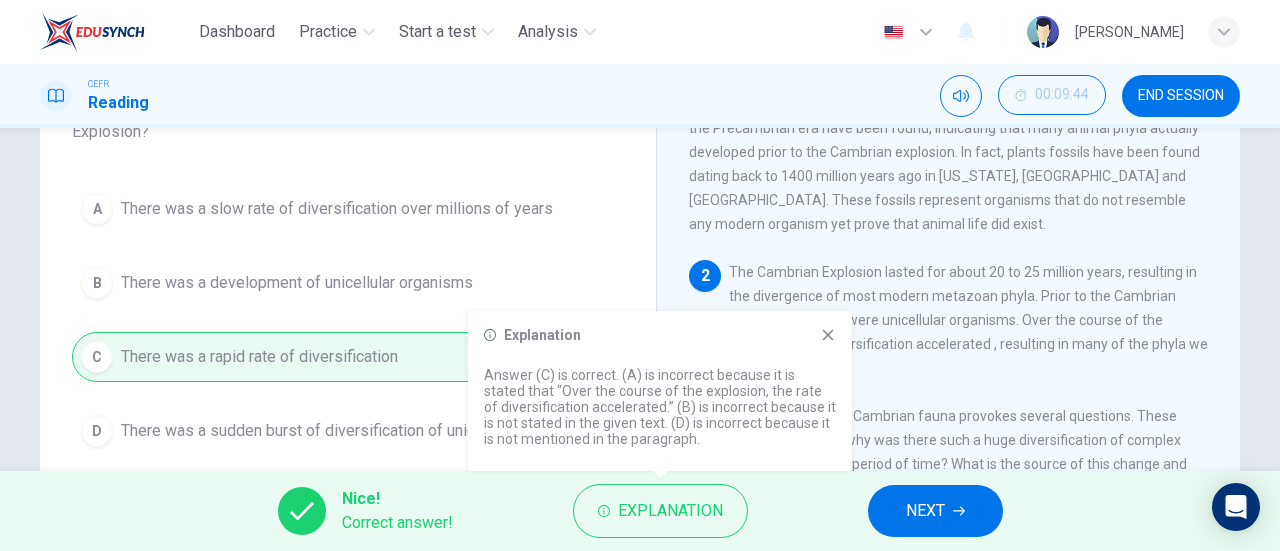 click on "NEXT" at bounding box center [925, 511] 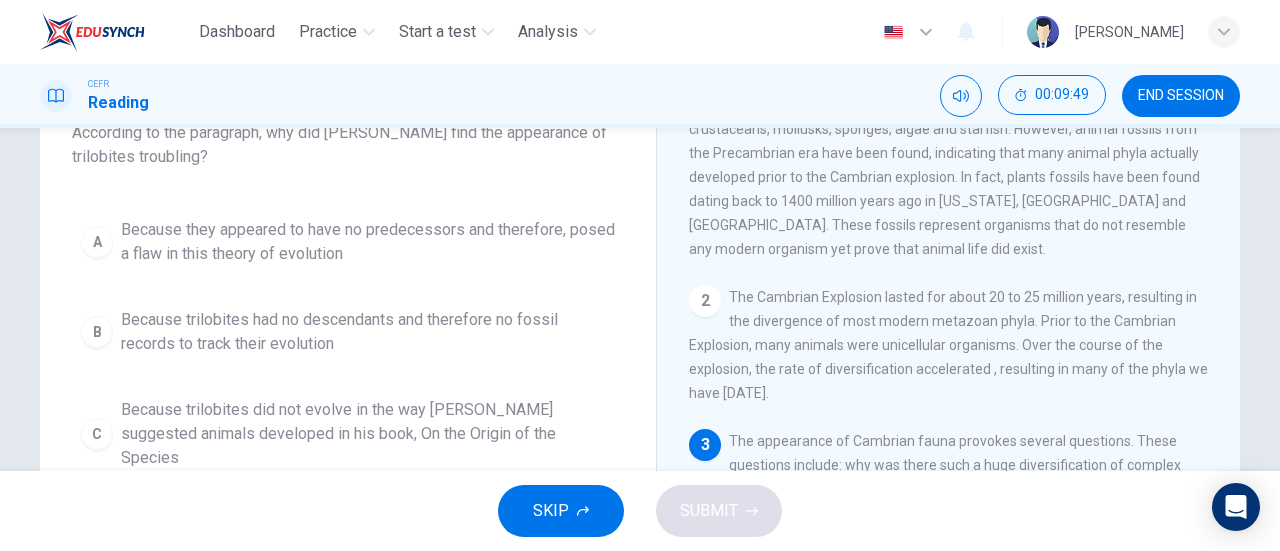 scroll, scrollTop: 144, scrollLeft: 0, axis: vertical 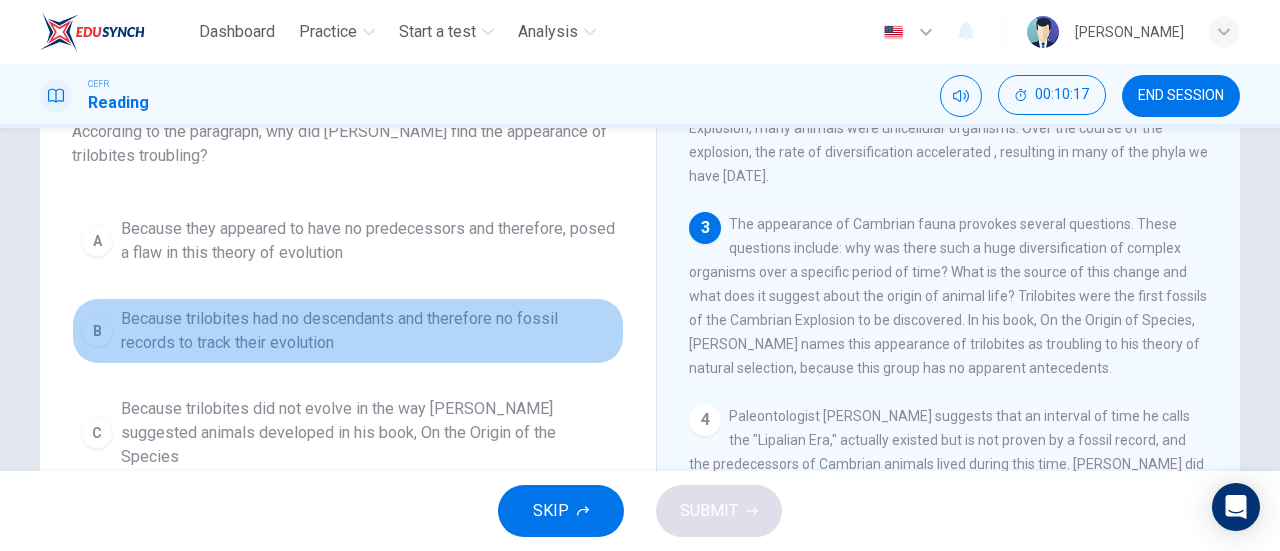 click on "Because trilobites had no descendants and therefore no fossil records to track their evolution" at bounding box center (368, 331) 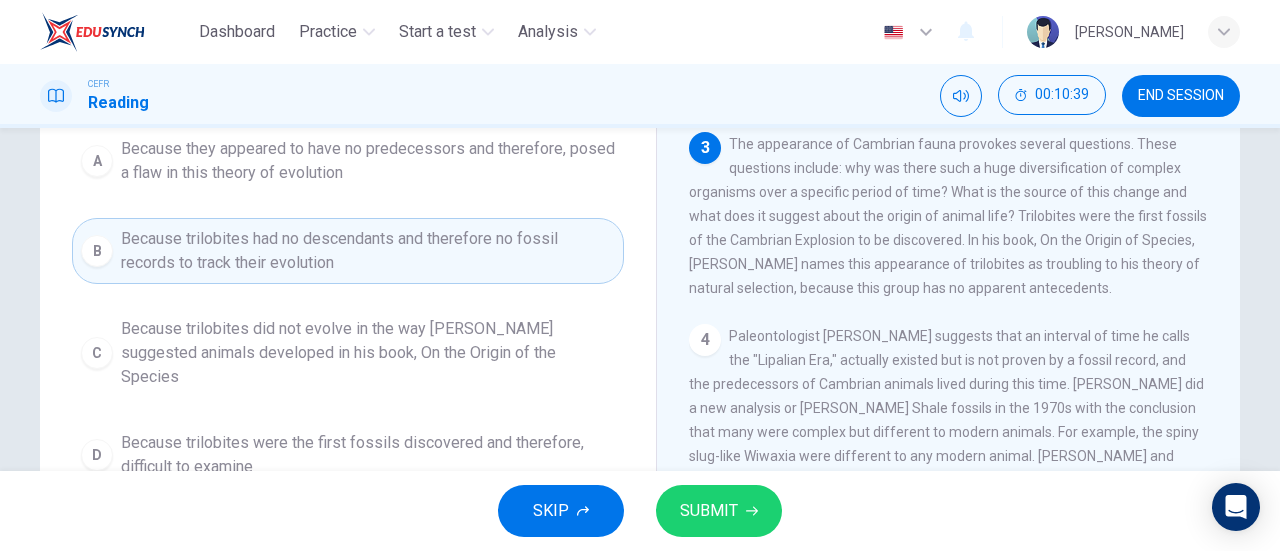 scroll, scrollTop: 223, scrollLeft: 0, axis: vertical 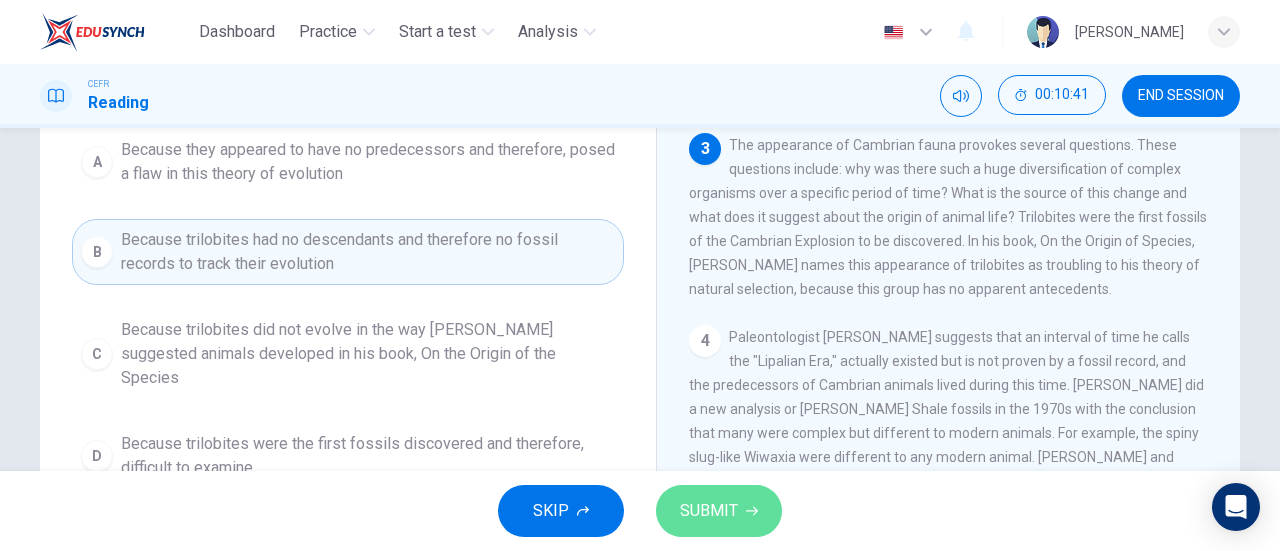 click on "SUBMIT" at bounding box center [719, 511] 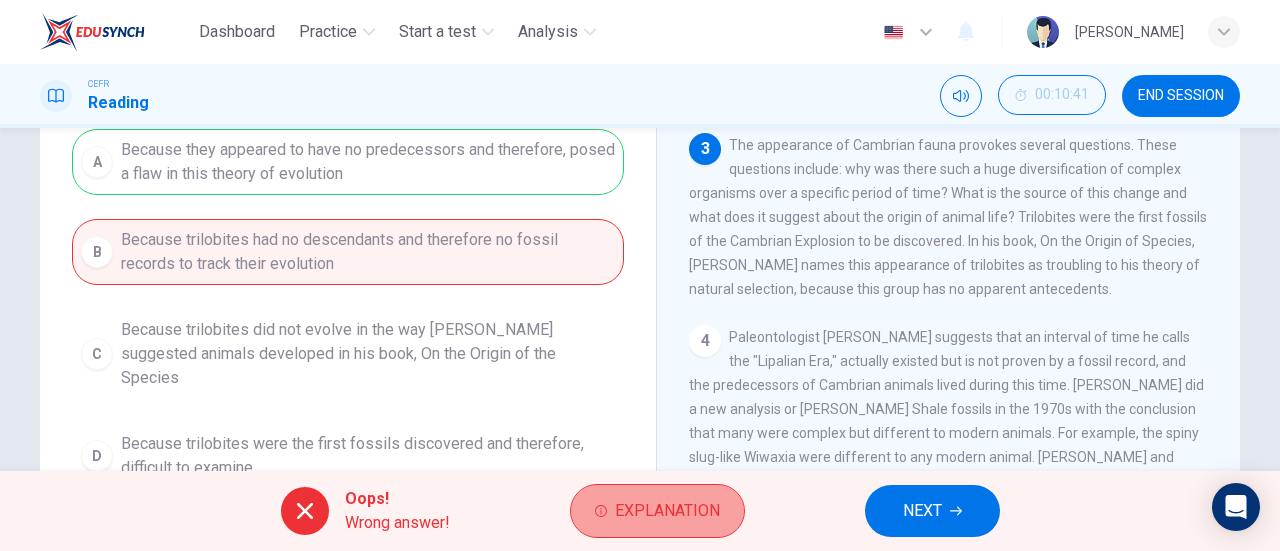 click on "Explanation" at bounding box center [657, 511] 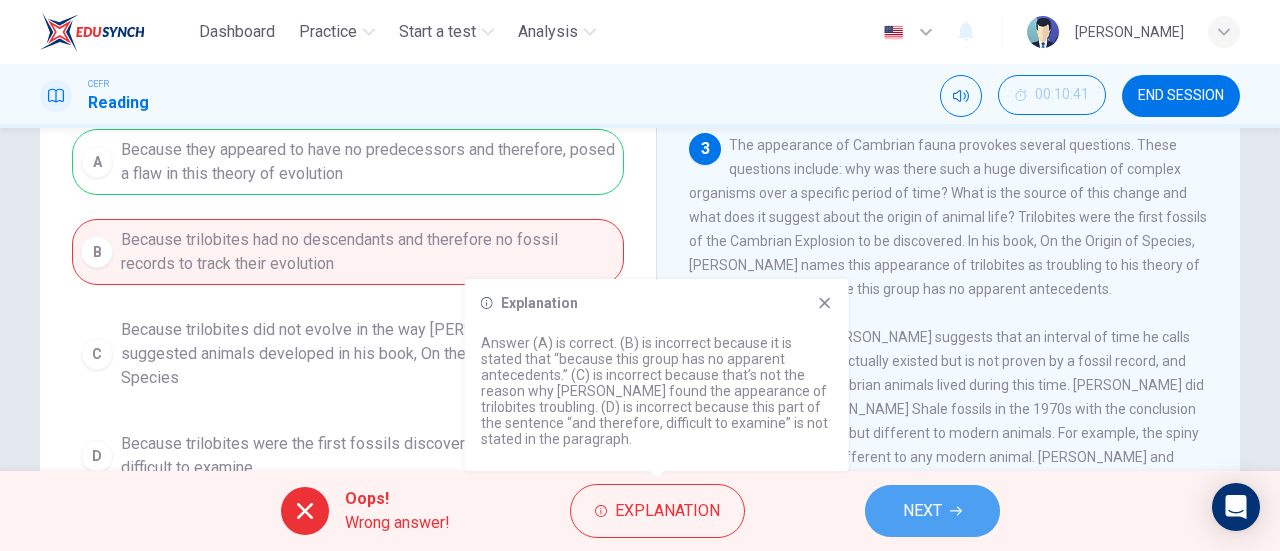 click on "NEXT" at bounding box center (932, 511) 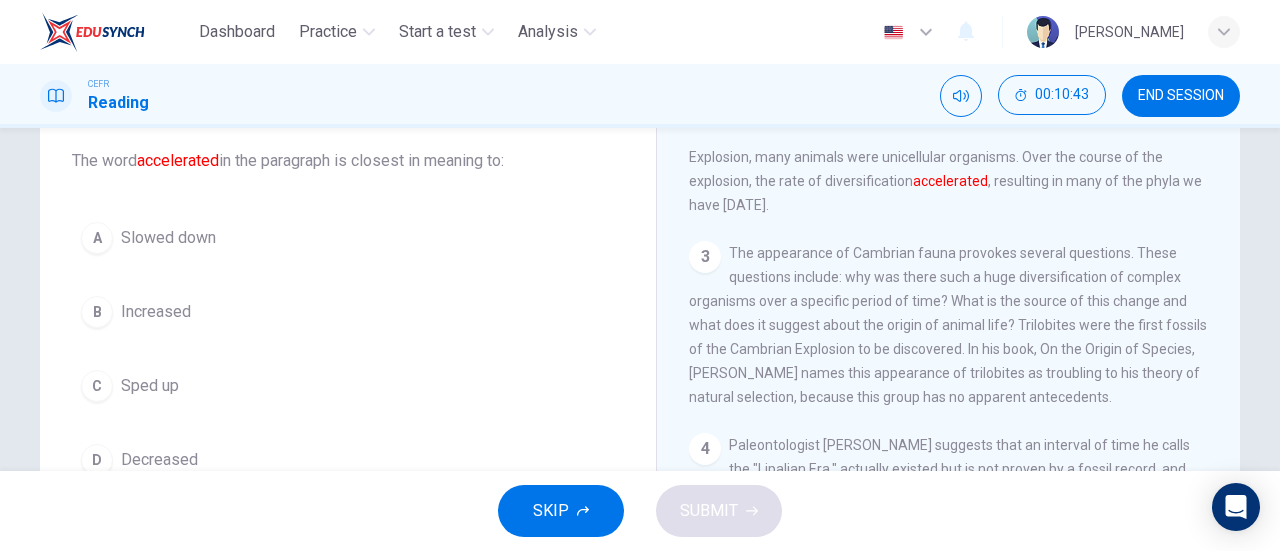 scroll, scrollTop: 119, scrollLeft: 0, axis: vertical 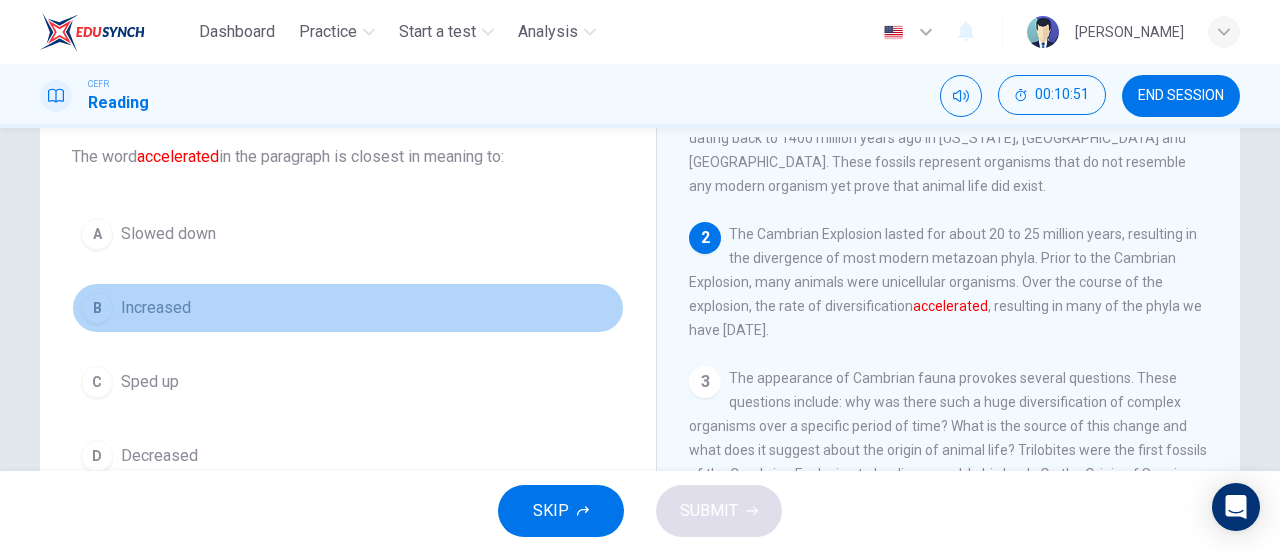 click on "B" at bounding box center (97, 308) 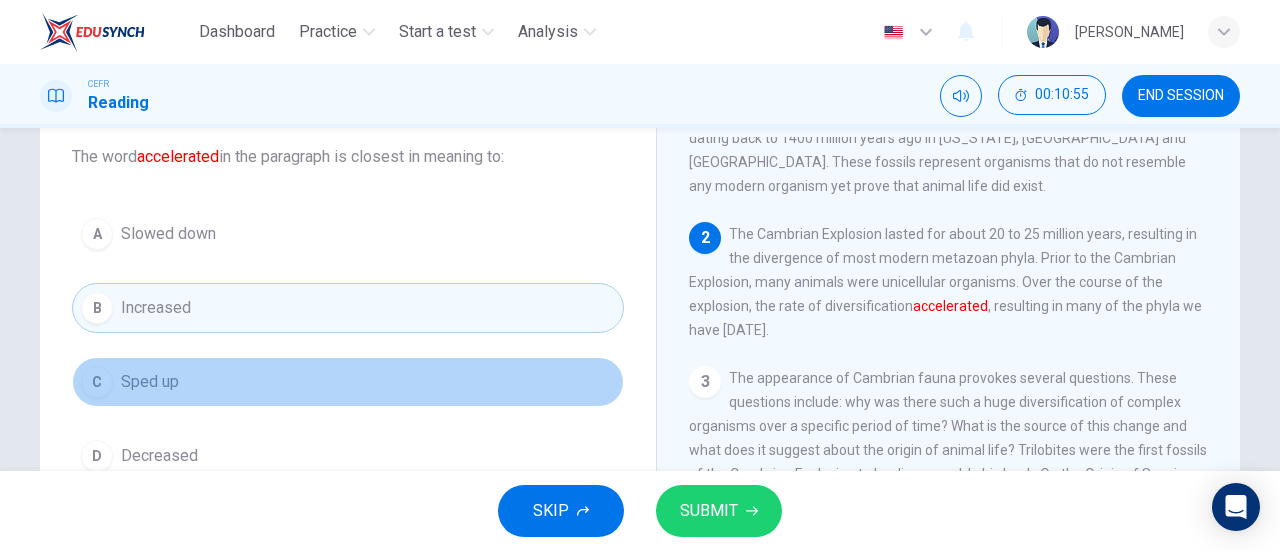 click on "C Sped up" at bounding box center (348, 382) 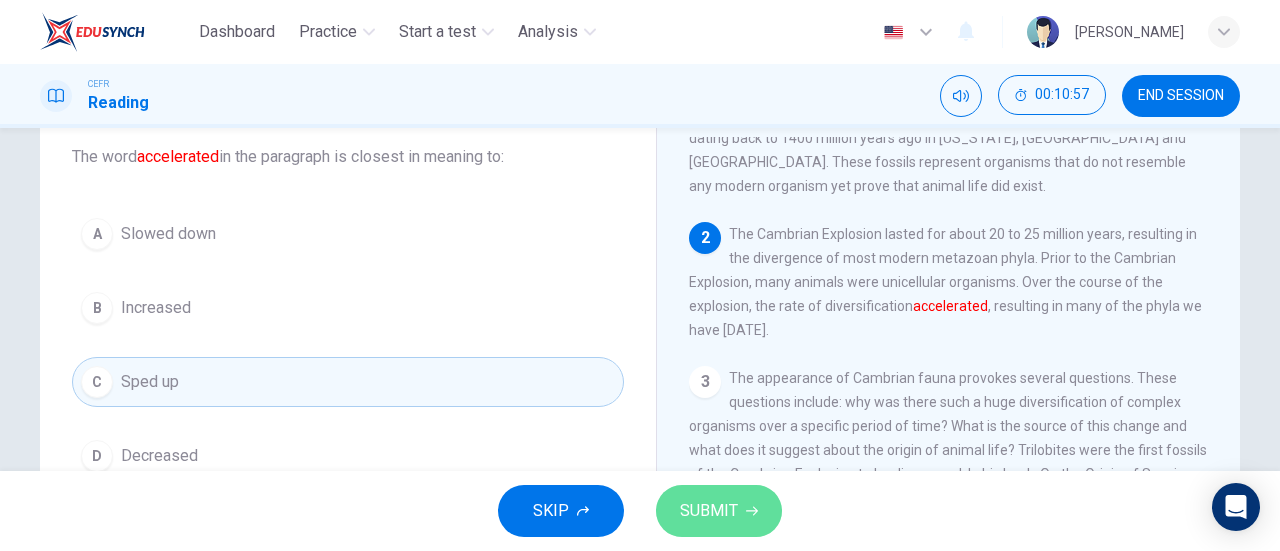 click on "SUBMIT" at bounding box center (709, 511) 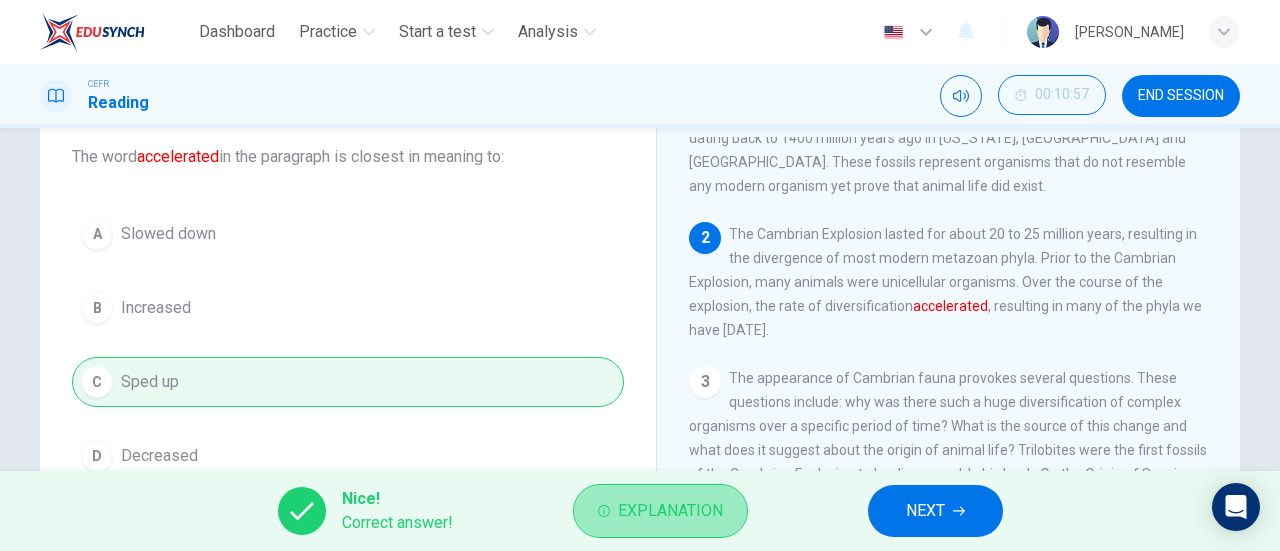 click on "Explanation" at bounding box center (670, 511) 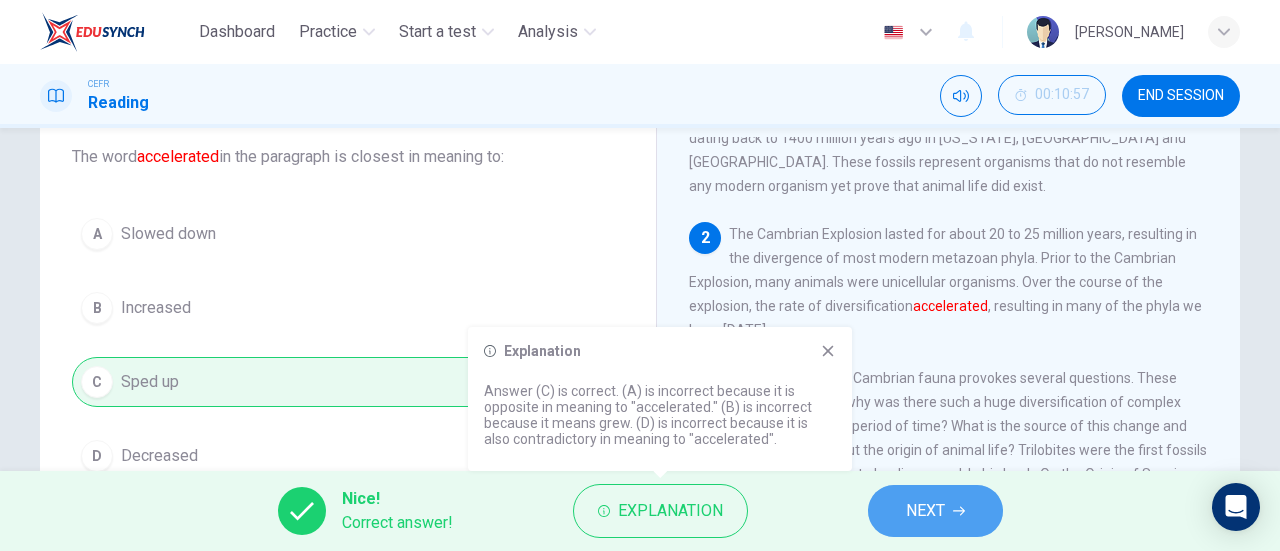 click on "NEXT" at bounding box center [935, 511] 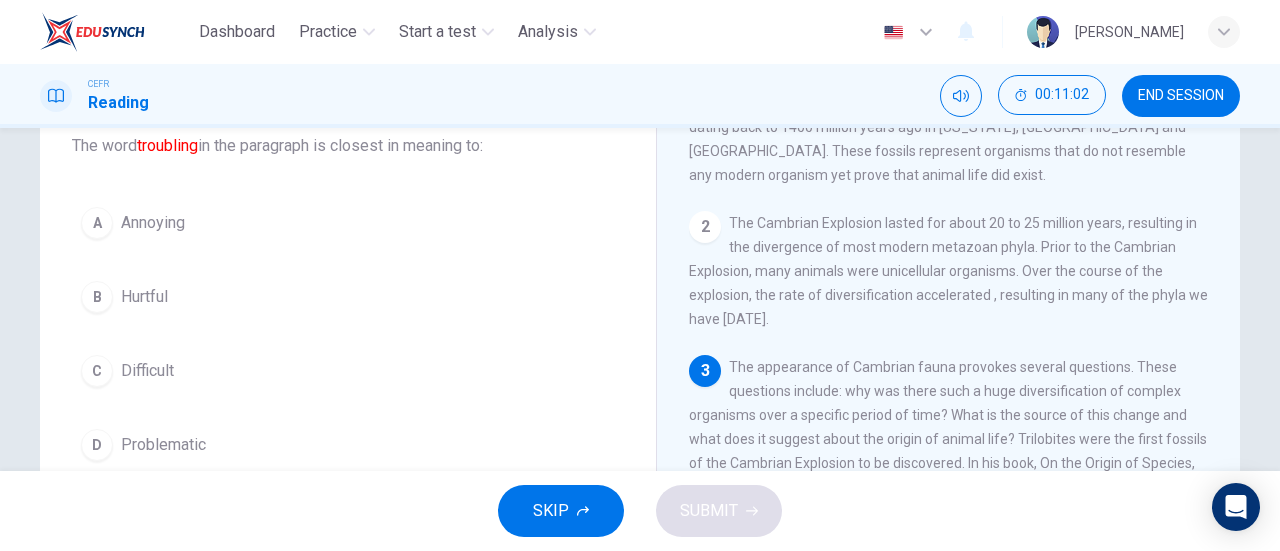 scroll, scrollTop: 131, scrollLeft: 0, axis: vertical 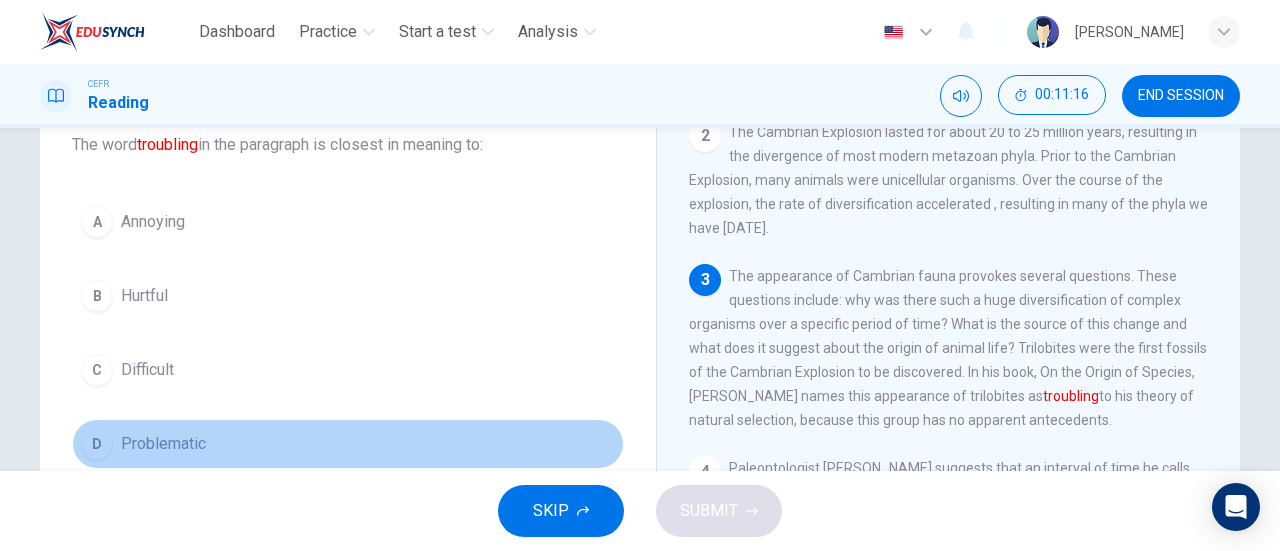 click on "D Problematic" at bounding box center (348, 444) 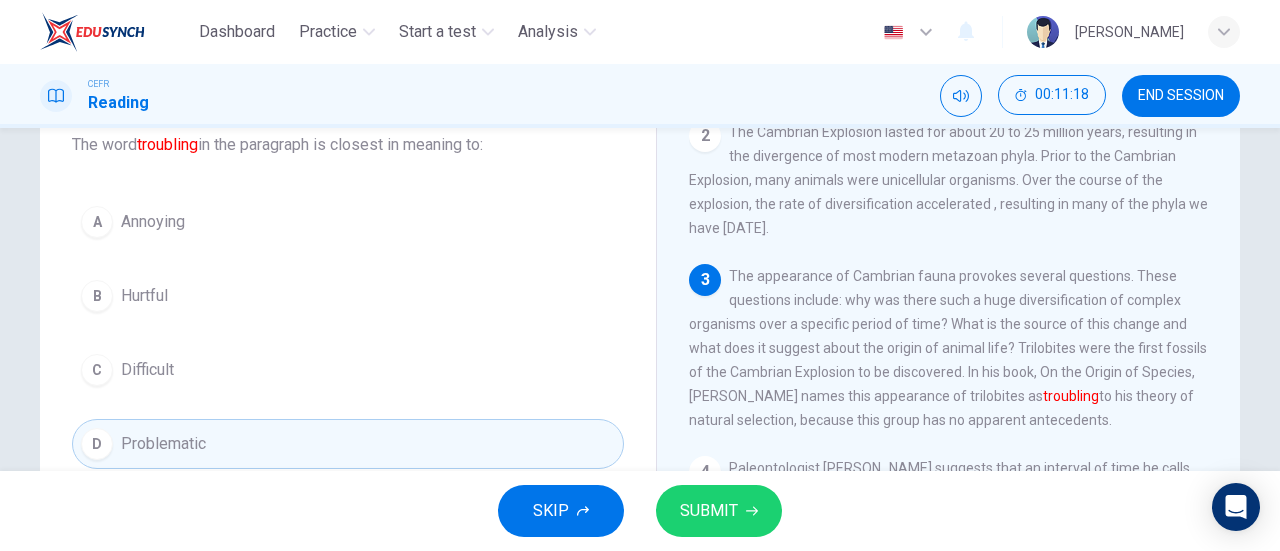 click on "SUBMIT" at bounding box center [709, 511] 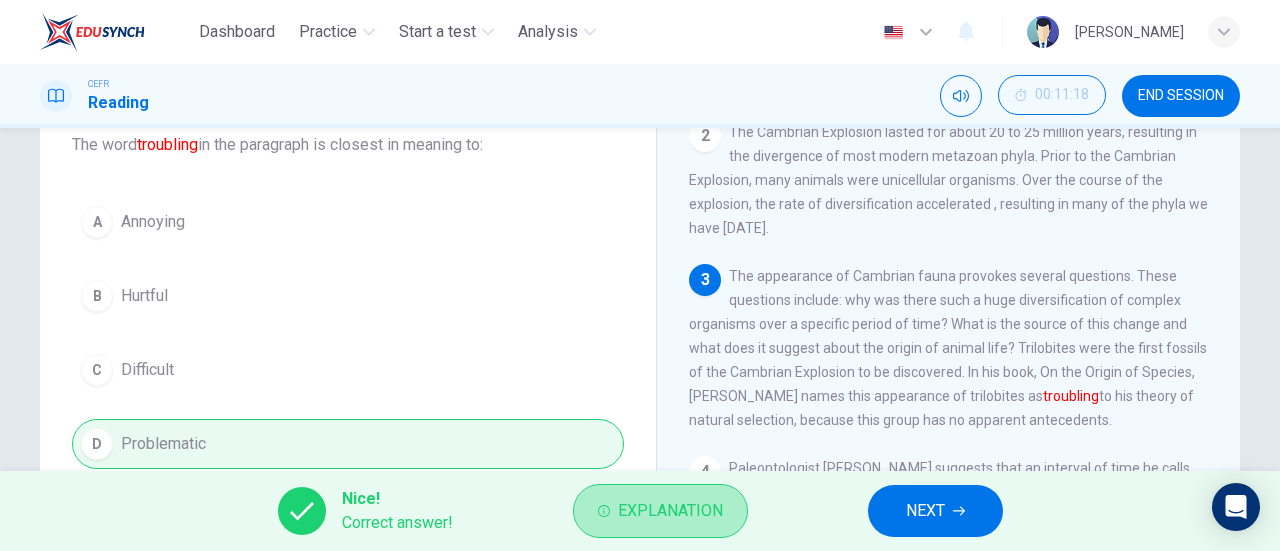click on "Explanation" at bounding box center (670, 511) 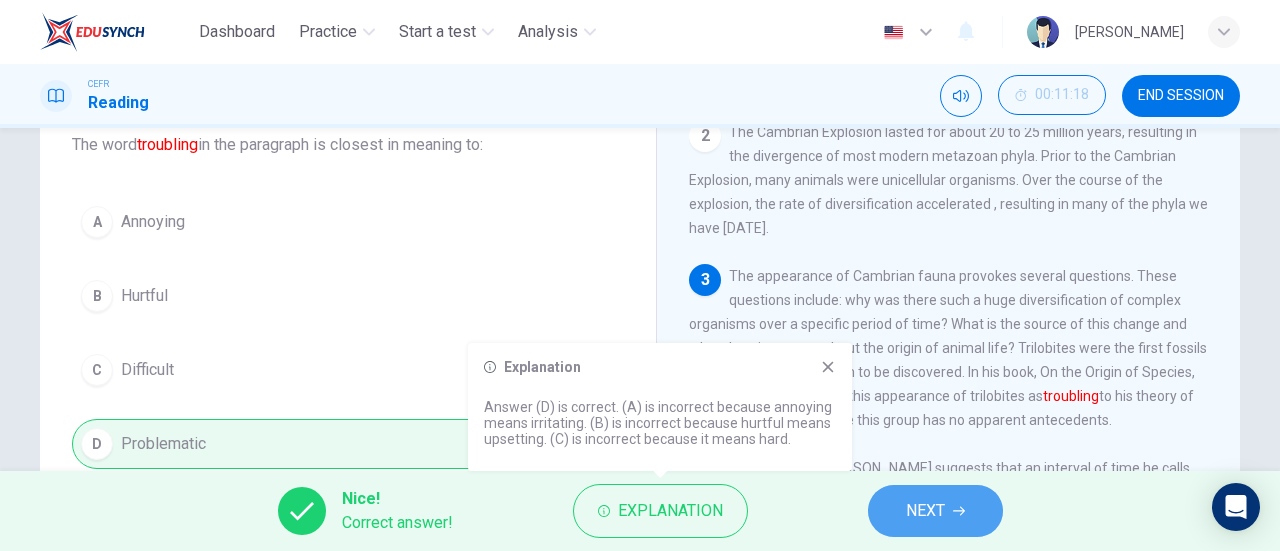 click on "NEXT" at bounding box center [925, 511] 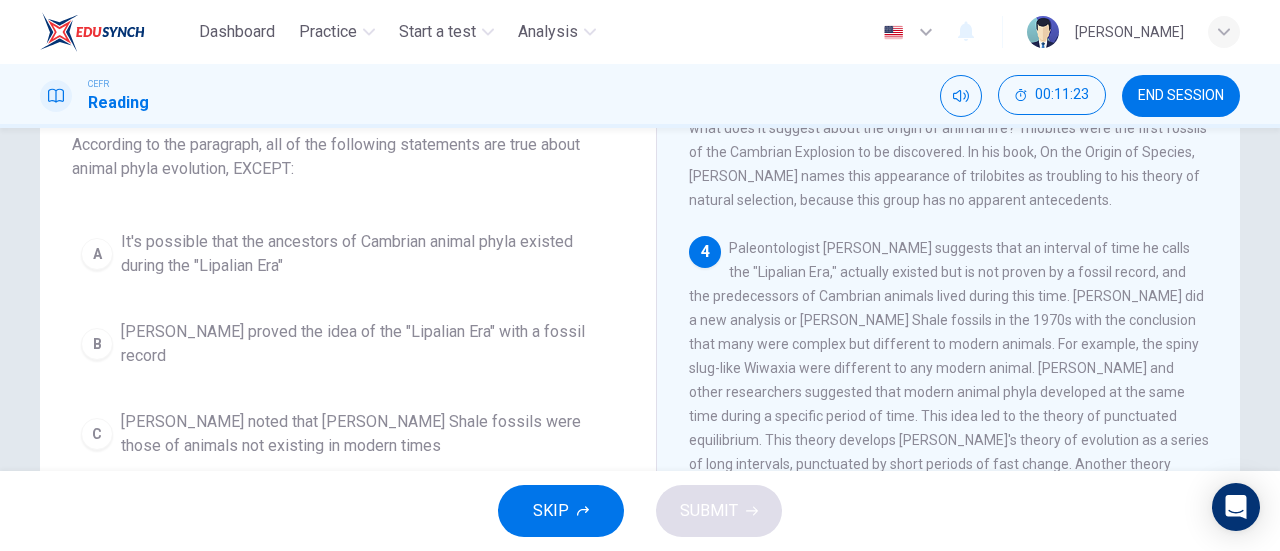 scroll, scrollTop: 491, scrollLeft: 0, axis: vertical 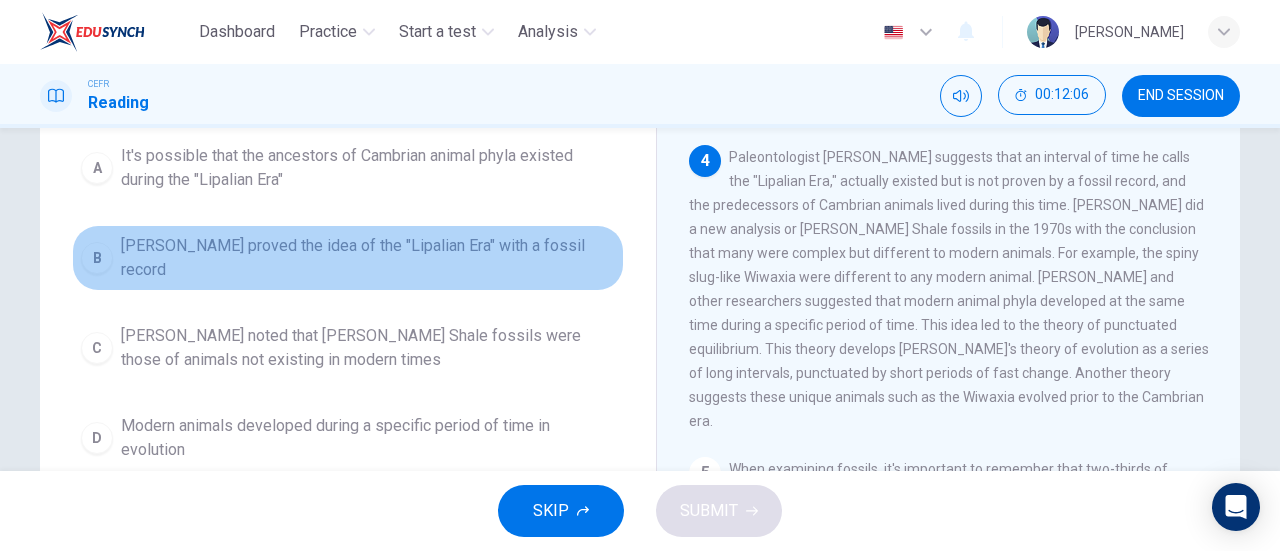 click on "[PERSON_NAME] proved the idea of the "Lipalian Era" with a fossil record" at bounding box center (368, 258) 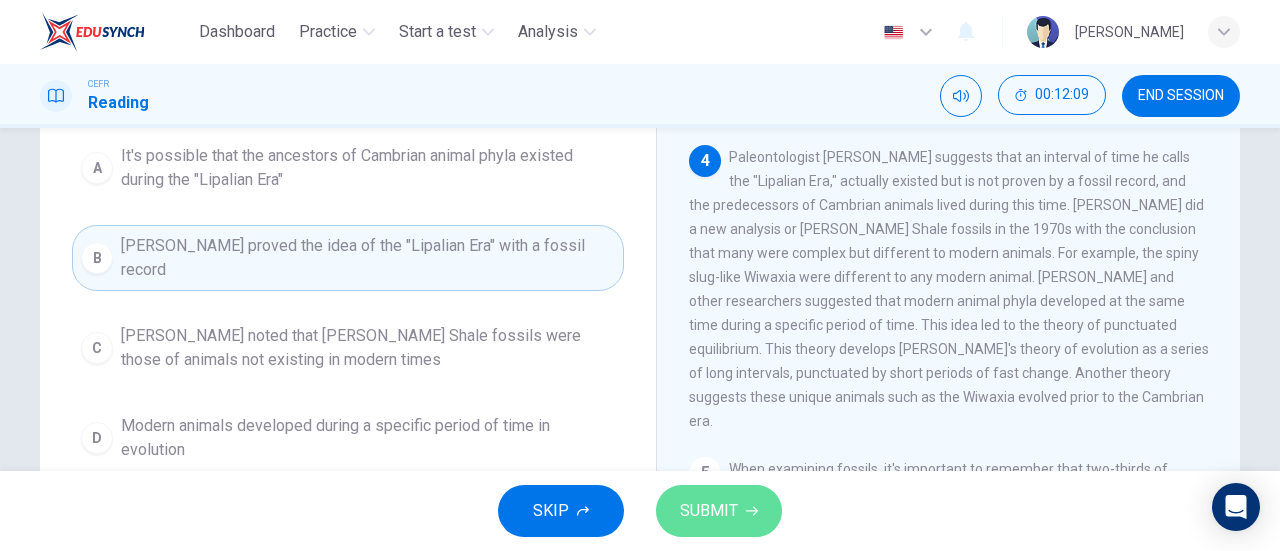 click on "SUBMIT" at bounding box center [709, 511] 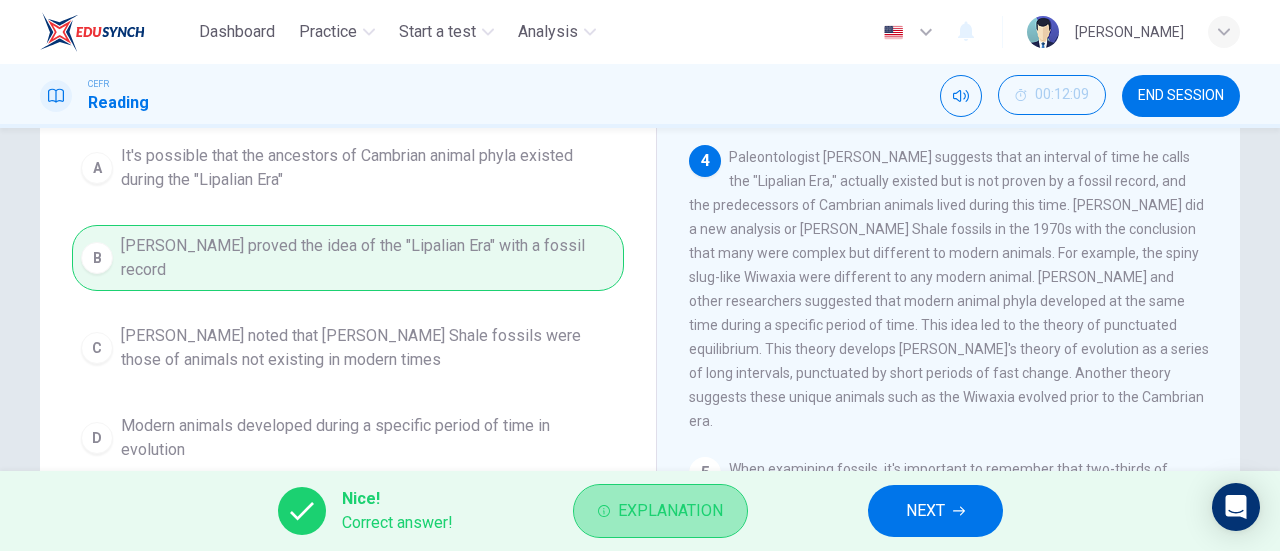 click on "Explanation" at bounding box center (670, 511) 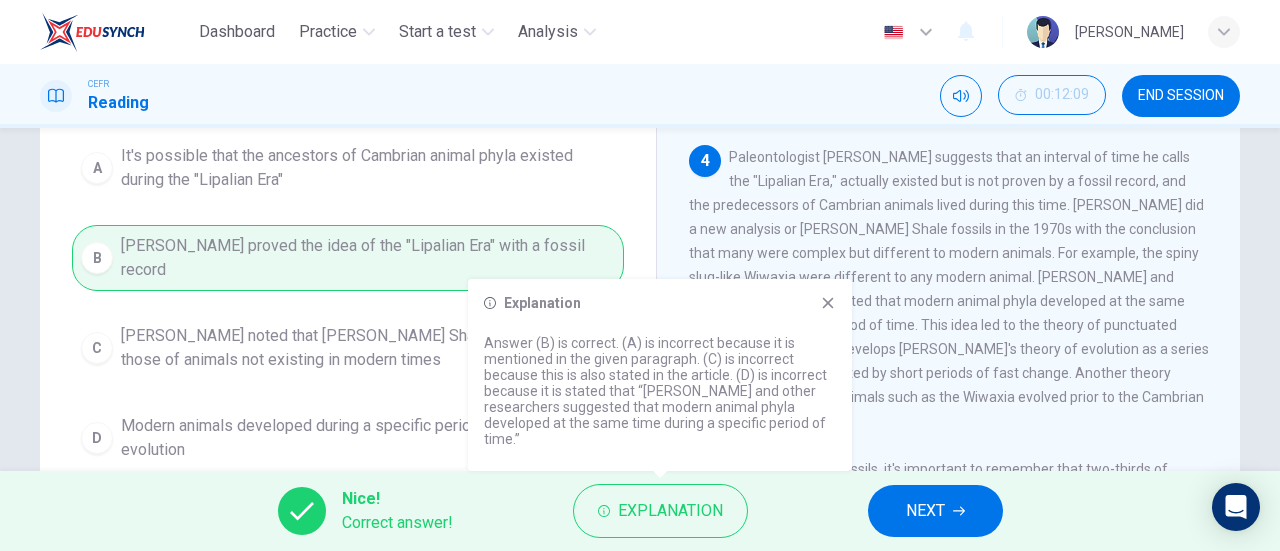 click on "NEXT" at bounding box center [935, 511] 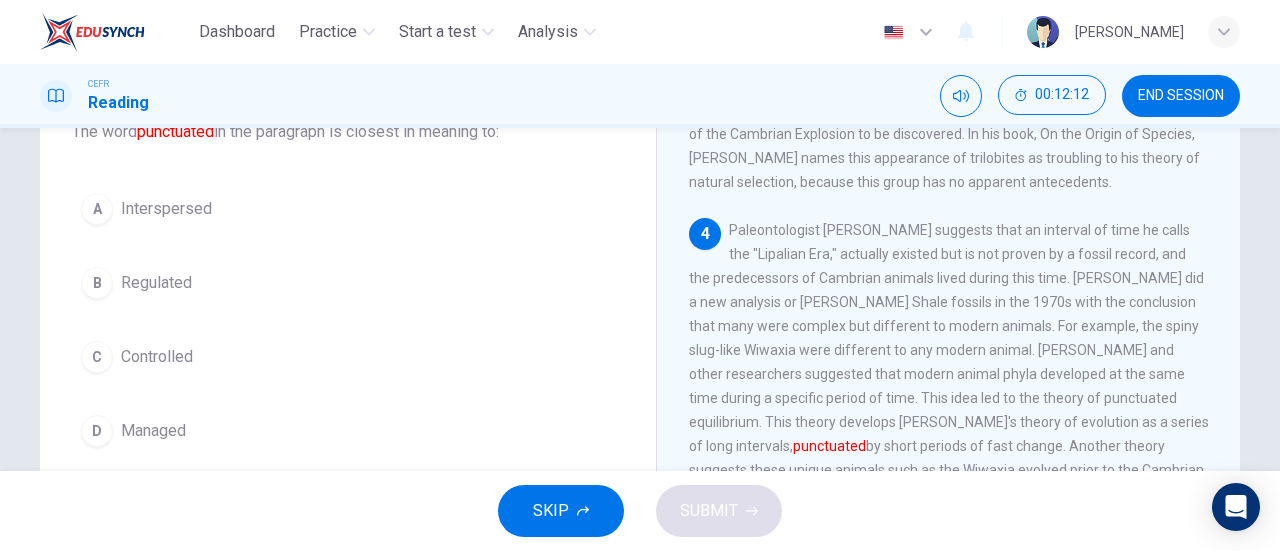 scroll, scrollTop: 147, scrollLeft: 0, axis: vertical 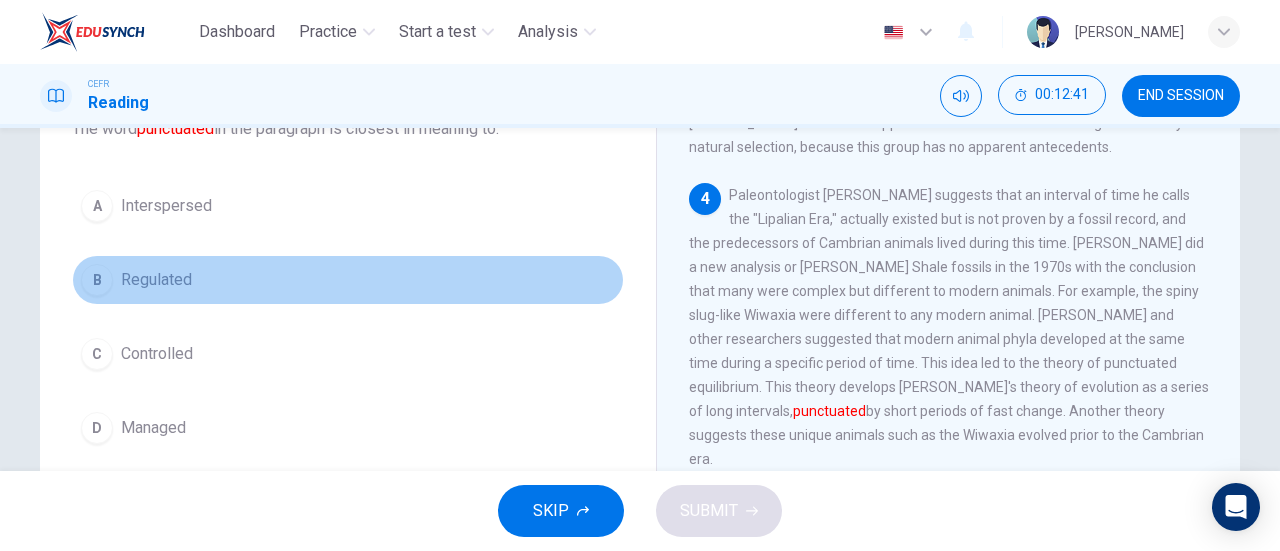 click on "B Regulated" at bounding box center (348, 280) 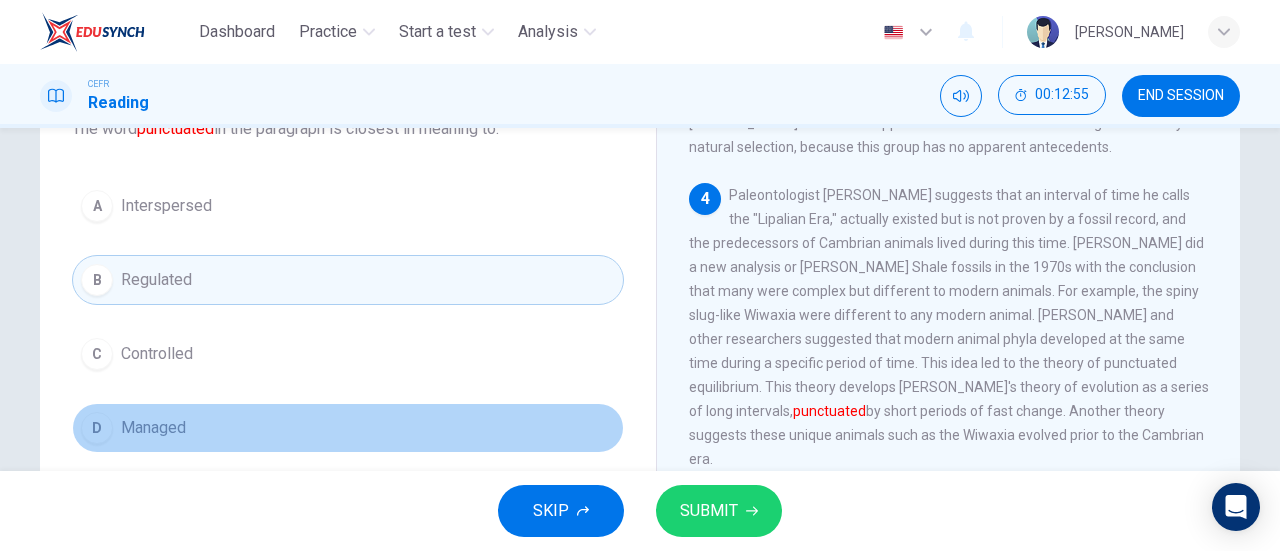 click on "D Managed" at bounding box center [348, 428] 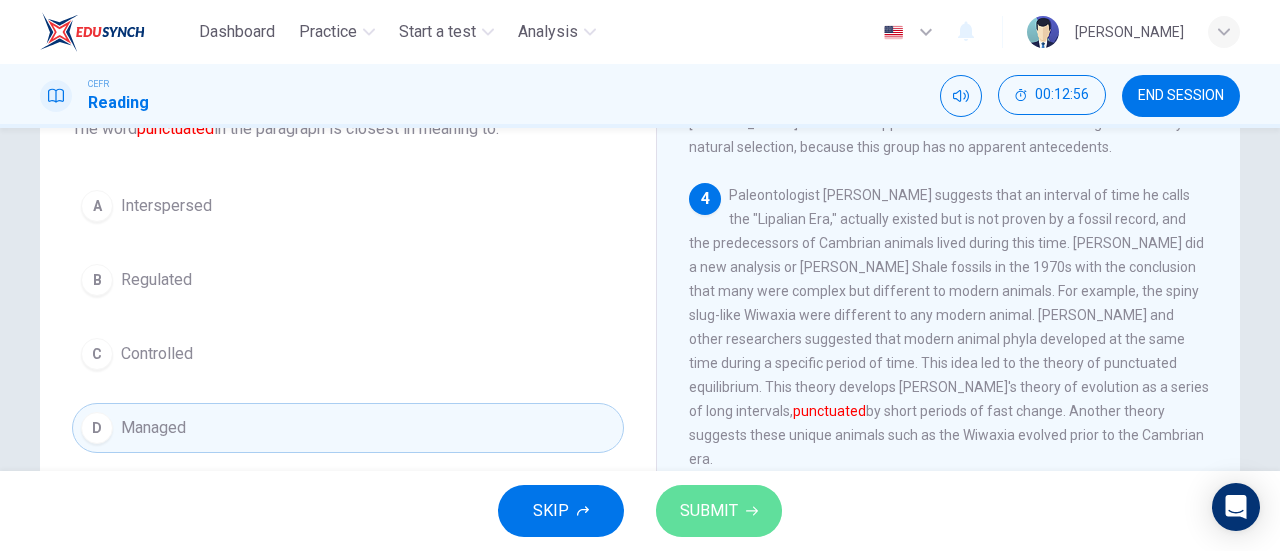 click on "SUBMIT" at bounding box center (709, 511) 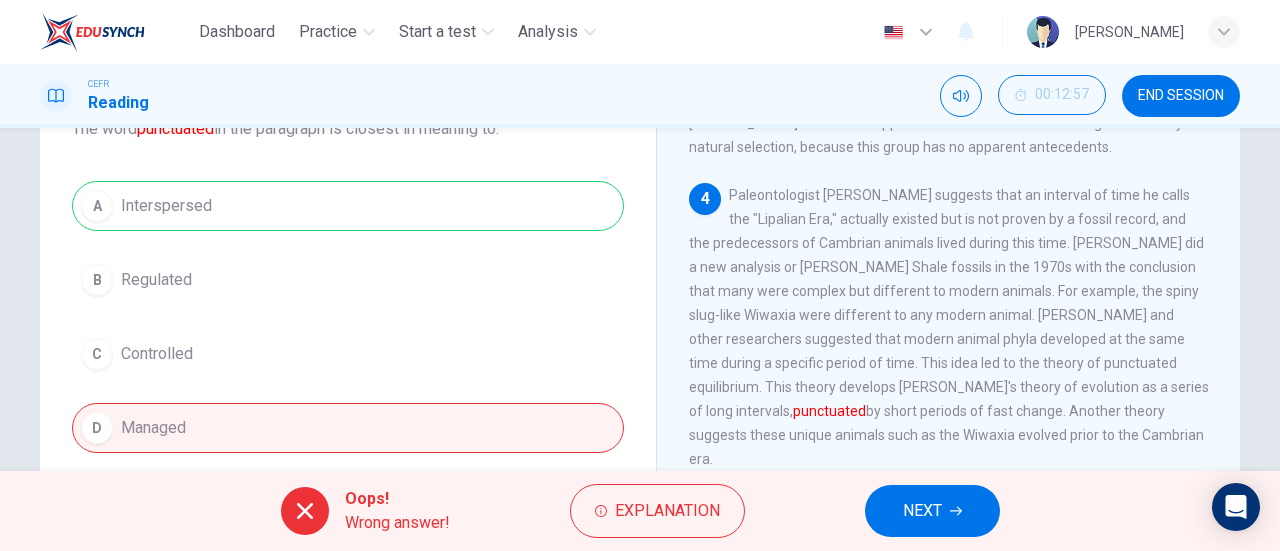 click on "Explanation" at bounding box center (667, 511) 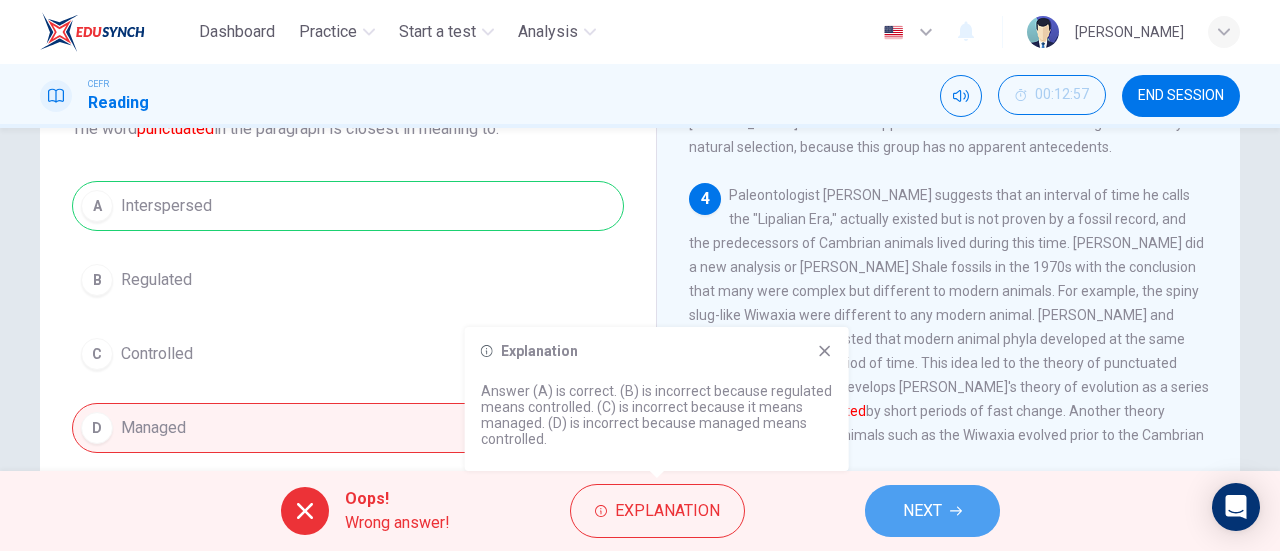 click on "NEXT" at bounding box center (932, 511) 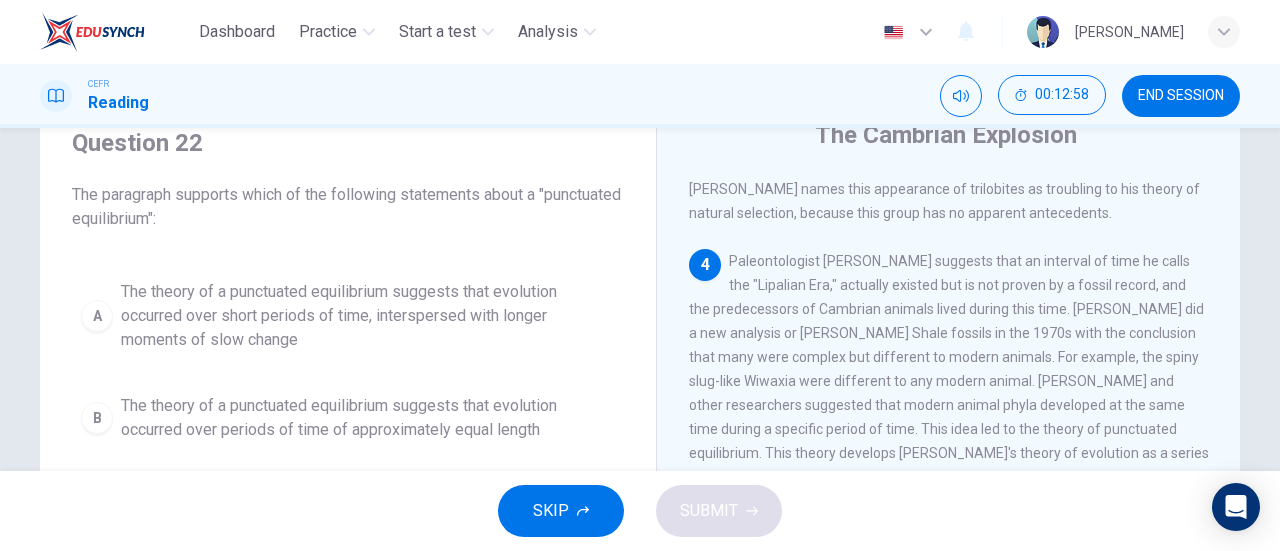 scroll, scrollTop: 81, scrollLeft: 0, axis: vertical 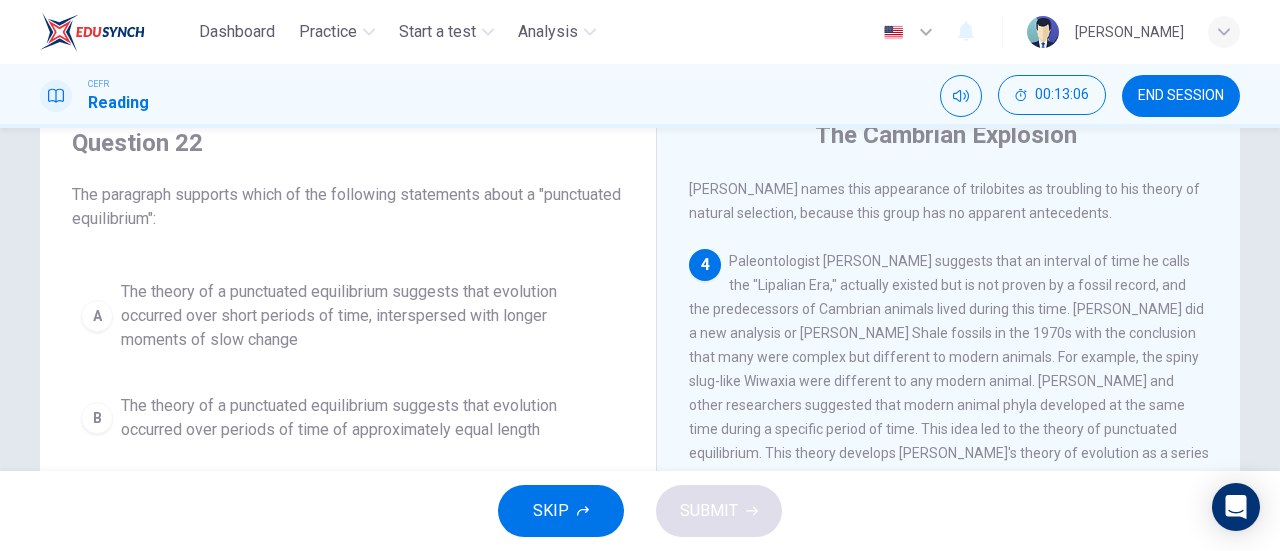drag, startPoint x: 74, startPoint y: 221, endPoint x: 232, endPoint y: 217, distance: 158.05063 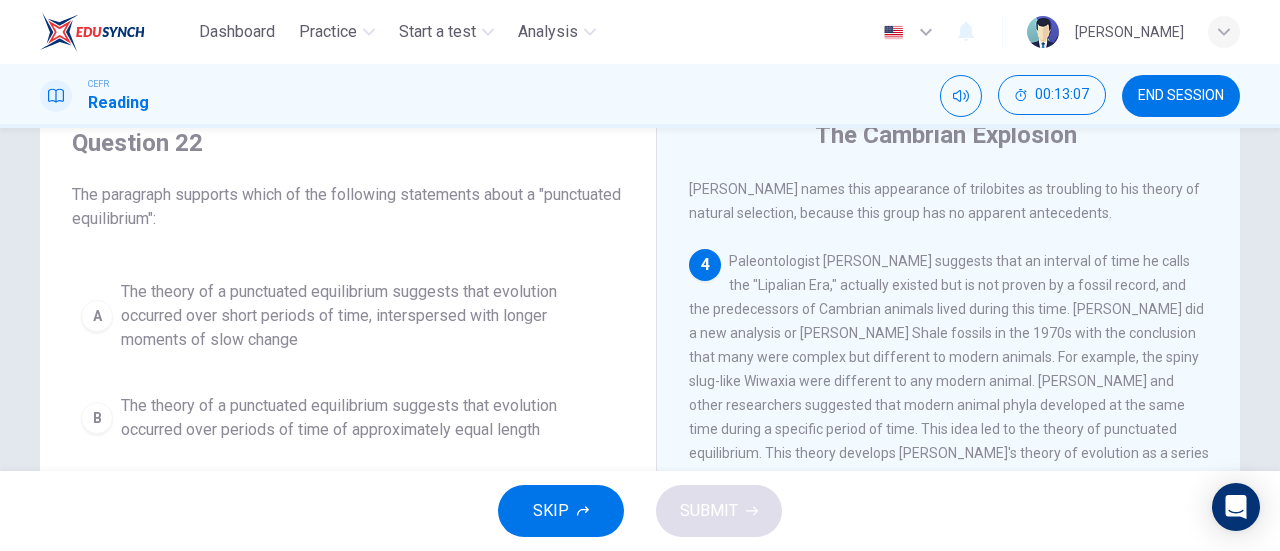 drag, startPoint x: 232, startPoint y: 217, endPoint x: 150, endPoint y: 215, distance: 82.02438 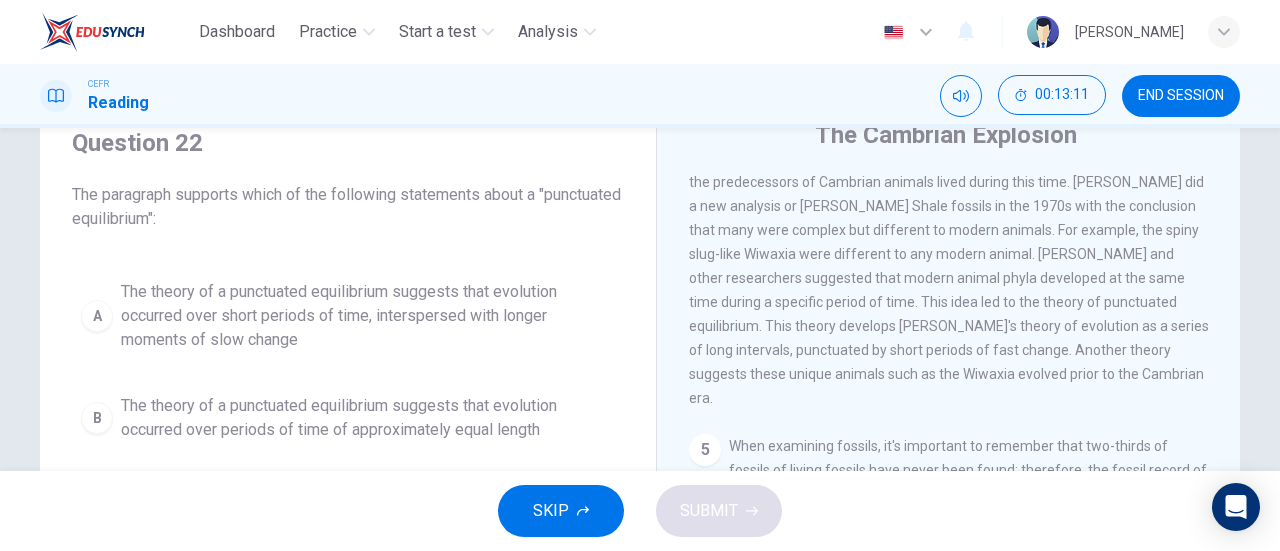 scroll, scrollTop: 654, scrollLeft: 0, axis: vertical 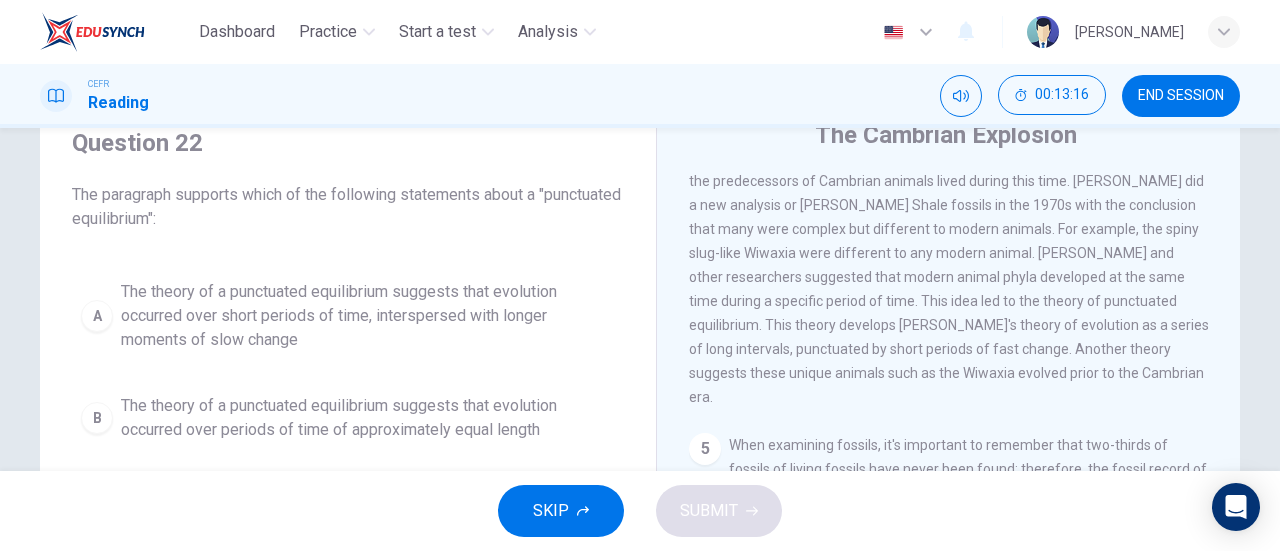 drag, startPoint x: 1065, startPoint y: 317, endPoint x: 723, endPoint y: 339, distance: 342.70688 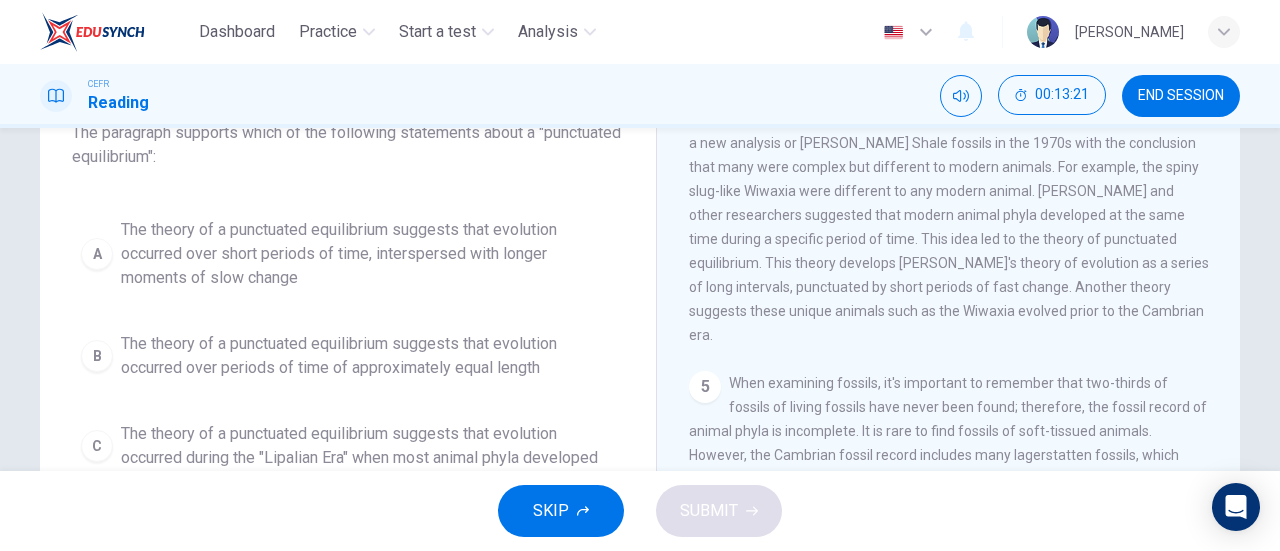 scroll, scrollTop: 144, scrollLeft: 0, axis: vertical 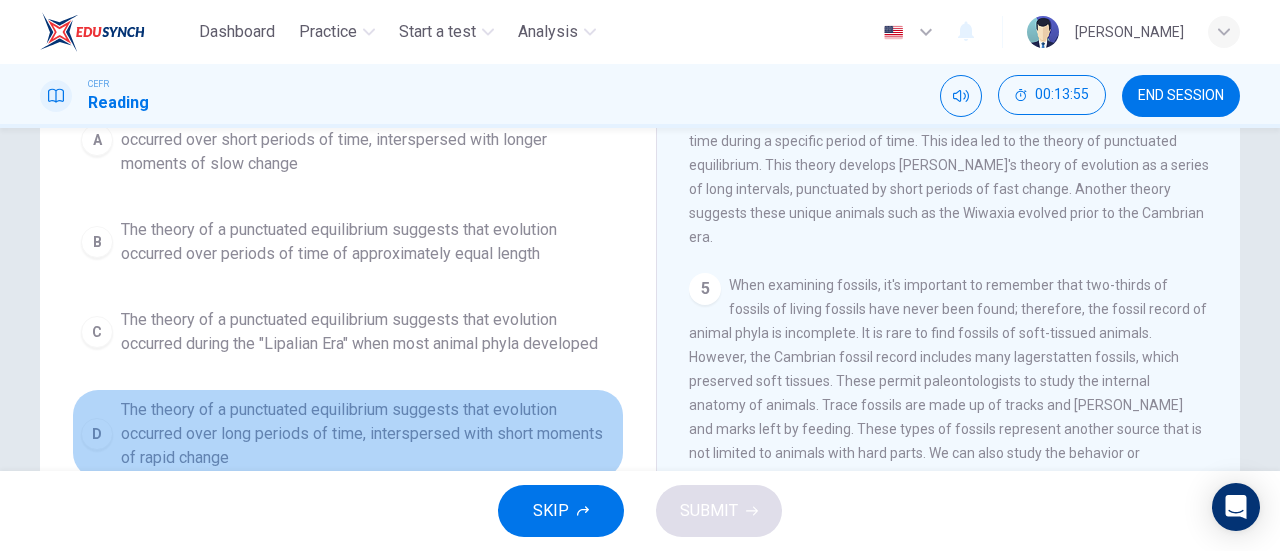 click on "The theory of a punctuated equilibrium suggests that evolution occurred over long periods of time, interspersed with short moments of rapid change" at bounding box center [368, 434] 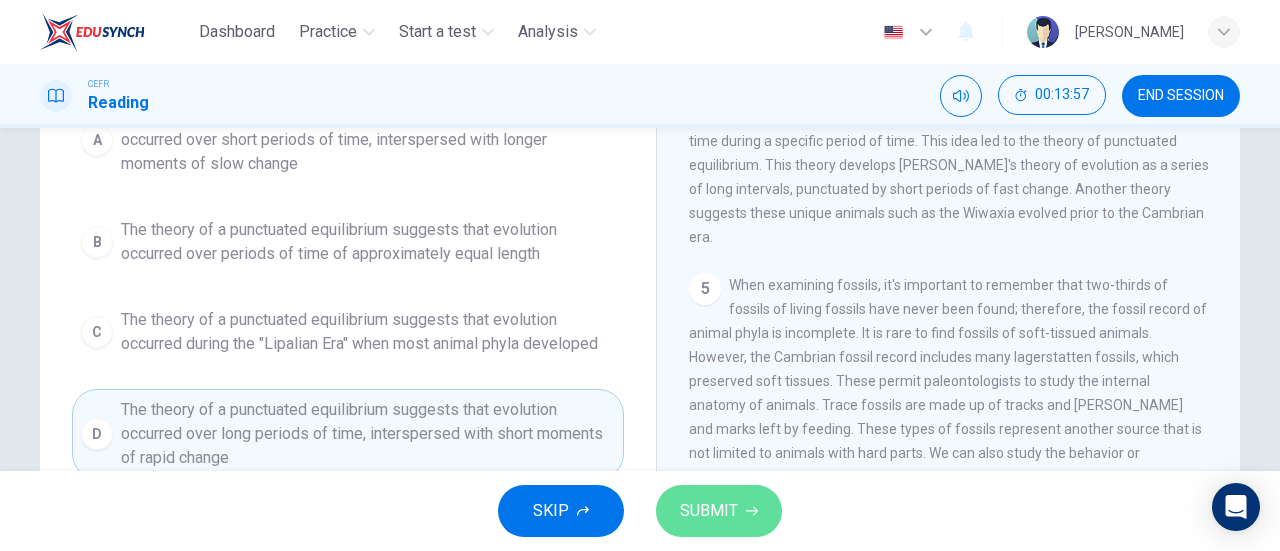 click on "SUBMIT" at bounding box center (709, 511) 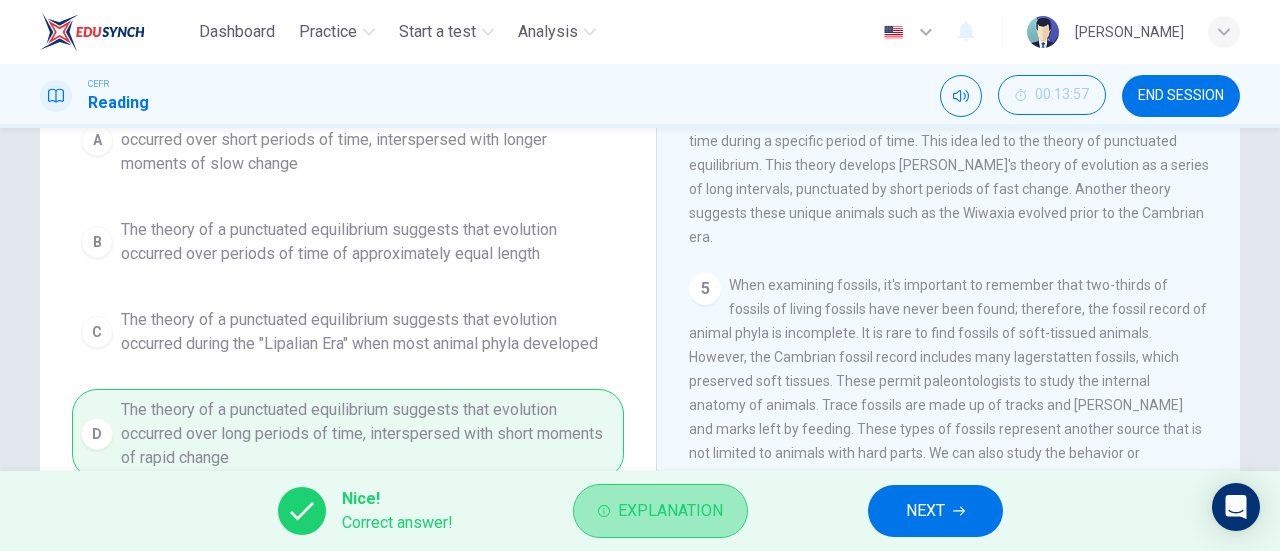 click on "Explanation" at bounding box center (670, 511) 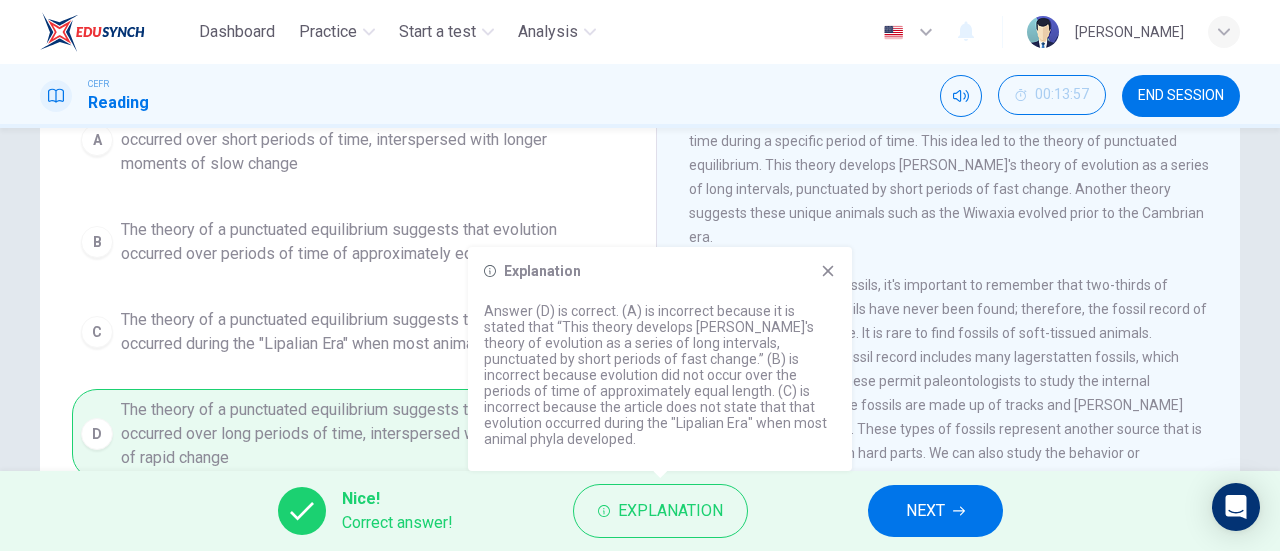 click 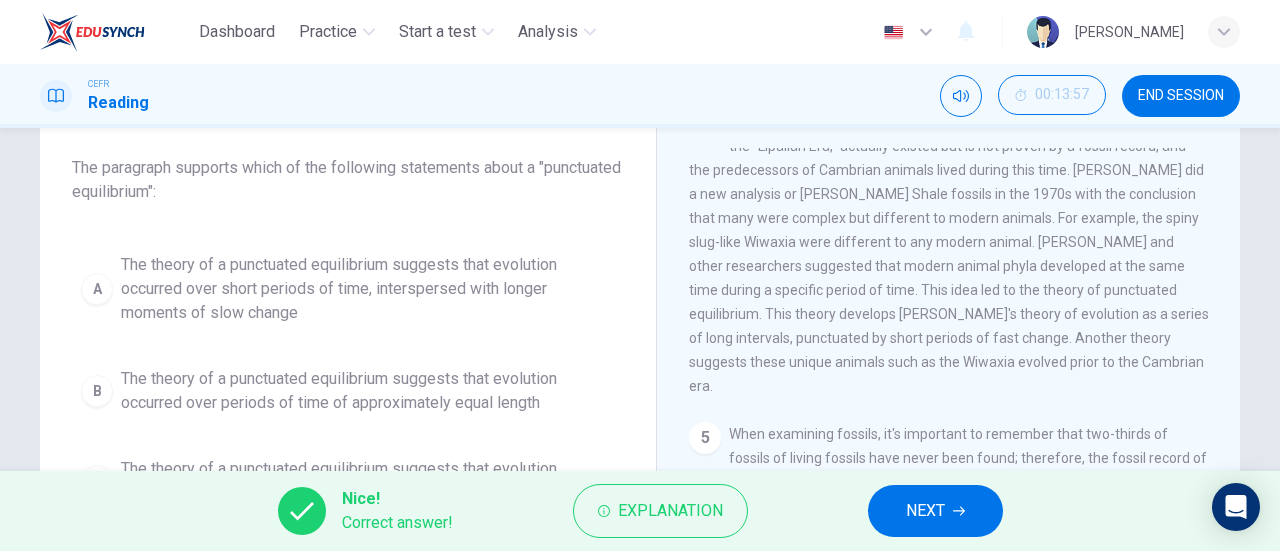 scroll, scrollTop: 103, scrollLeft: 0, axis: vertical 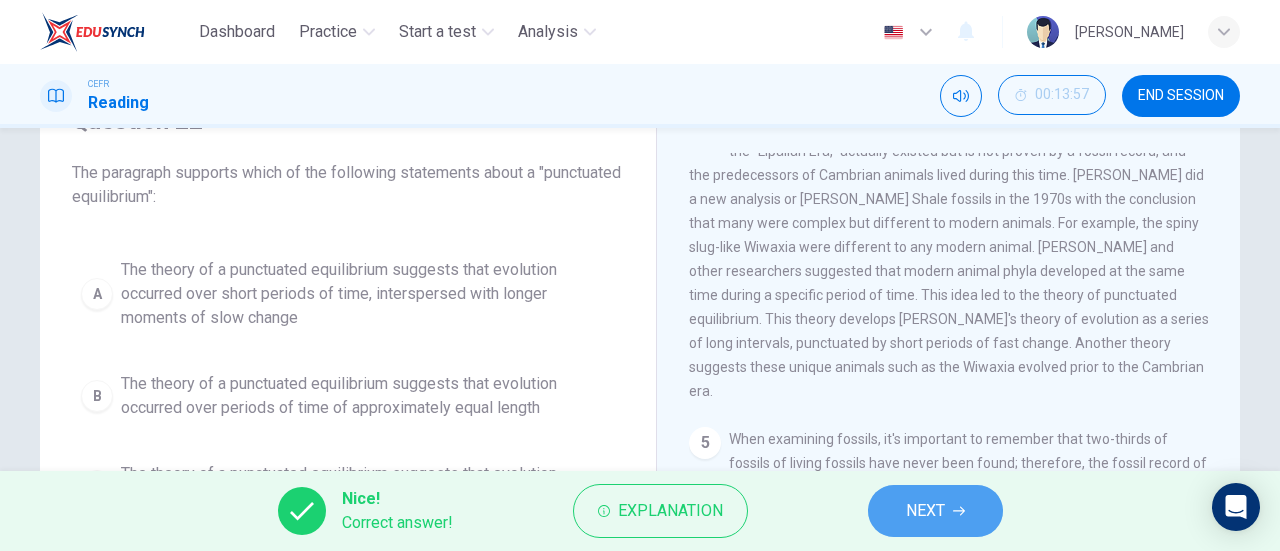 click on "NEXT" at bounding box center [935, 511] 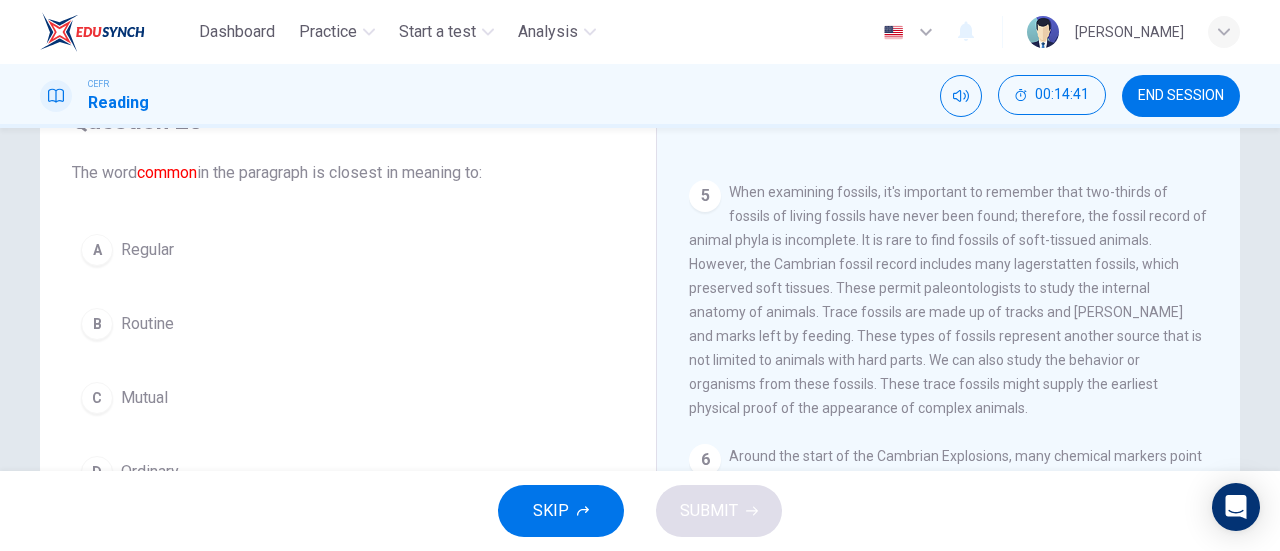 scroll, scrollTop: 942, scrollLeft: 0, axis: vertical 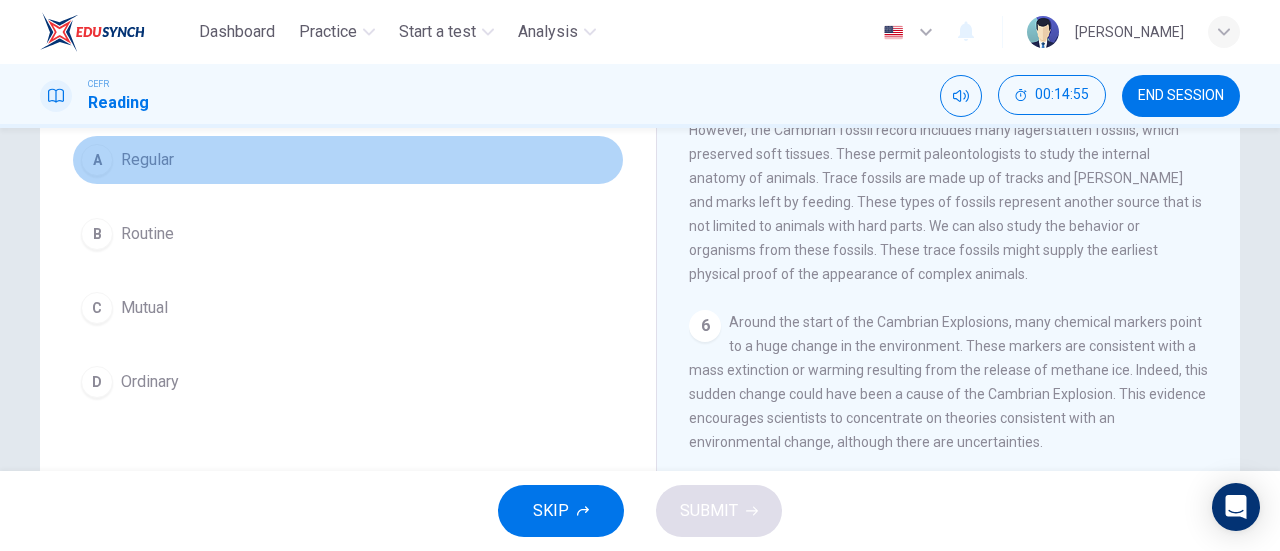 click on "A" at bounding box center [97, 160] 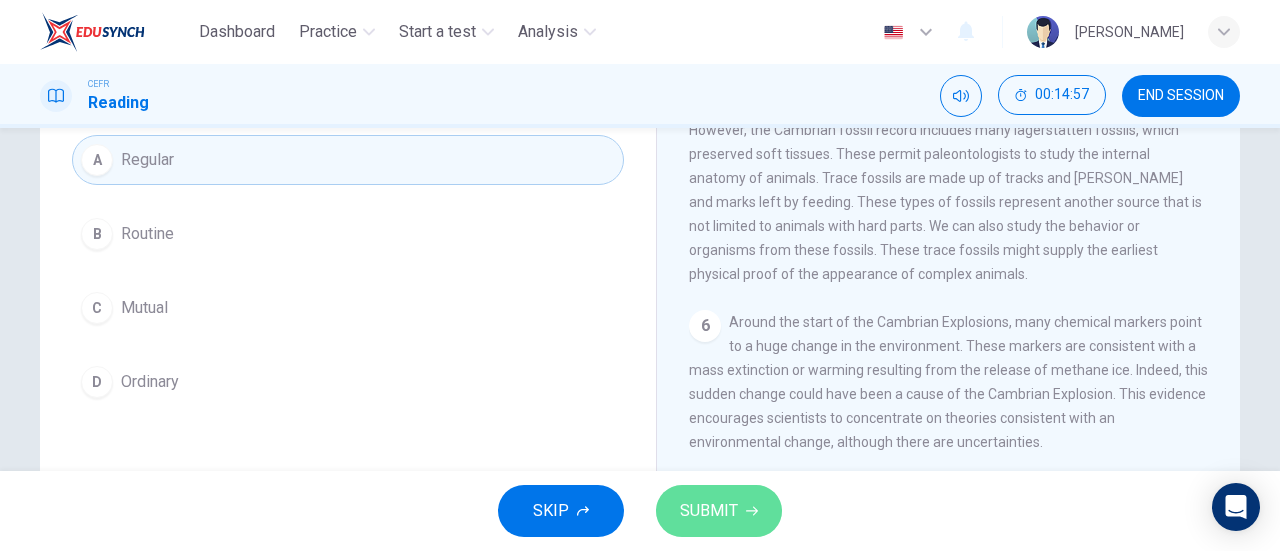click on "SUBMIT" at bounding box center [709, 511] 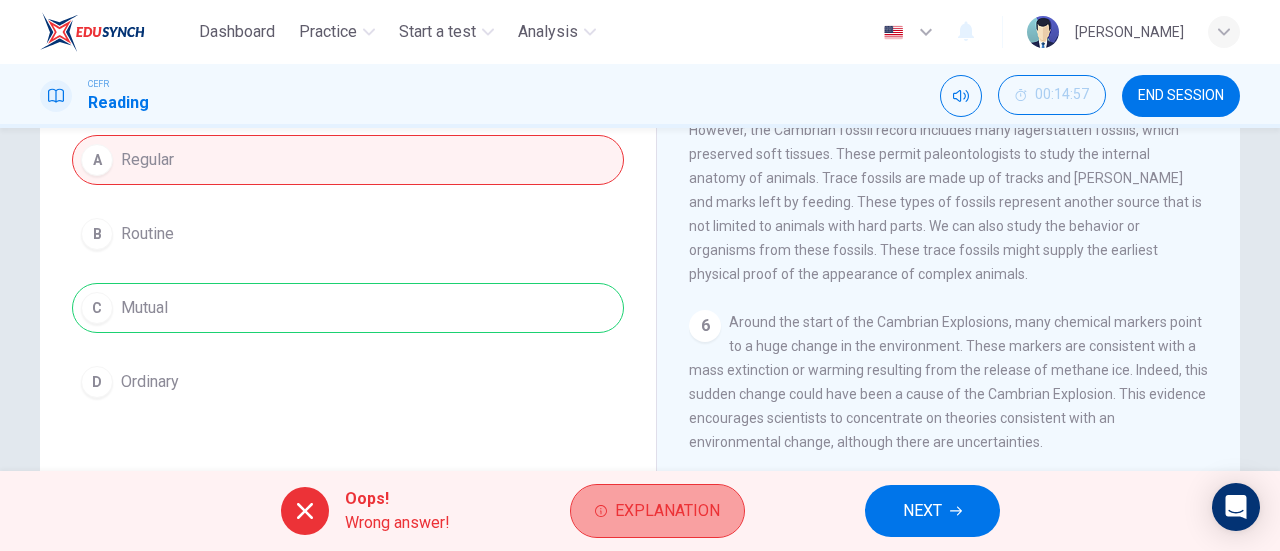 click on "Explanation" at bounding box center [657, 511] 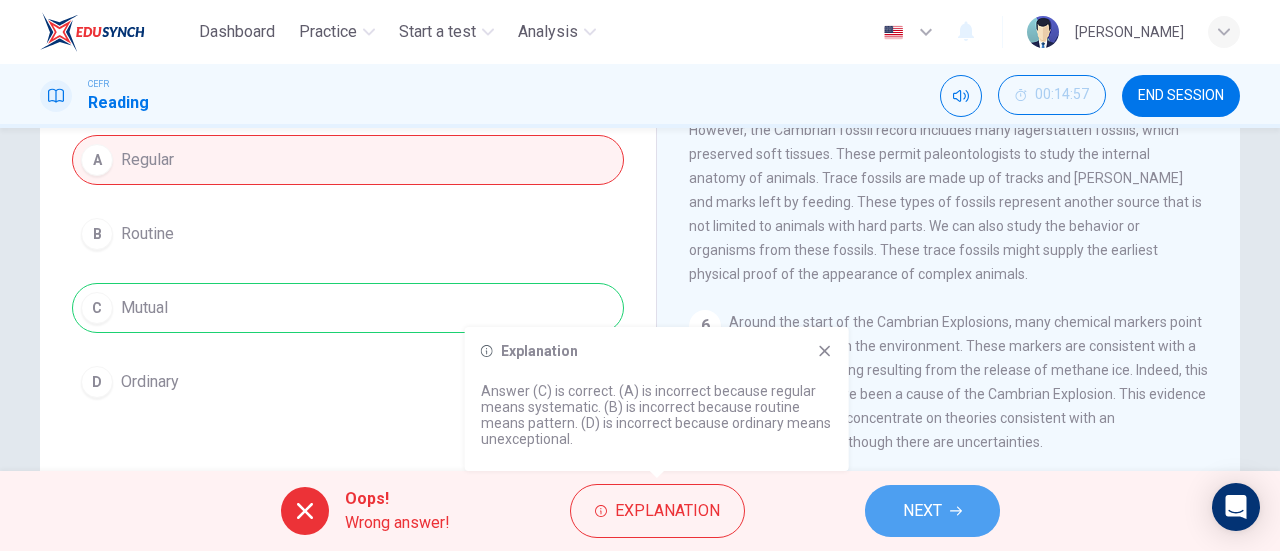 click on "NEXT" at bounding box center (922, 511) 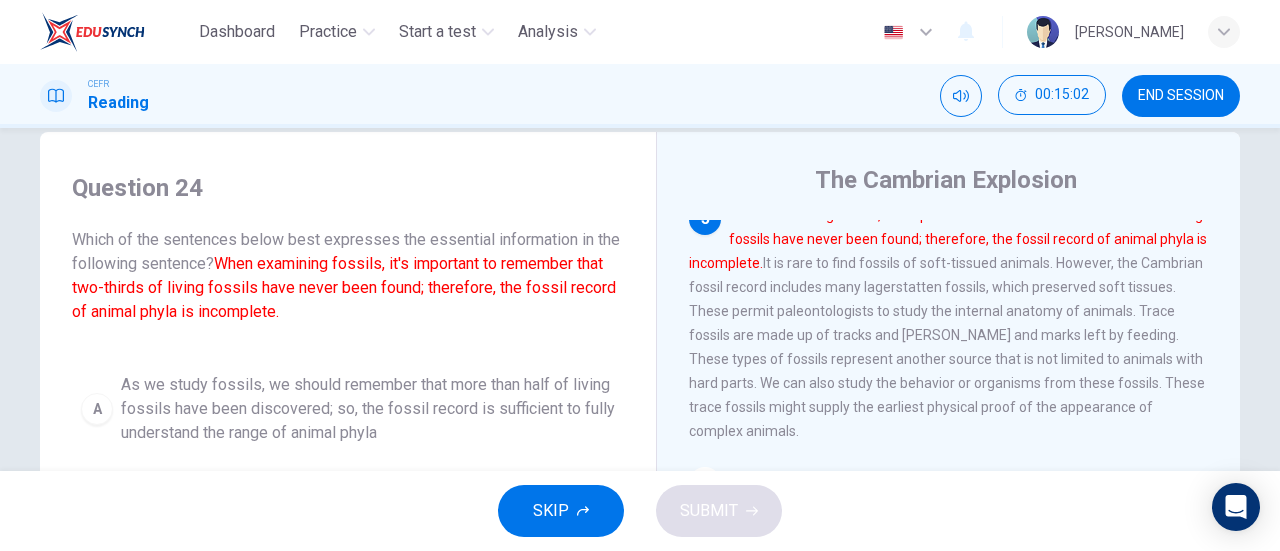 scroll, scrollTop: 37, scrollLeft: 0, axis: vertical 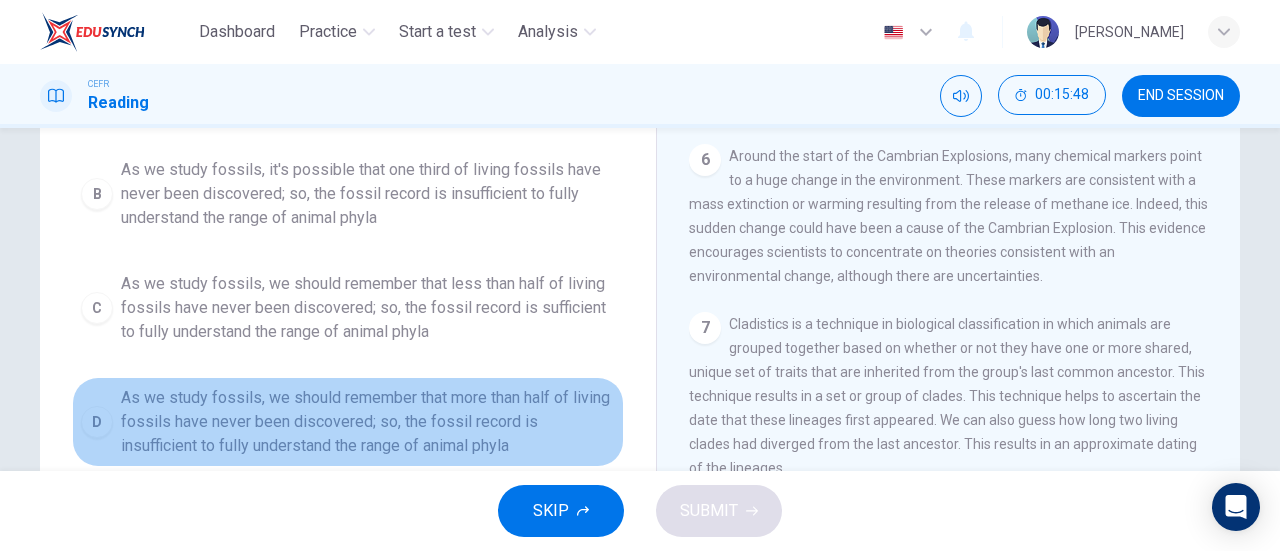 click on "As we study fossils, we should remember that more than half of living fossils have never been discovered; so, the fossil record is insufficient to fully understand the range of animal phyla" at bounding box center (368, 422) 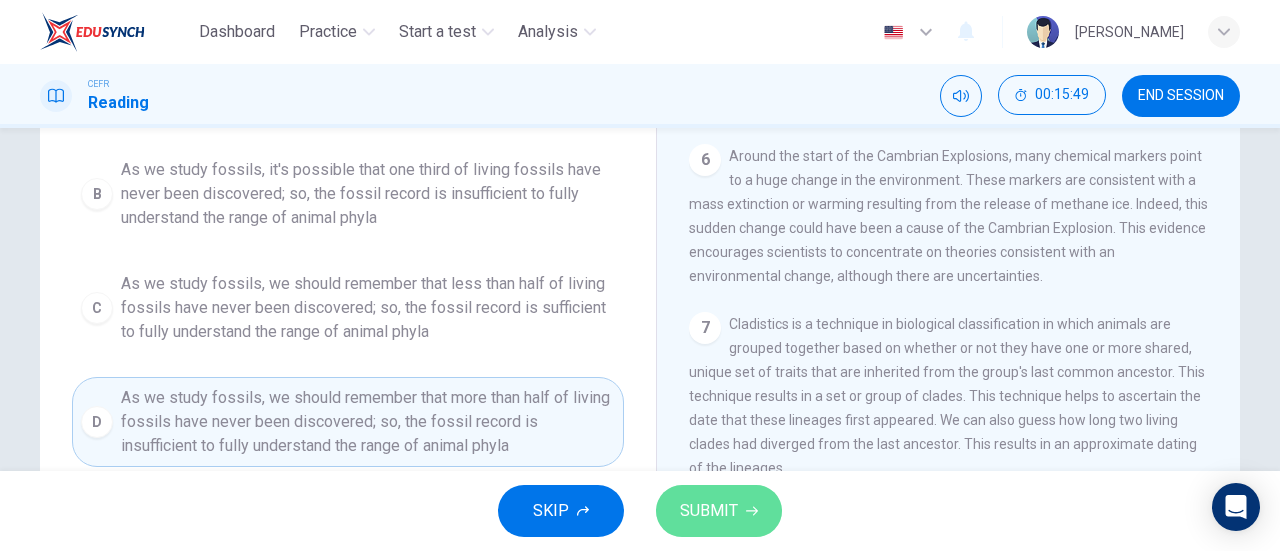 click on "SUBMIT" at bounding box center [709, 511] 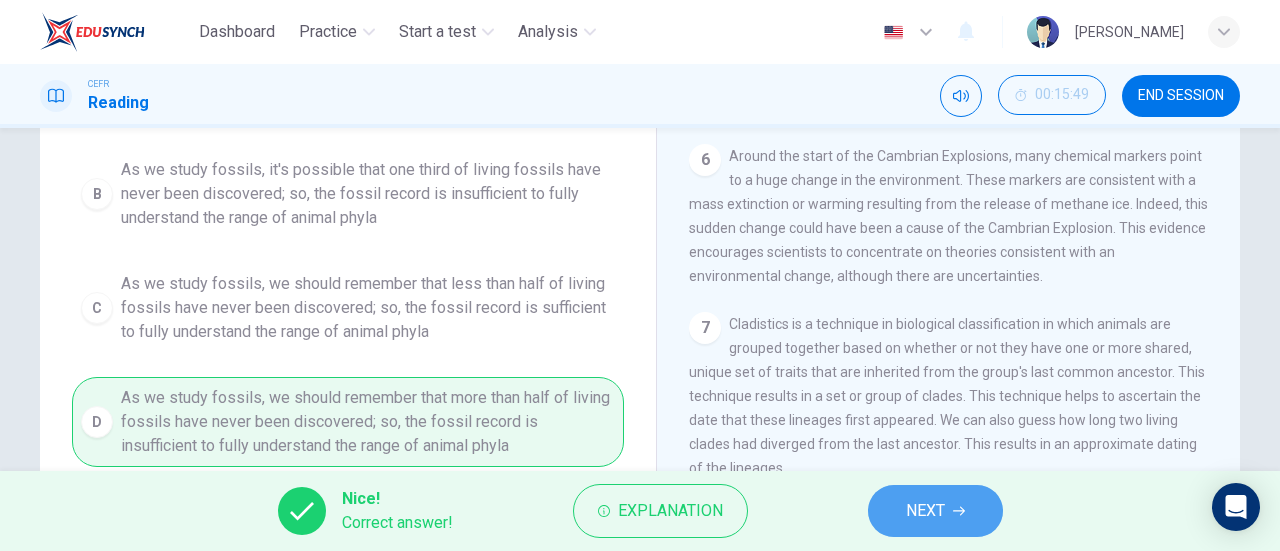 click on "NEXT" at bounding box center [935, 511] 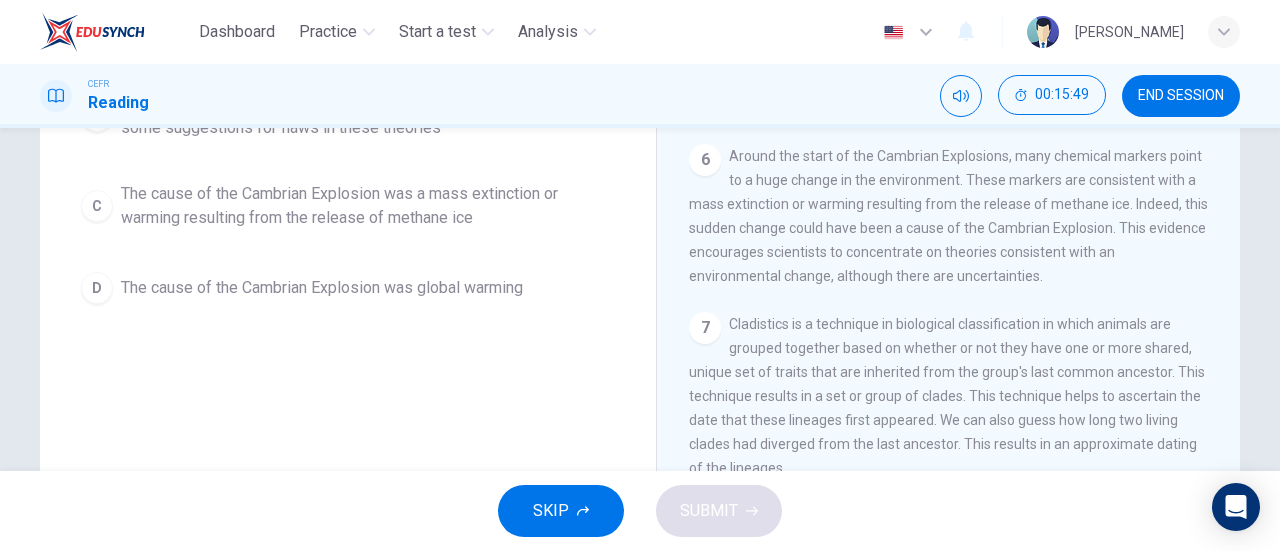 scroll, scrollTop: 0, scrollLeft: 0, axis: both 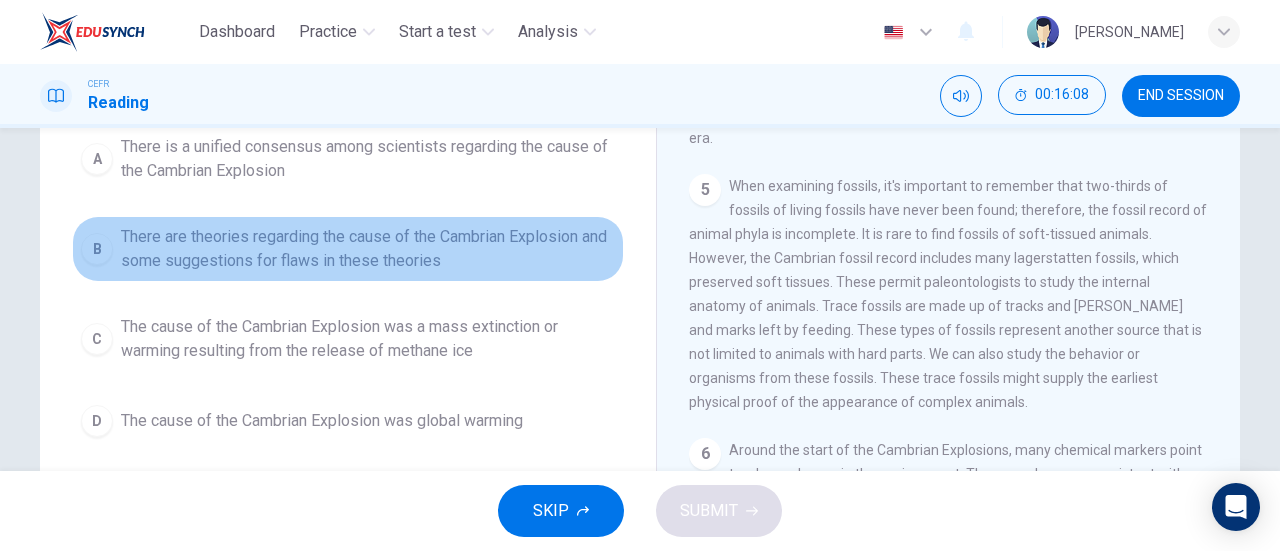 click on "There are theories regarding the cause of the Cambrian Explosion and some suggestions for flaws in these theories" at bounding box center [368, 249] 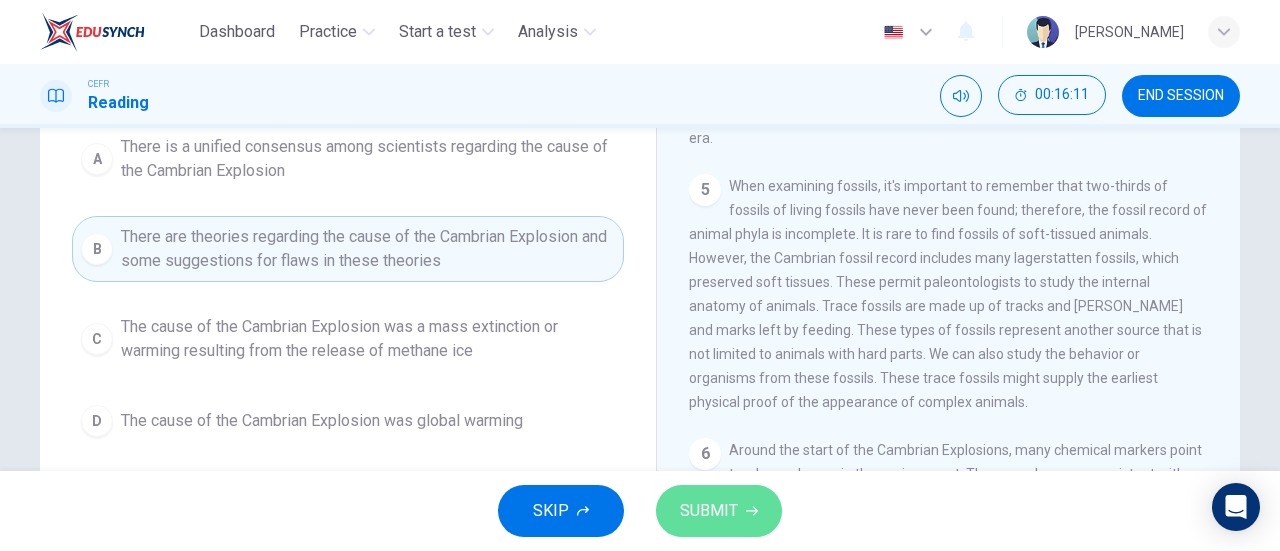click on "SUBMIT" at bounding box center (709, 511) 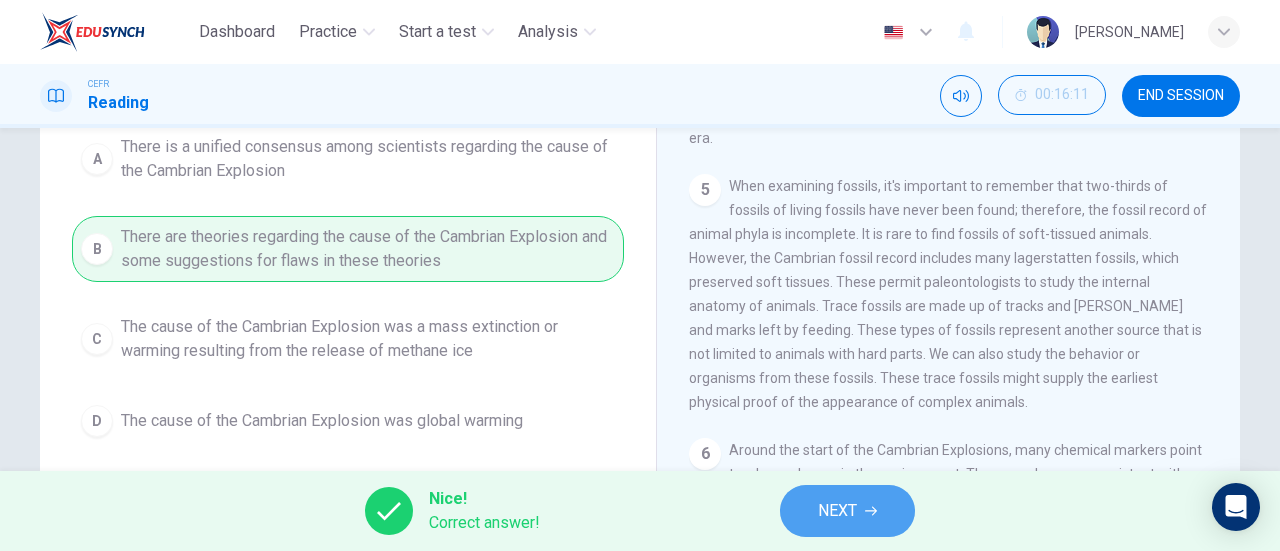 click on "NEXT" at bounding box center (847, 511) 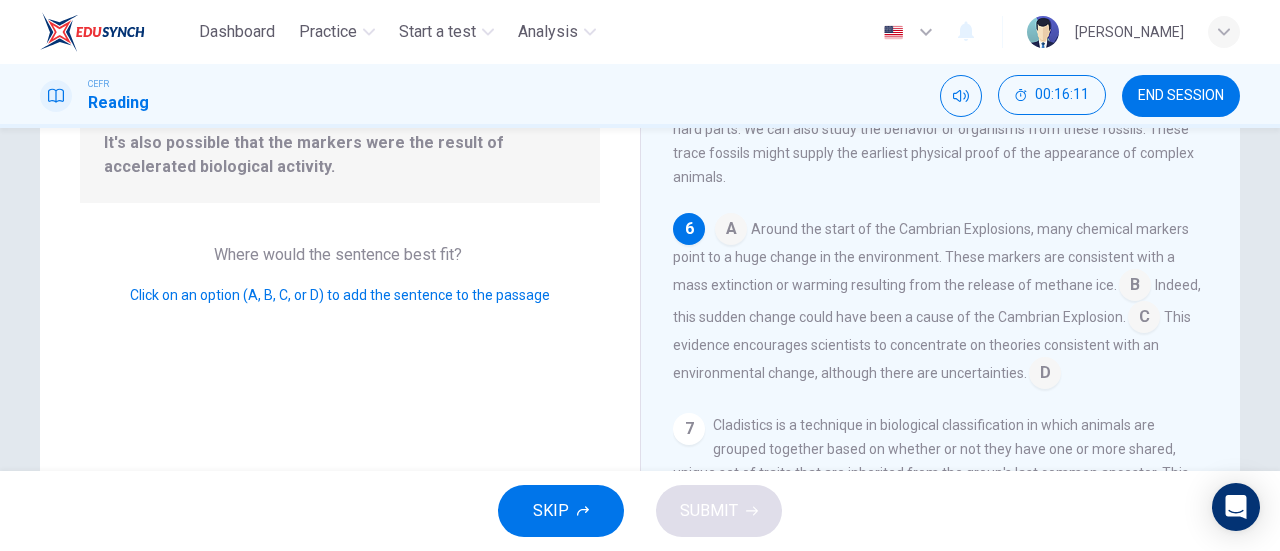 scroll, scrollTop: 982, scrollLeft: 0, axis: vertical 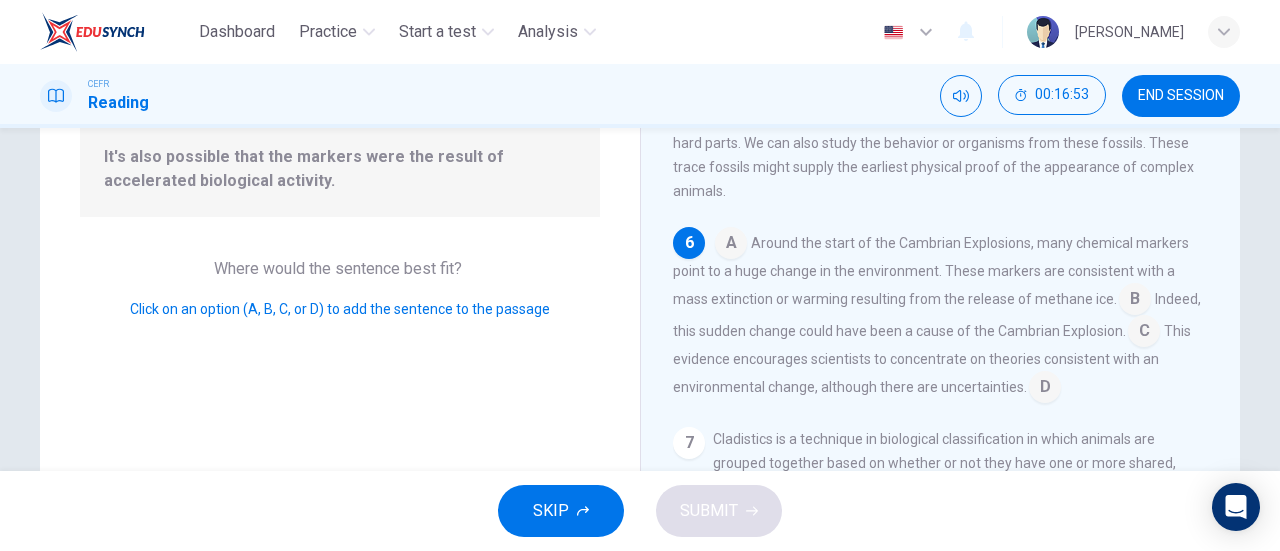 click at bounding box center [1135, 301] 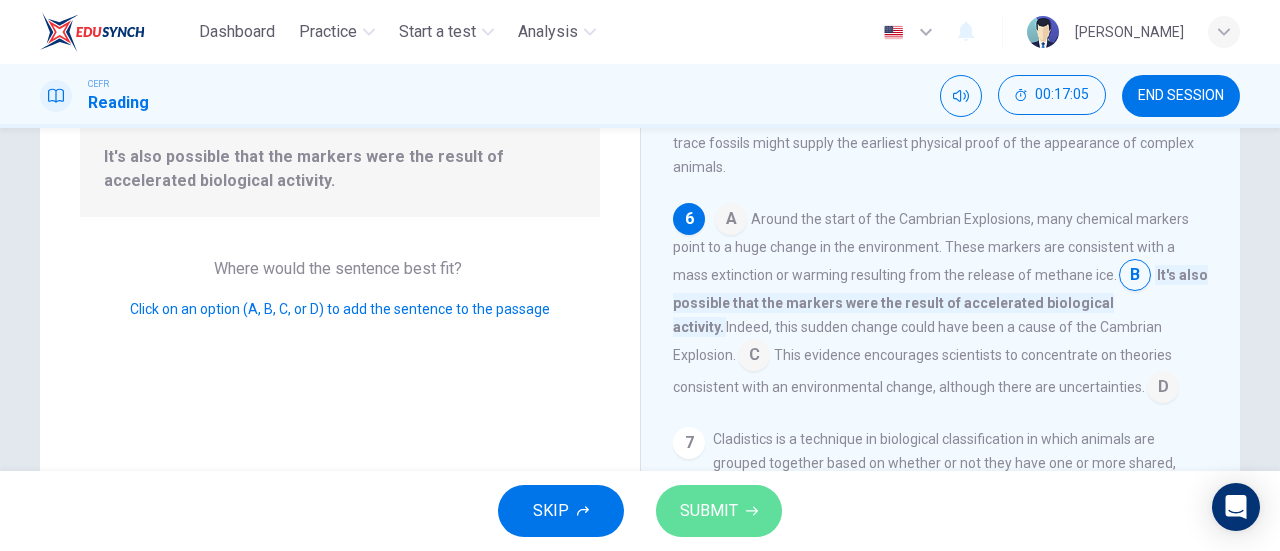 click on "SUBMIT" at bounding box center [709, 511] 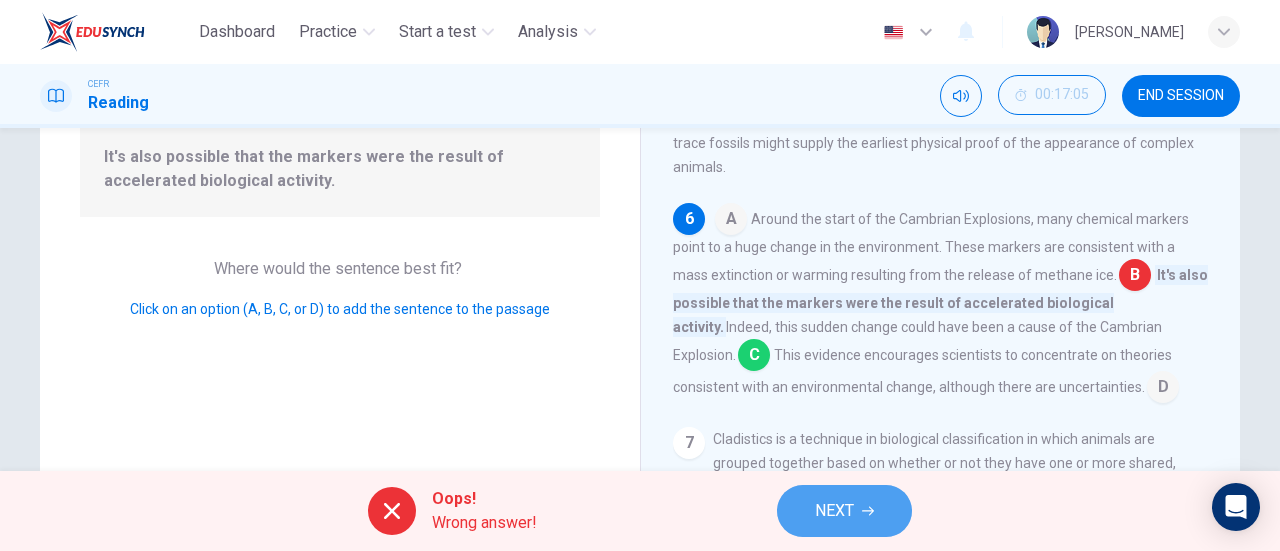 click on "NEXT" at bounding box center (834, 511) 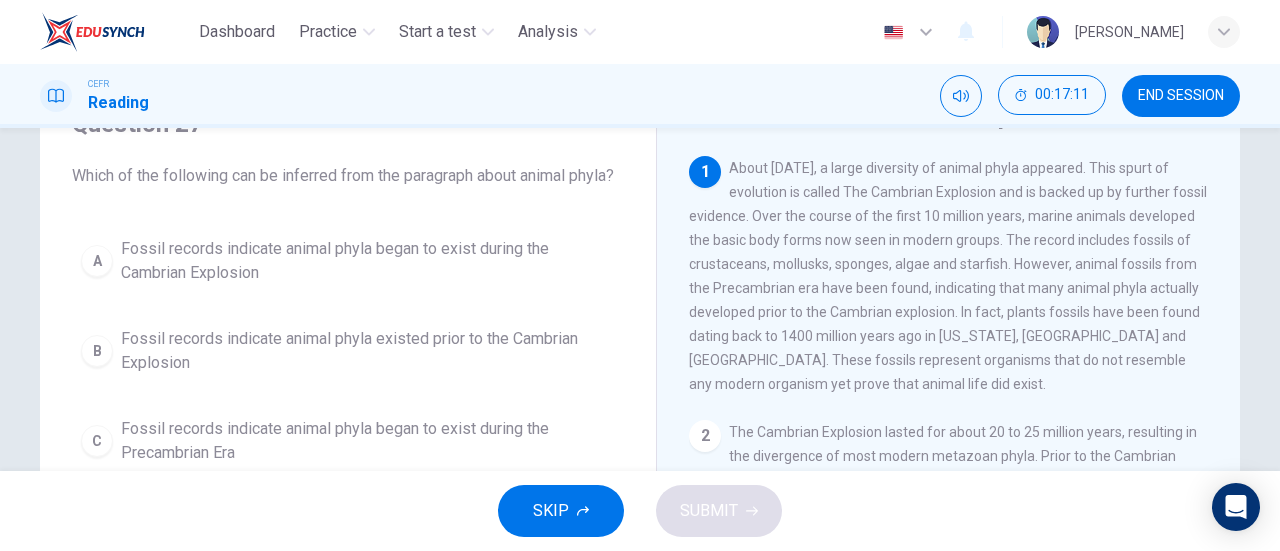 scroll, scrollTop: 92, scrollLeft: 0, axis: vertical 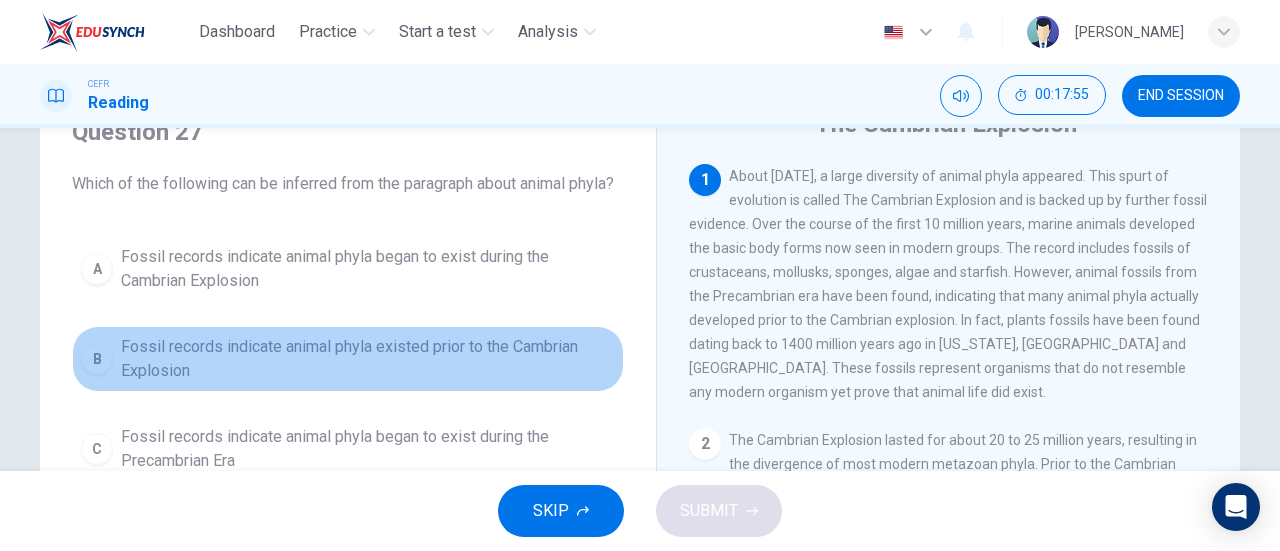 click on "Fossil records indicate animal phyla existed prior to the Cambrian Explosion" at bounding box center [368, 359] 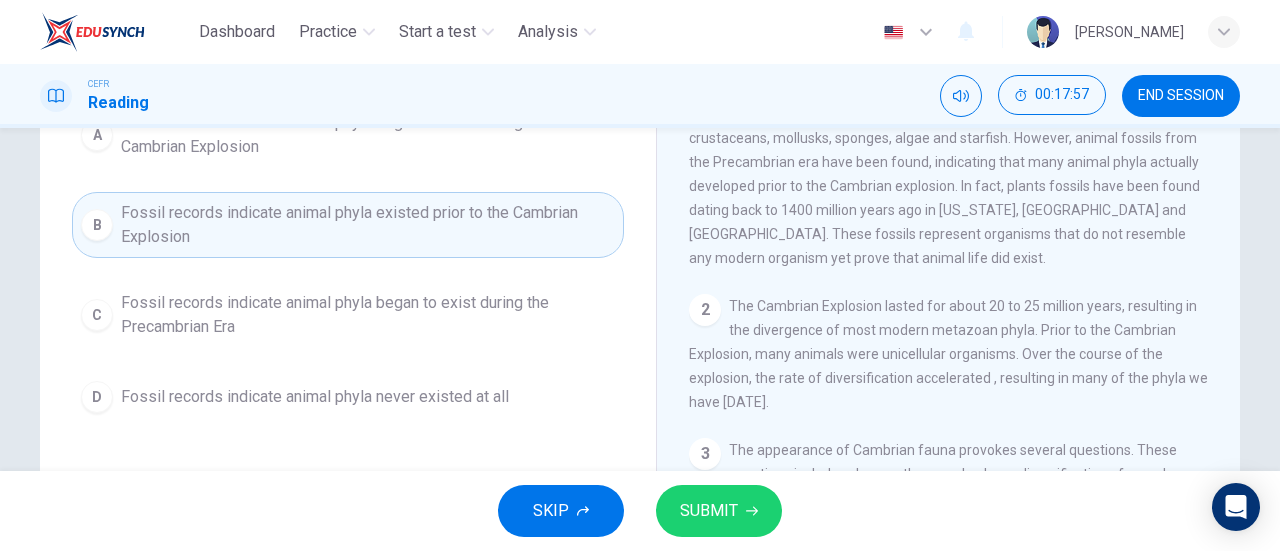 scroll, scrollTop: 228, scrollLeft: 0, axis: vertical 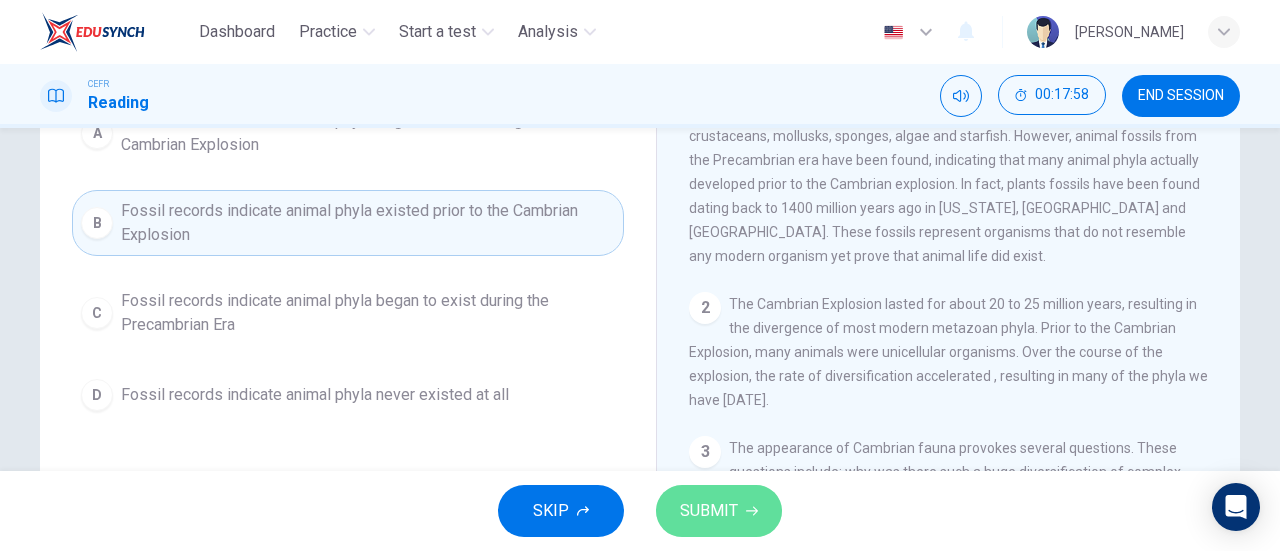 click on "SUBMIT" at bounding box center [709, 511] 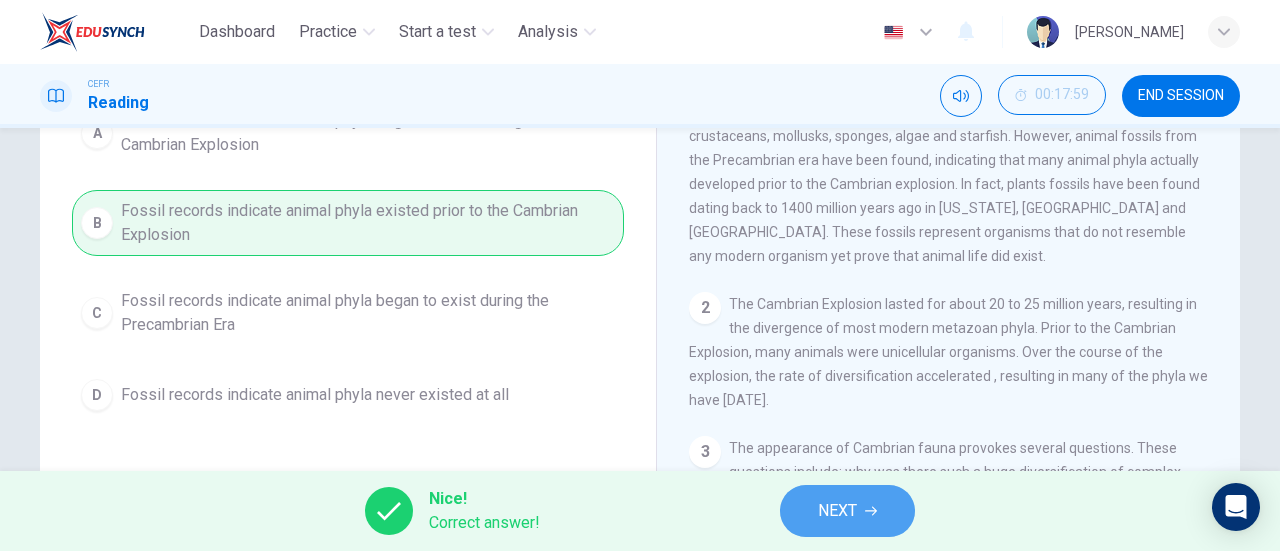 click on "NEXT" at bounding box center (837, 511) 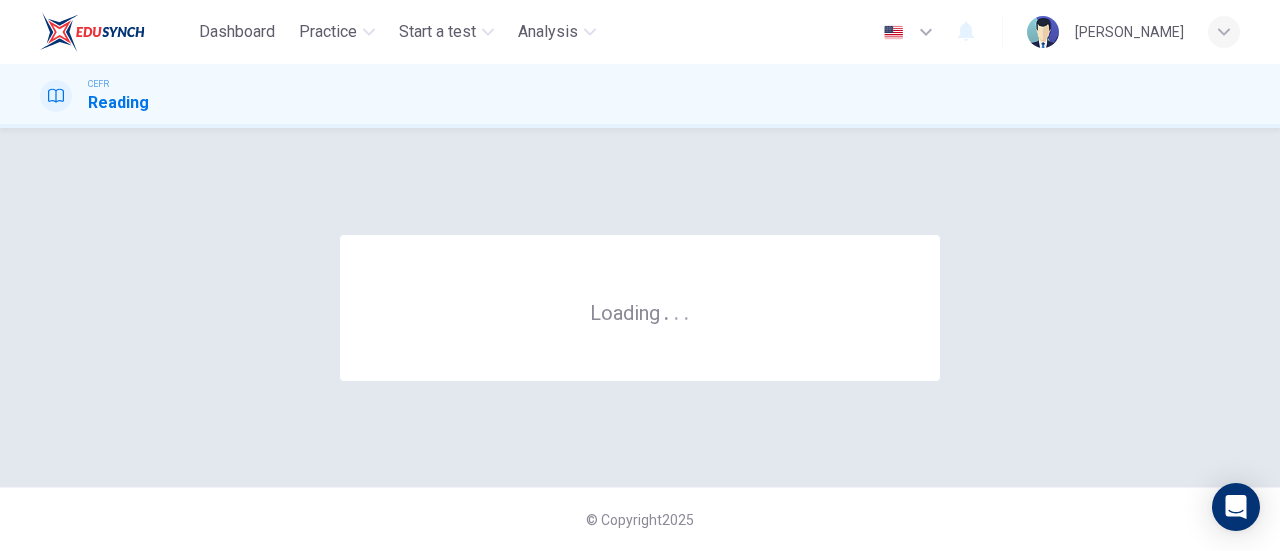 scroll, scrollTop: 0, scrollLeft: 0, axis: both 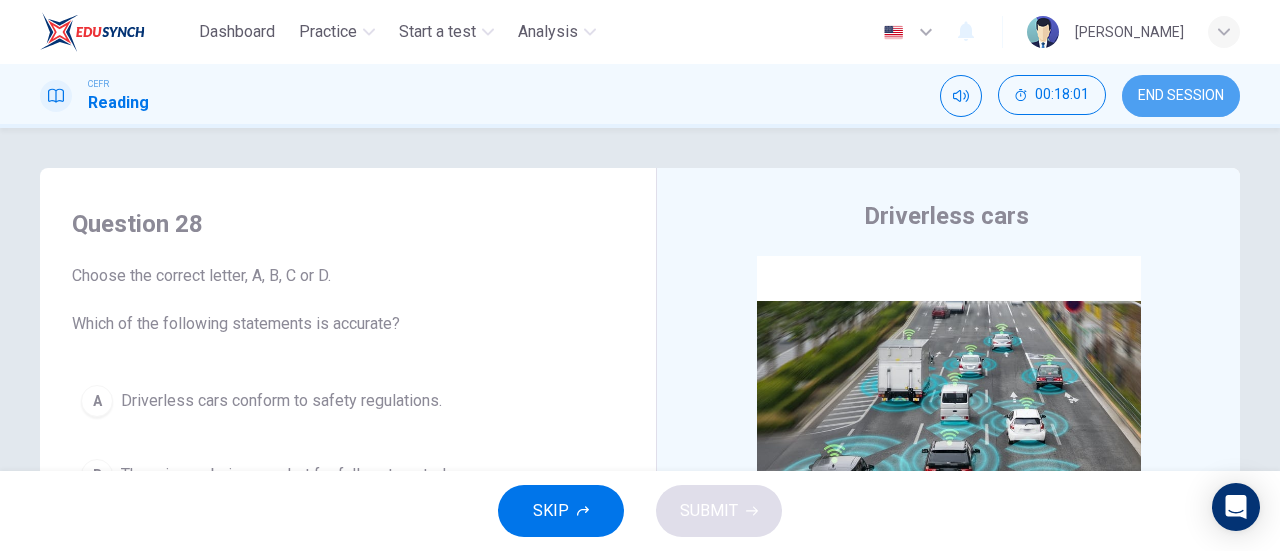 click on "END SESSION" at bounding box center [1181, 96] 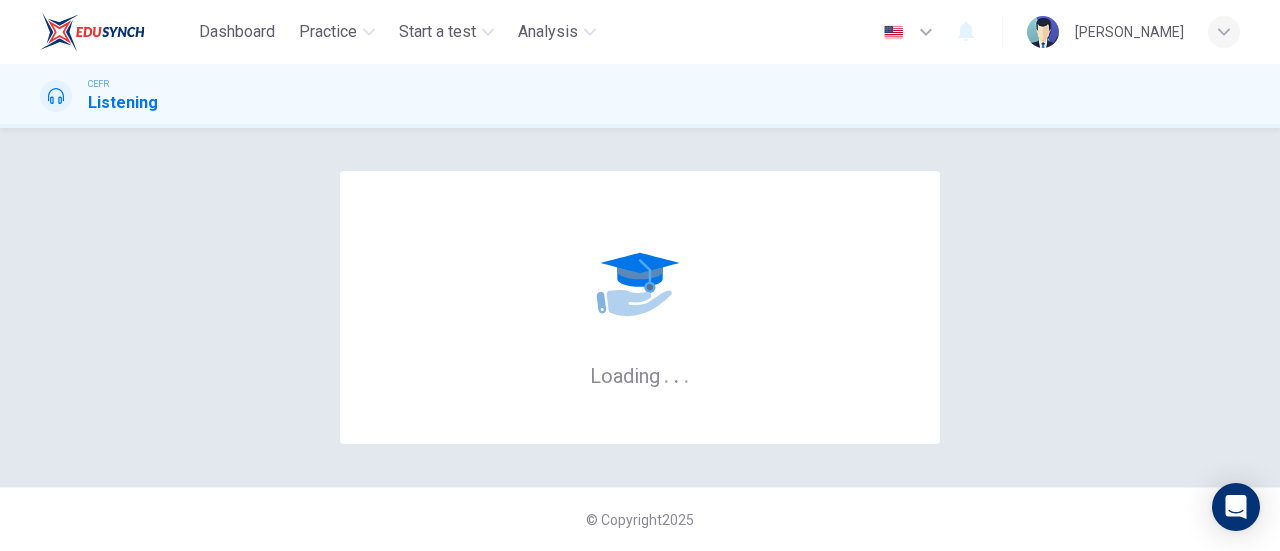 scroll, scrollTop: 0, scrollLeft: 0, axis: both 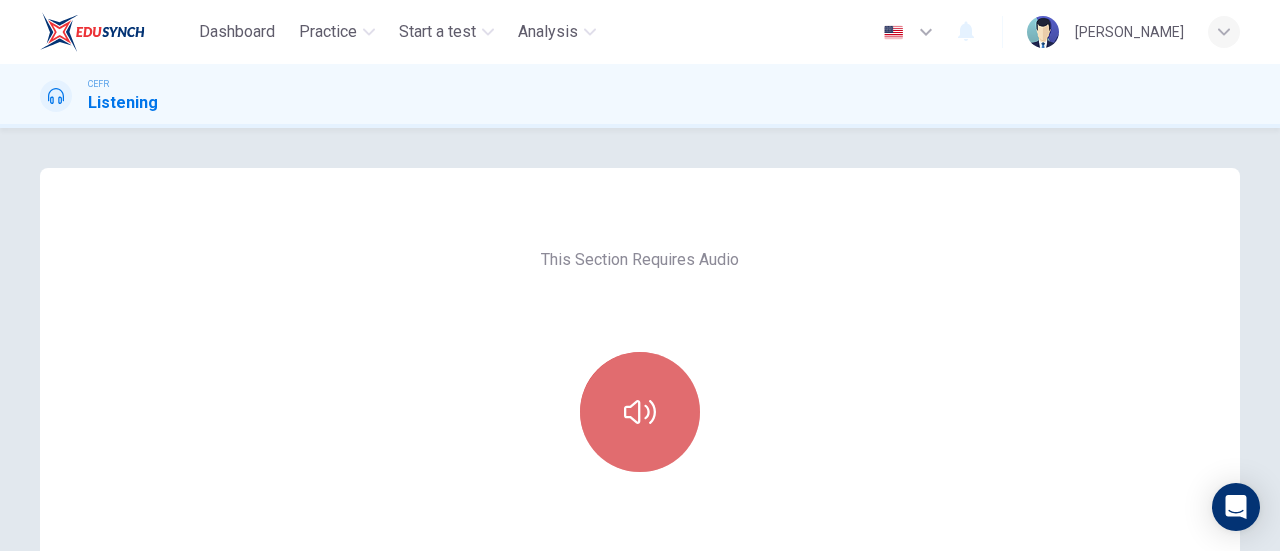 click at bounding box center [640, 412] 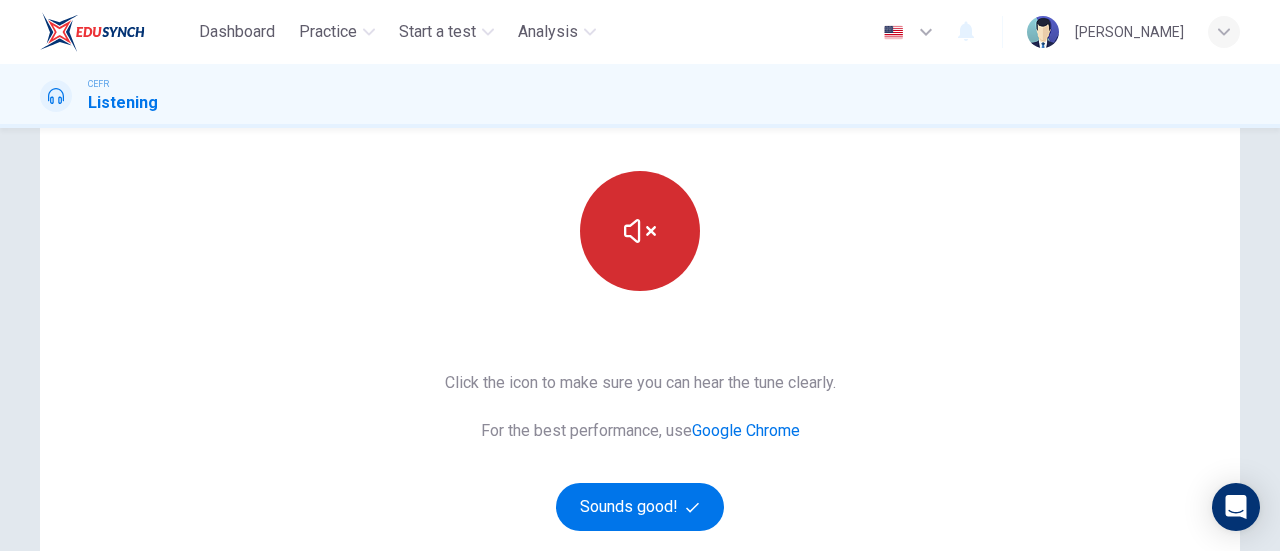 scroll, scrollTop: 184, scrollLeft: 0, axis: vertical 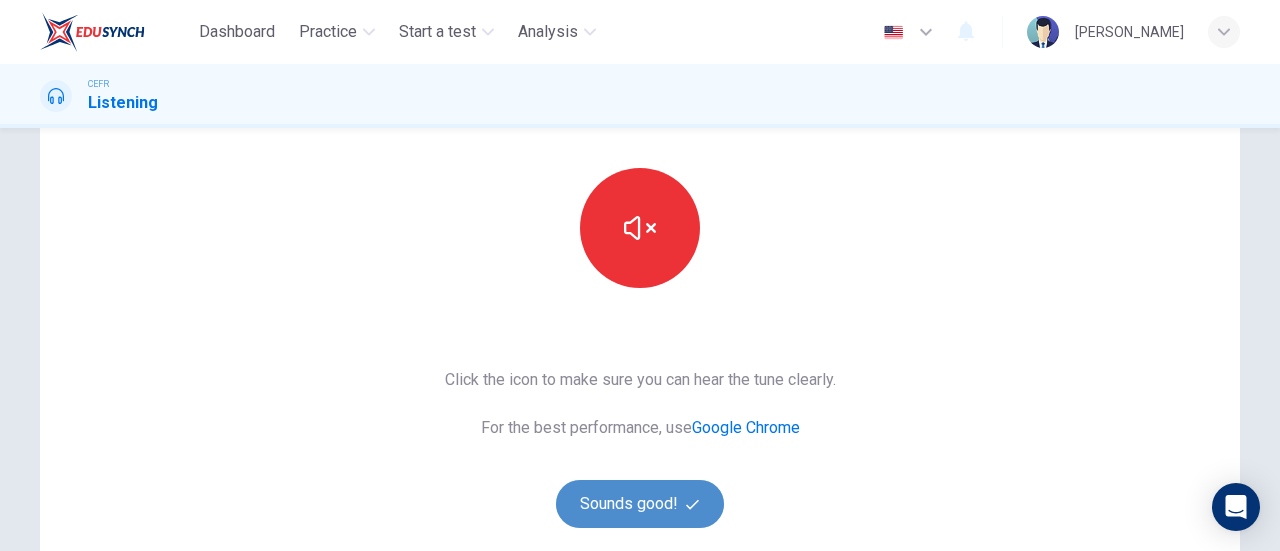 click on "Sounds good!" at bounding box center (640, 504) 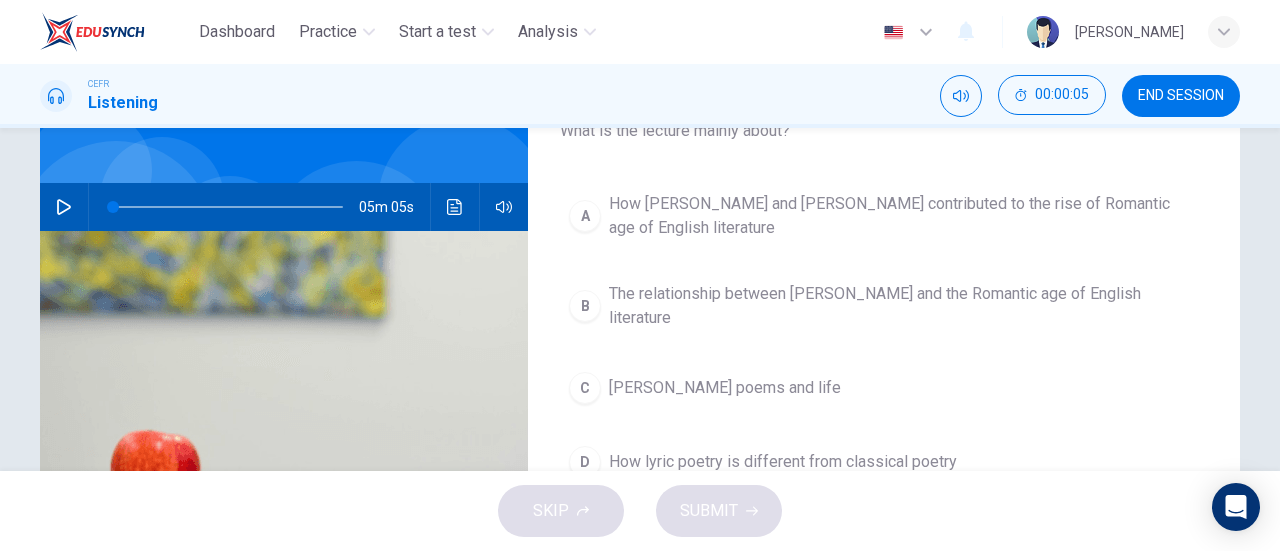 scroll, scrollTop: 147, scrollLeft: 0, axis: vertical 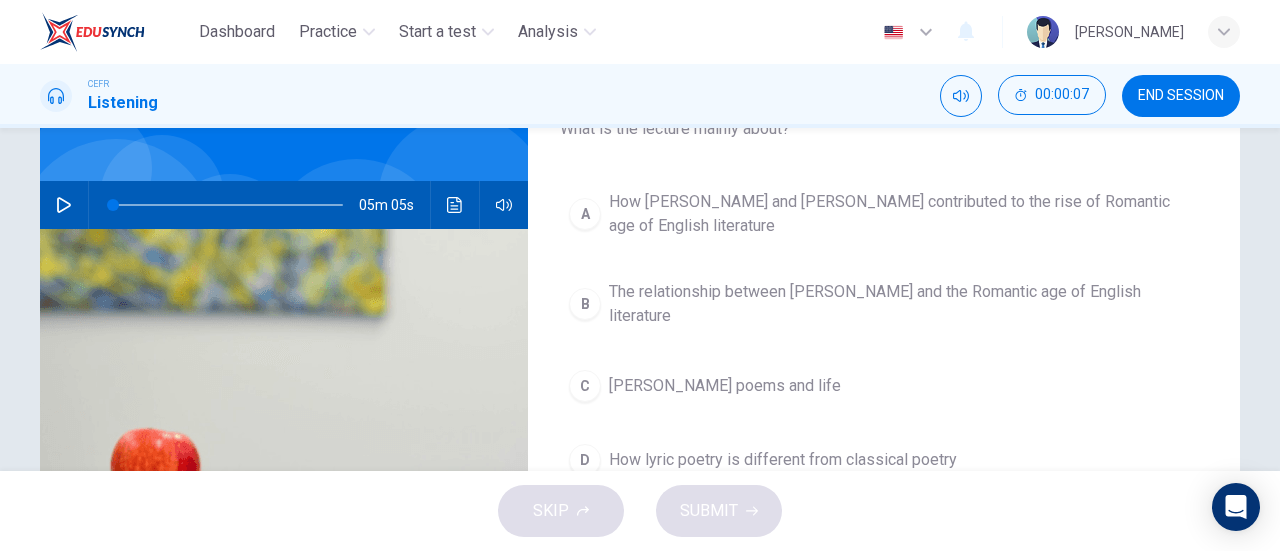 click 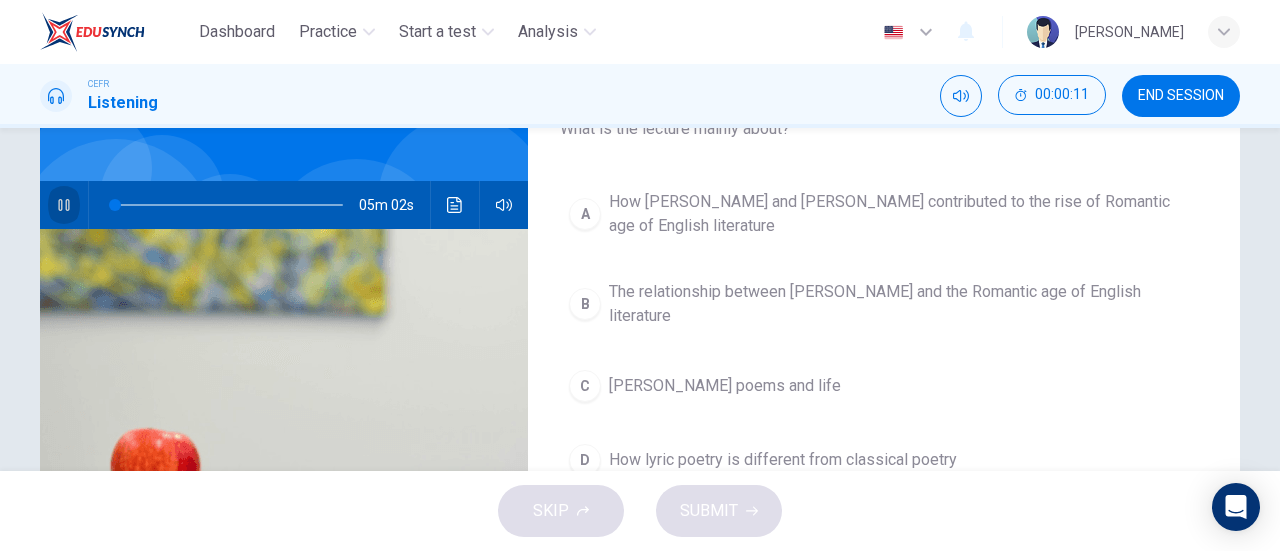 click 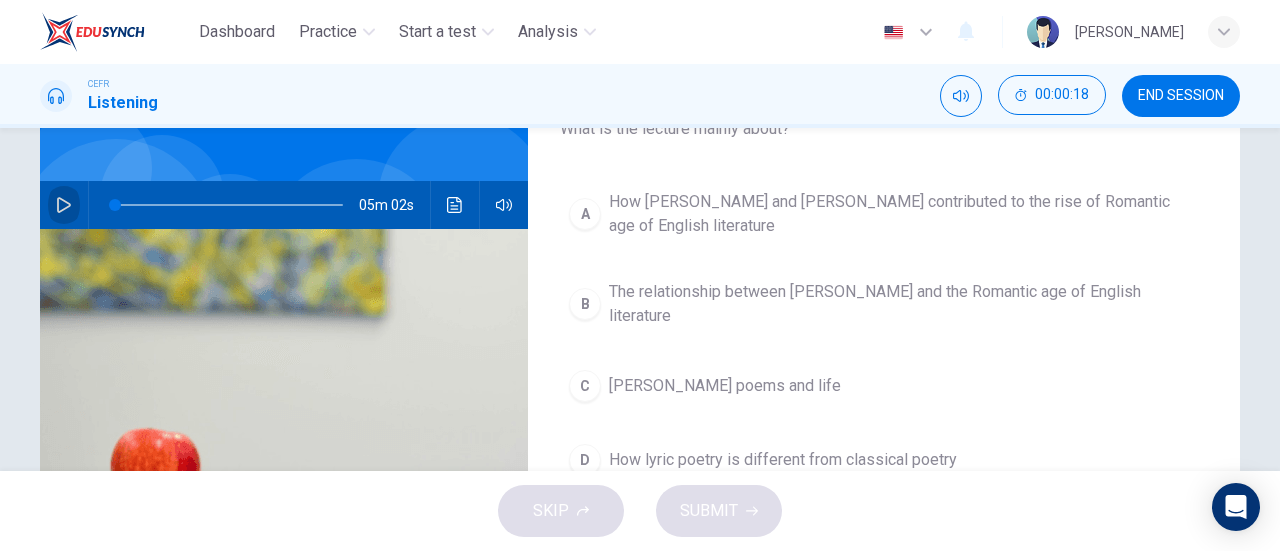 click 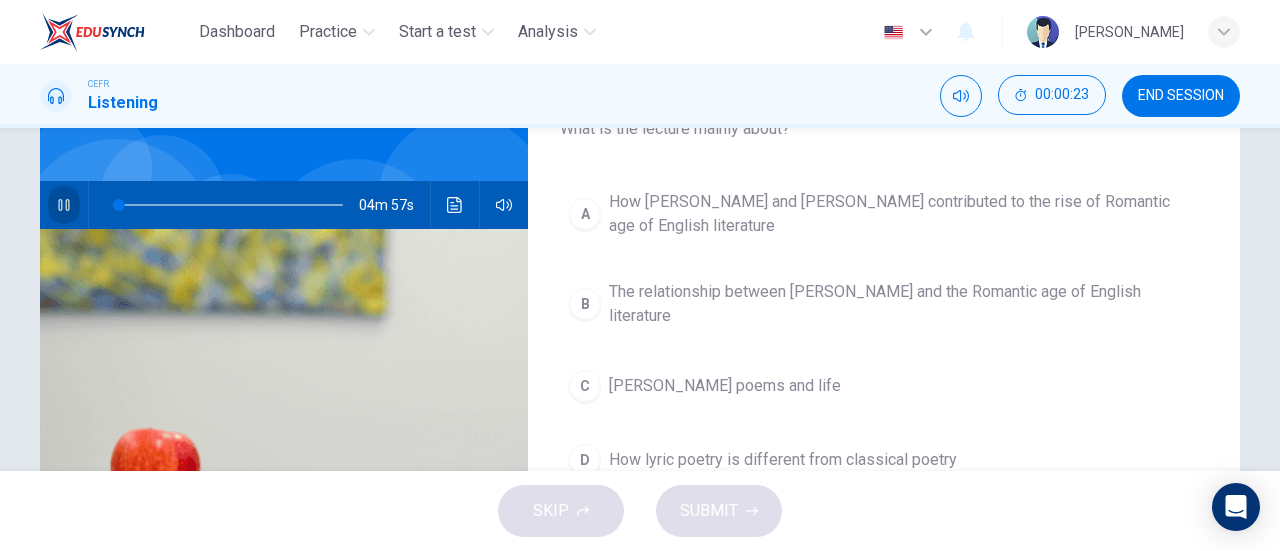 click 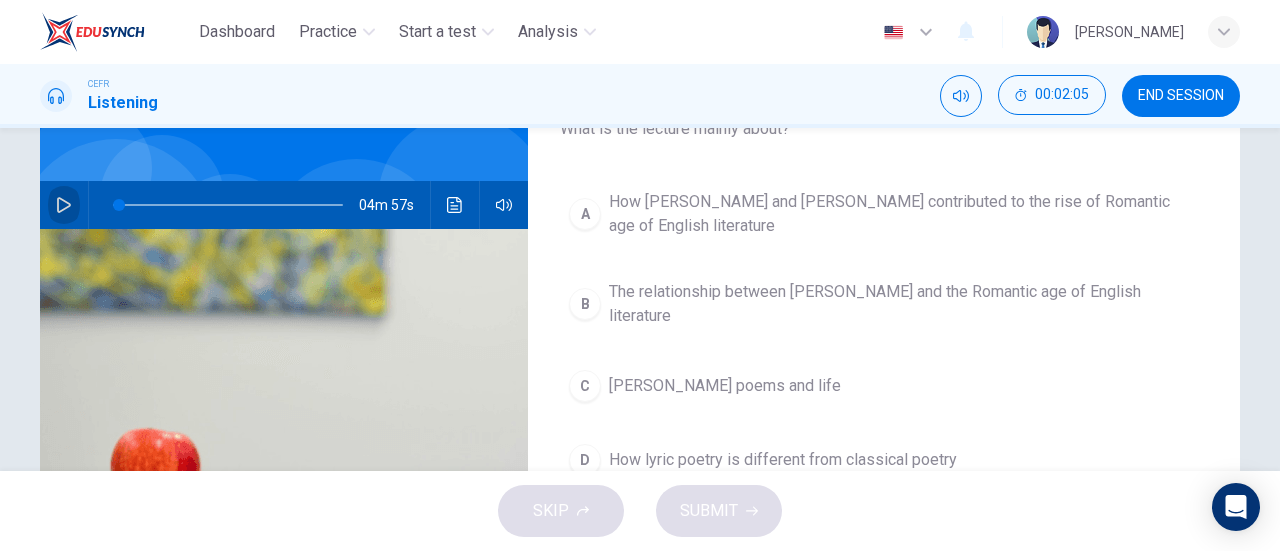 click at bounding box center (64, 205) 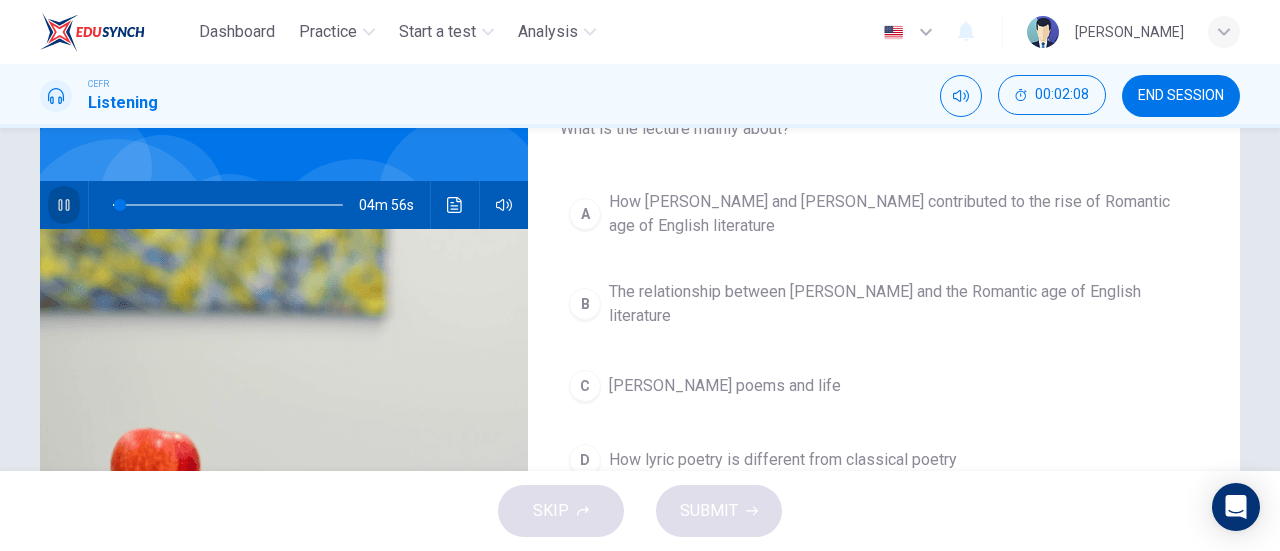 click at bounding box center [64, 205] 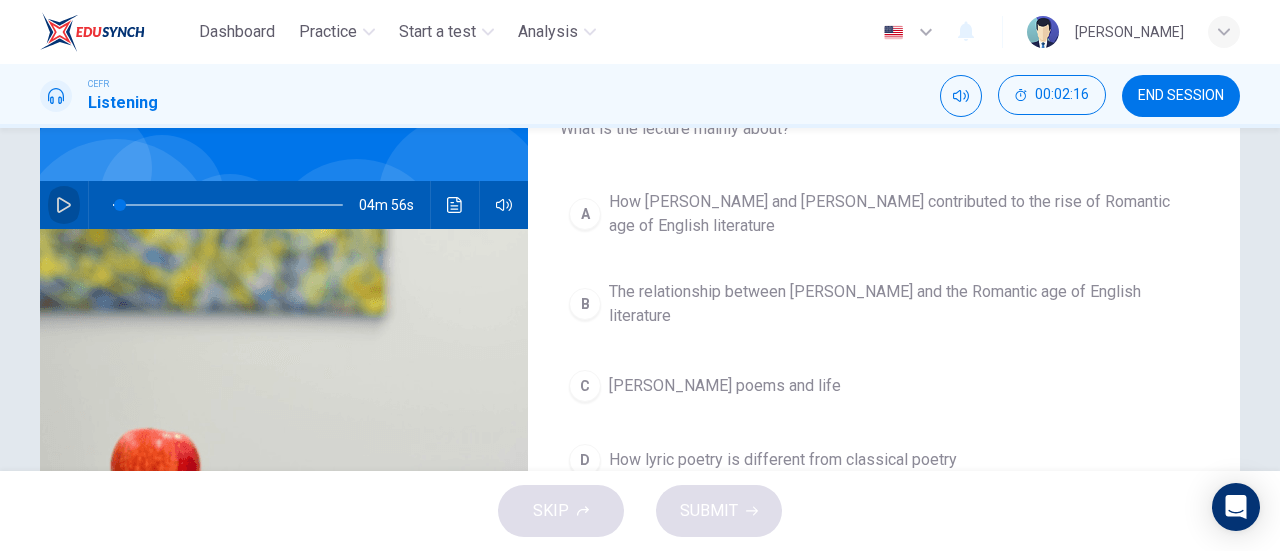 click at bounding box center (64, 205) 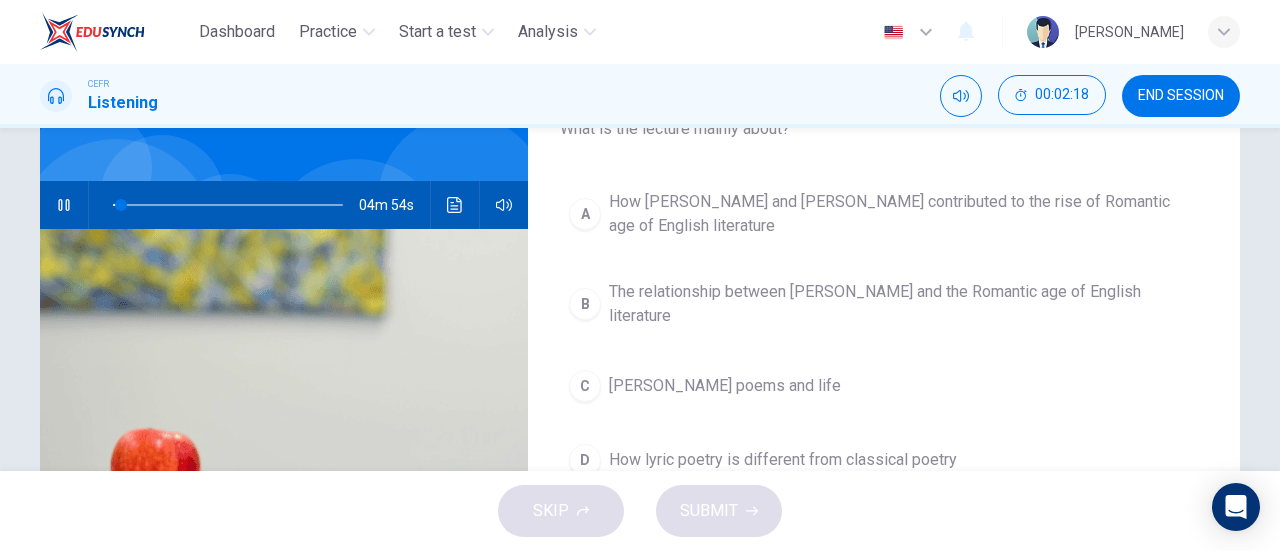 click at bounding box center (64, 205) 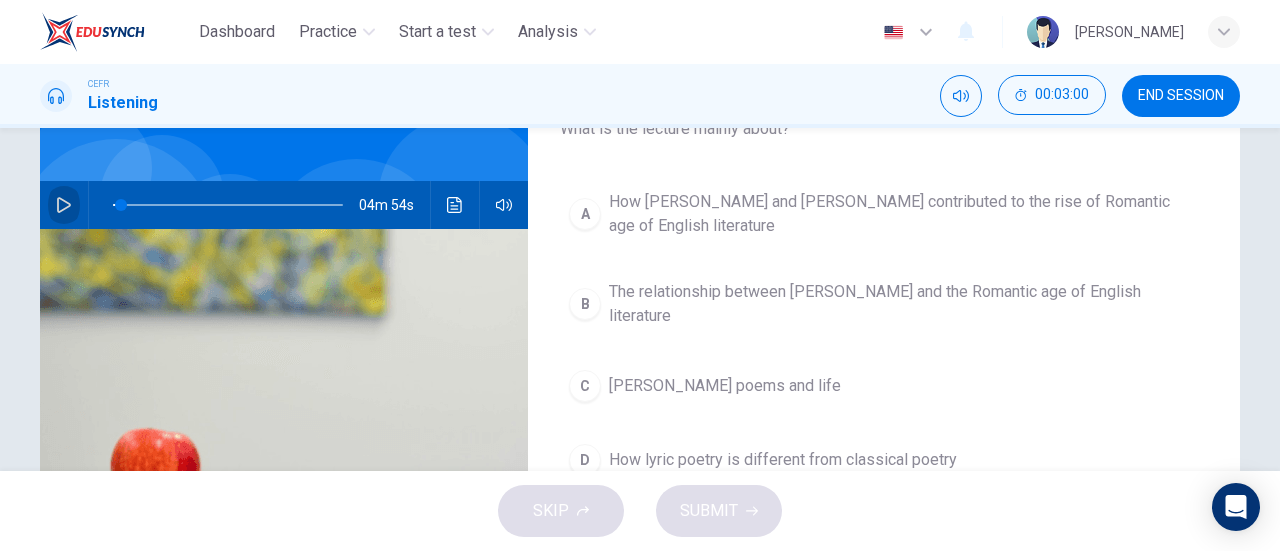 click at bounding box center (64, 205) 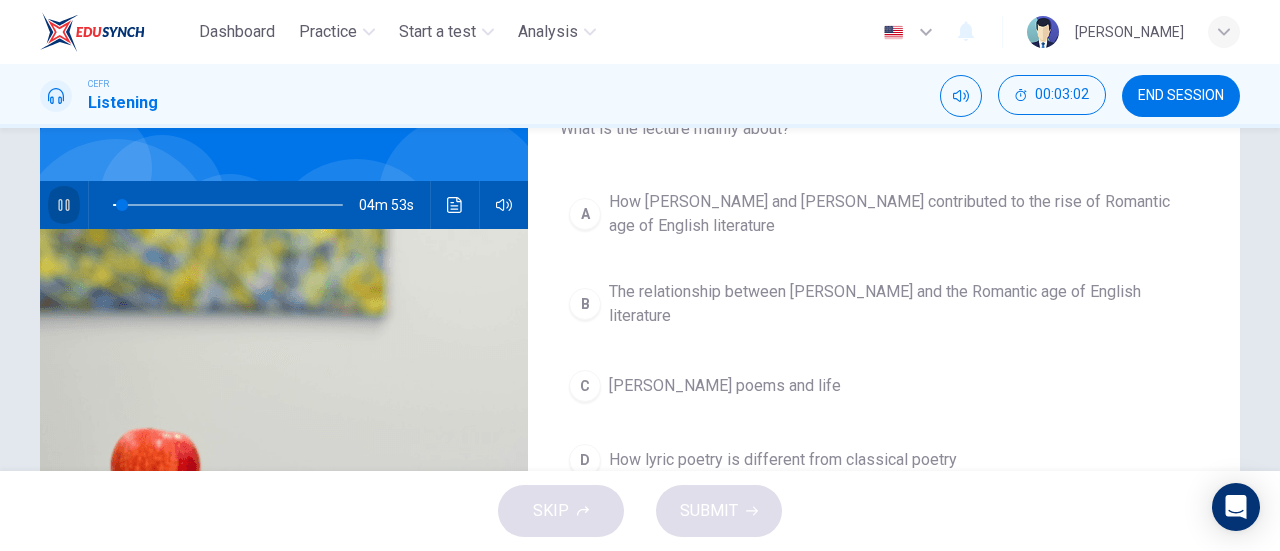 click at bounding box center (64, 205) 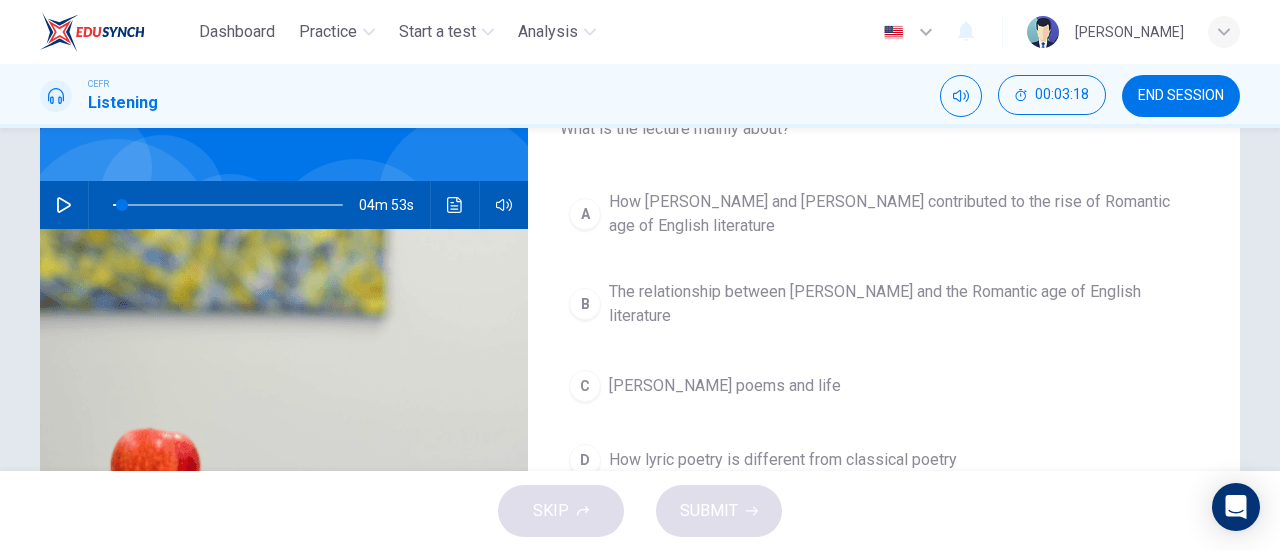 type 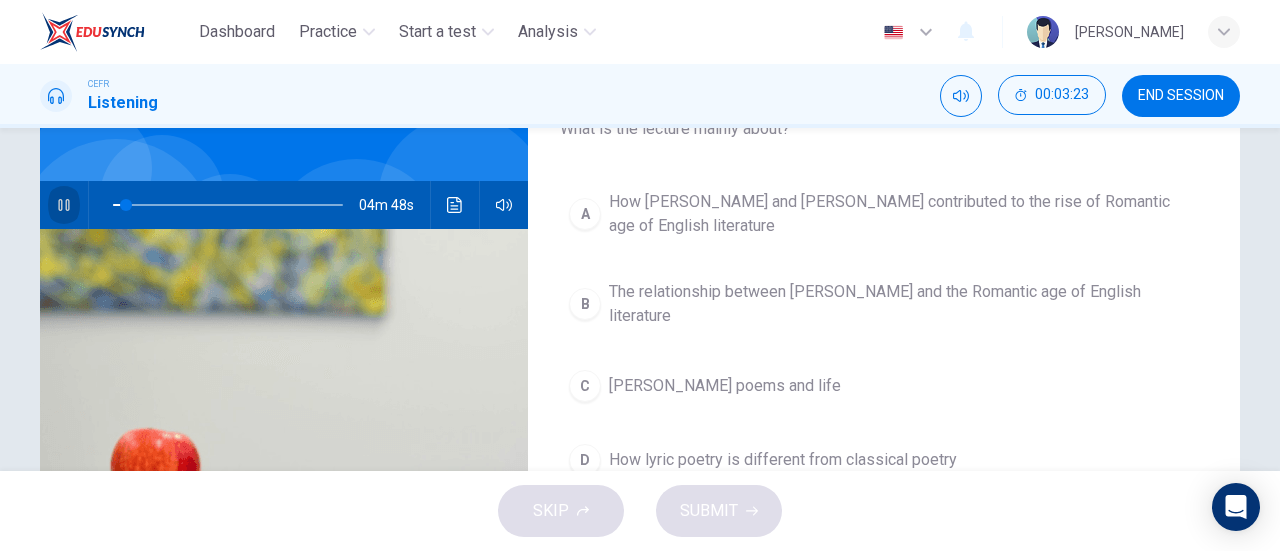 click at bounding box center [64, 205] 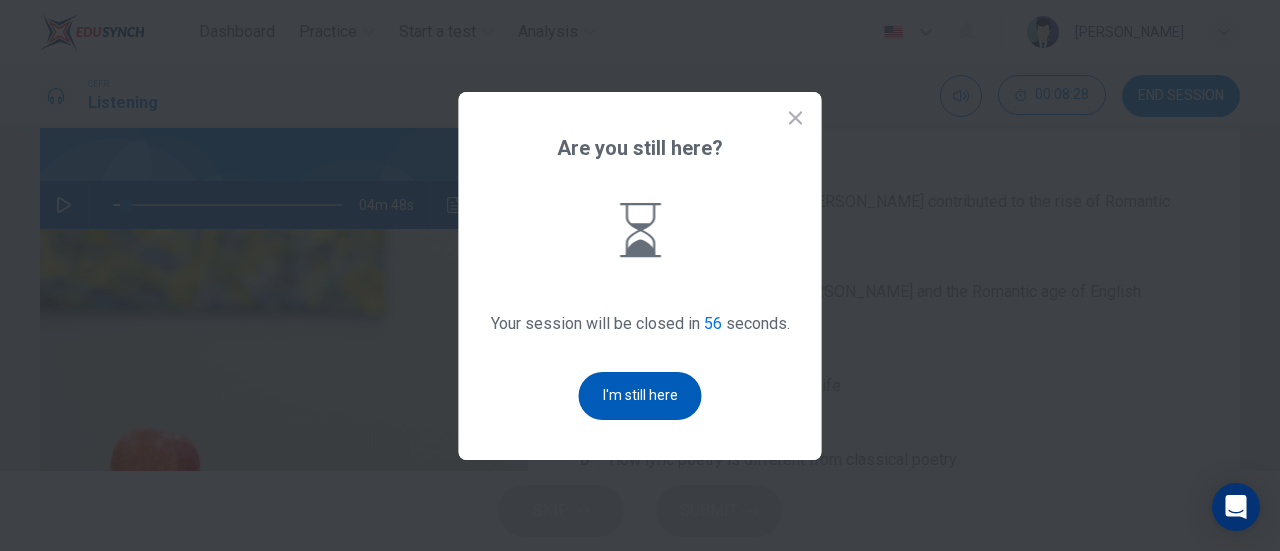 click on "I'm still here" at bounding box center [640, 396] 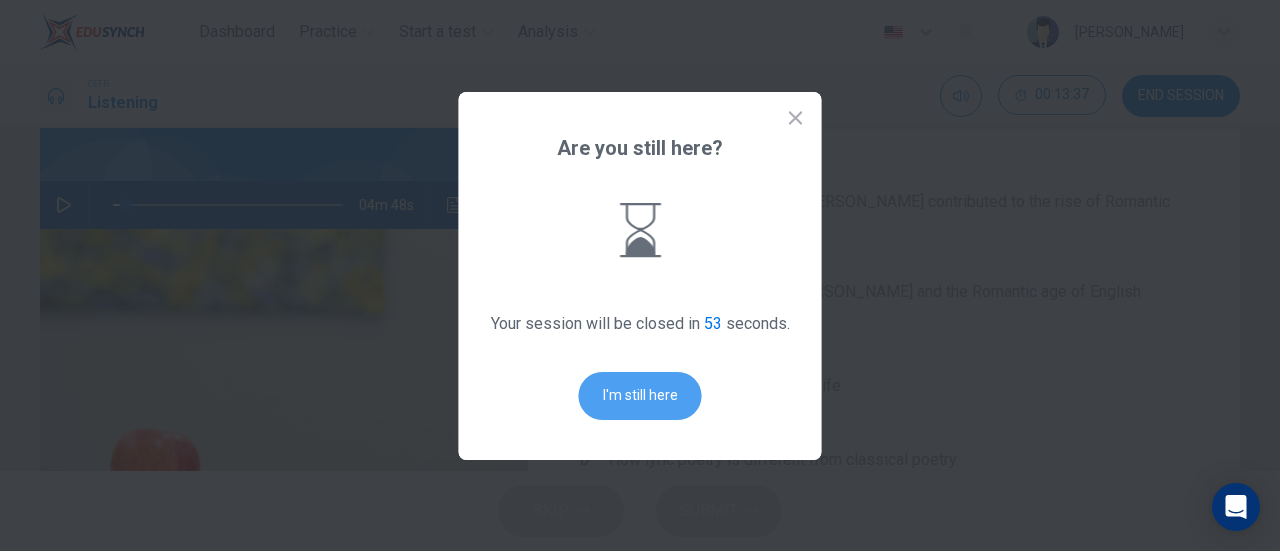 click on "I'm still here" at bounding box center (640, 396) 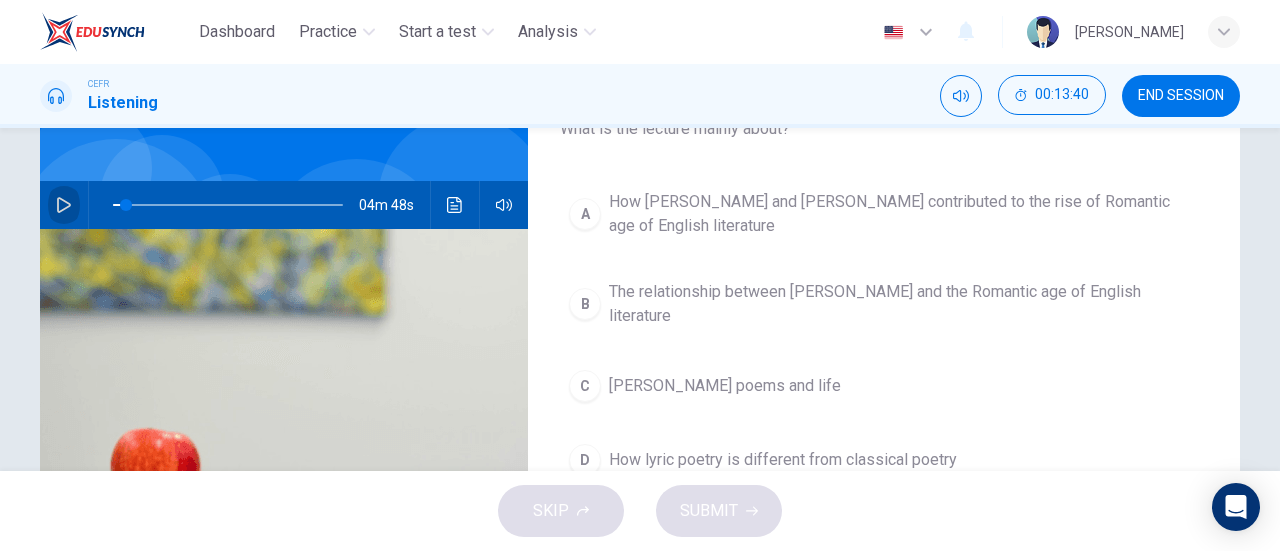 click 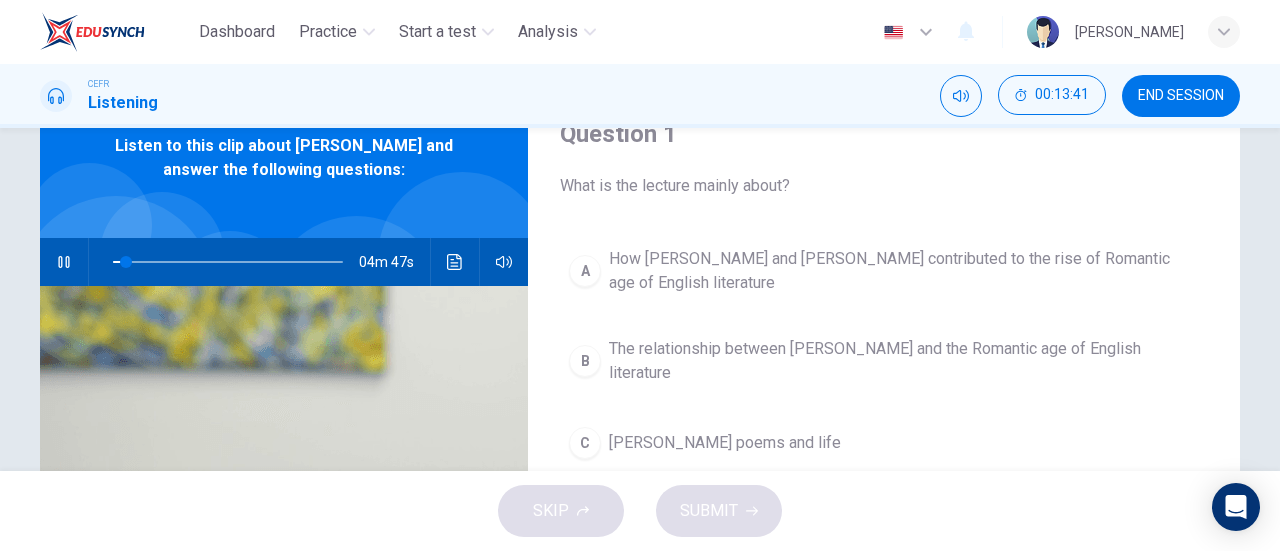 scroll, scrollTop: 91, scrollLeft: 0, axis: vertical 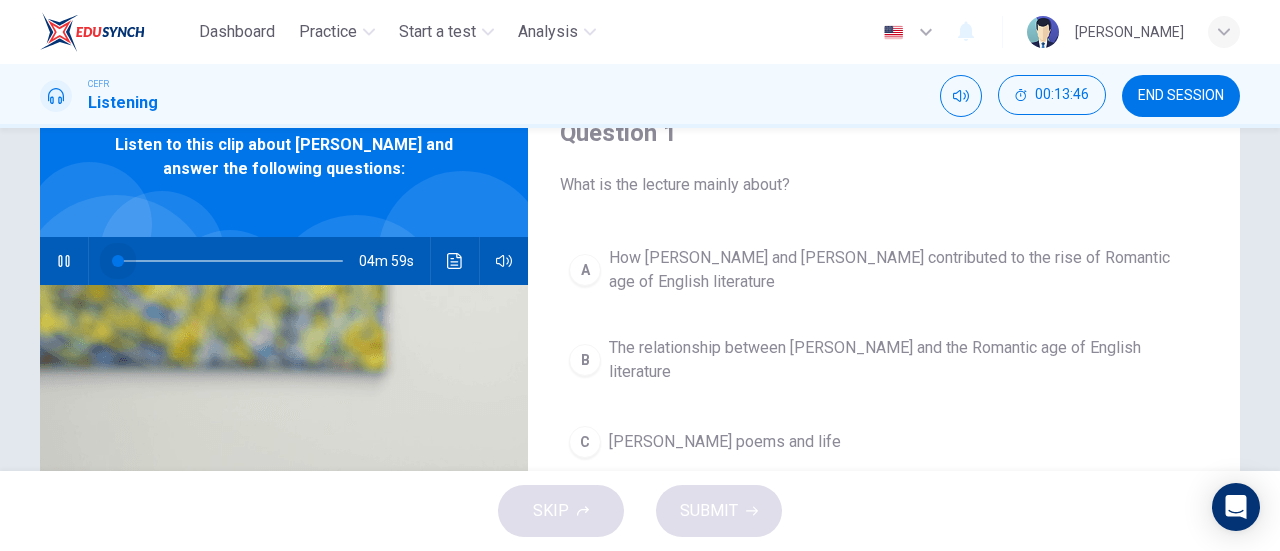 click at bounding box center (118, 261) 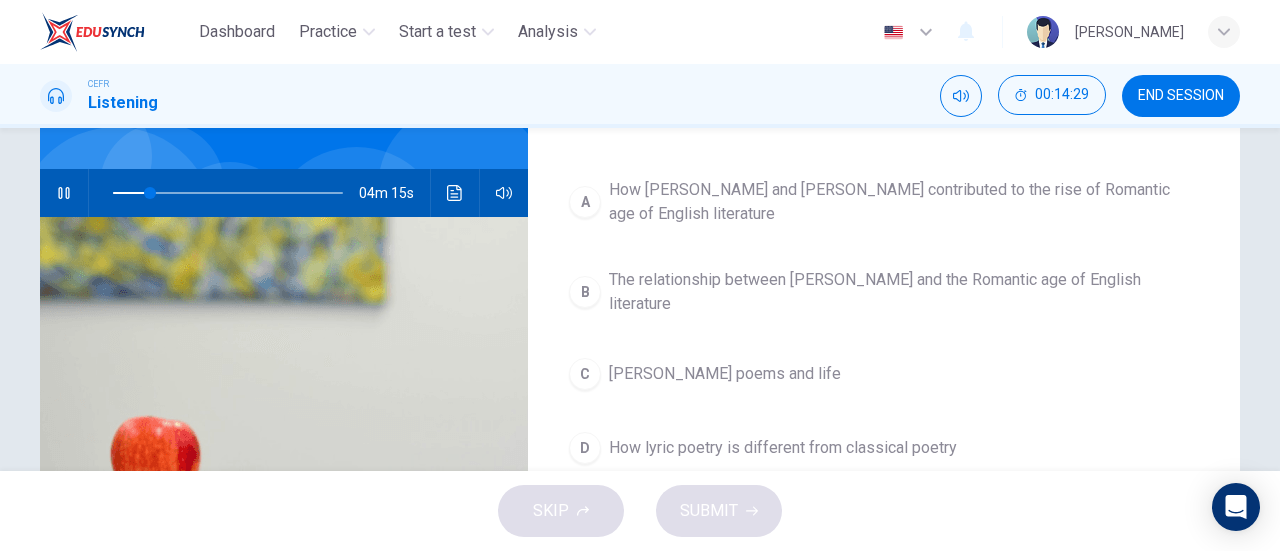 scroll, scrollTop: 160, scrollLeft: 0, axis: vertical 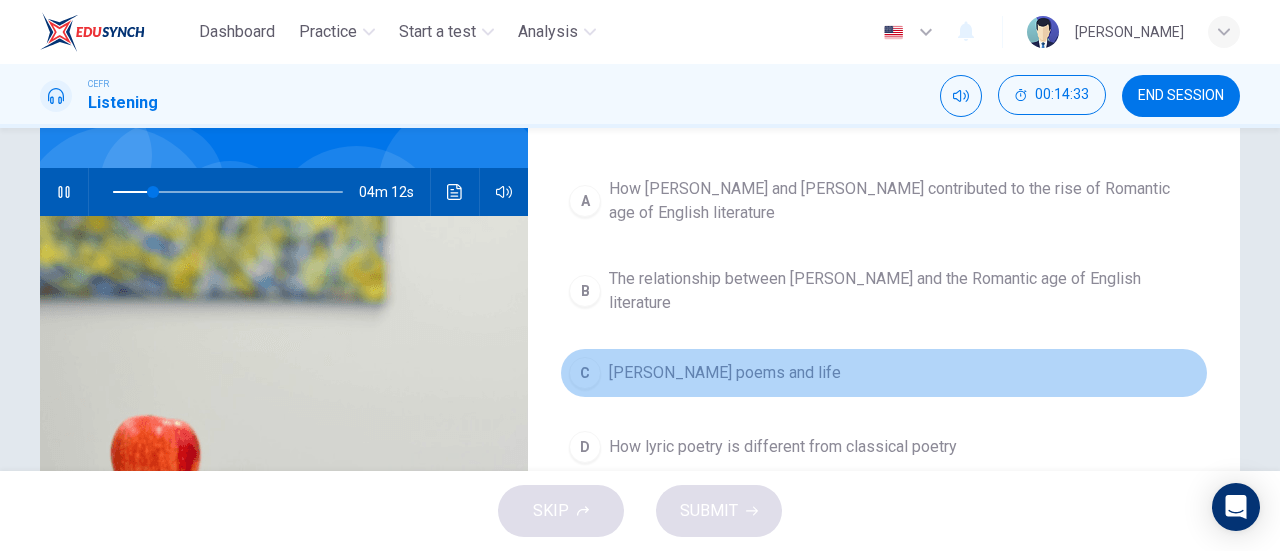 click on "C" at bounding box center (585, 373) 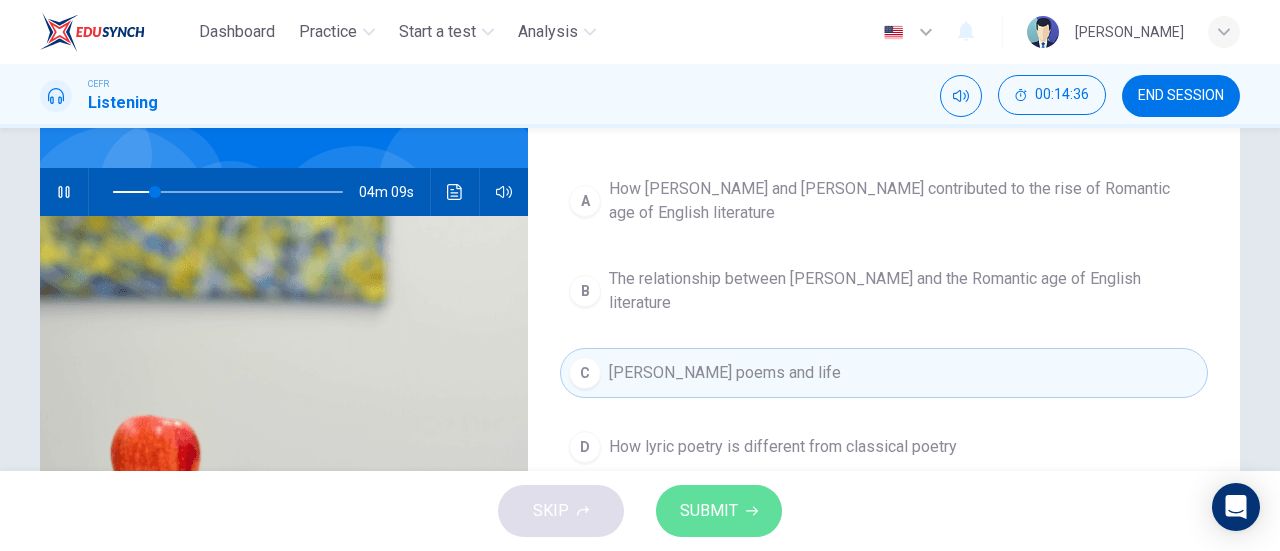 click on "SUBMIT" at bounding box center (709, 511) 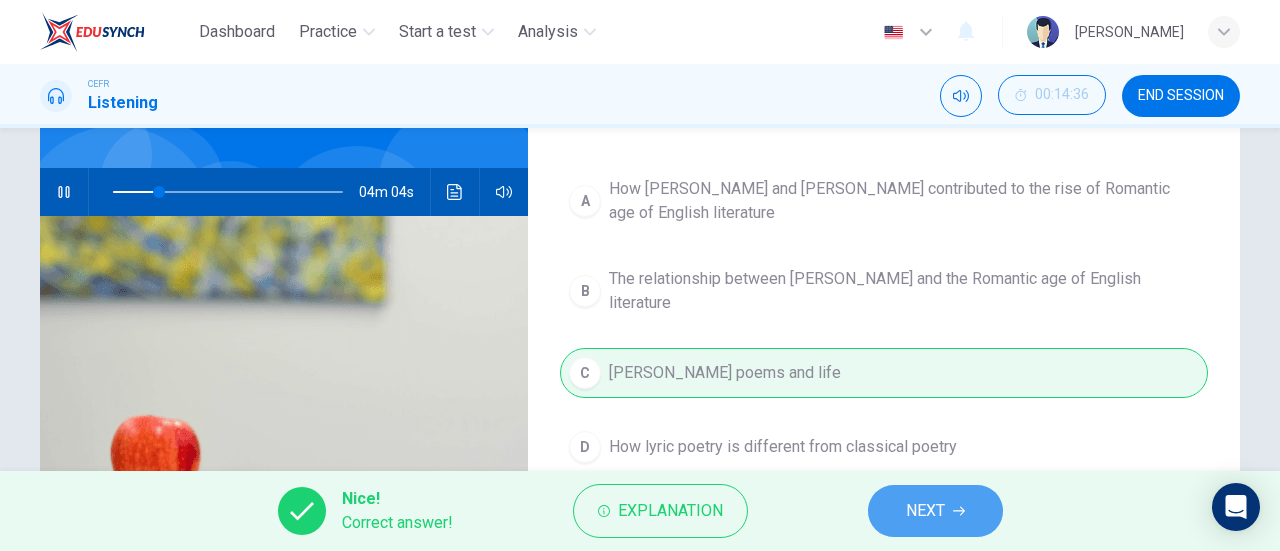 click on "NEXT" at bounding box center [925, 511] 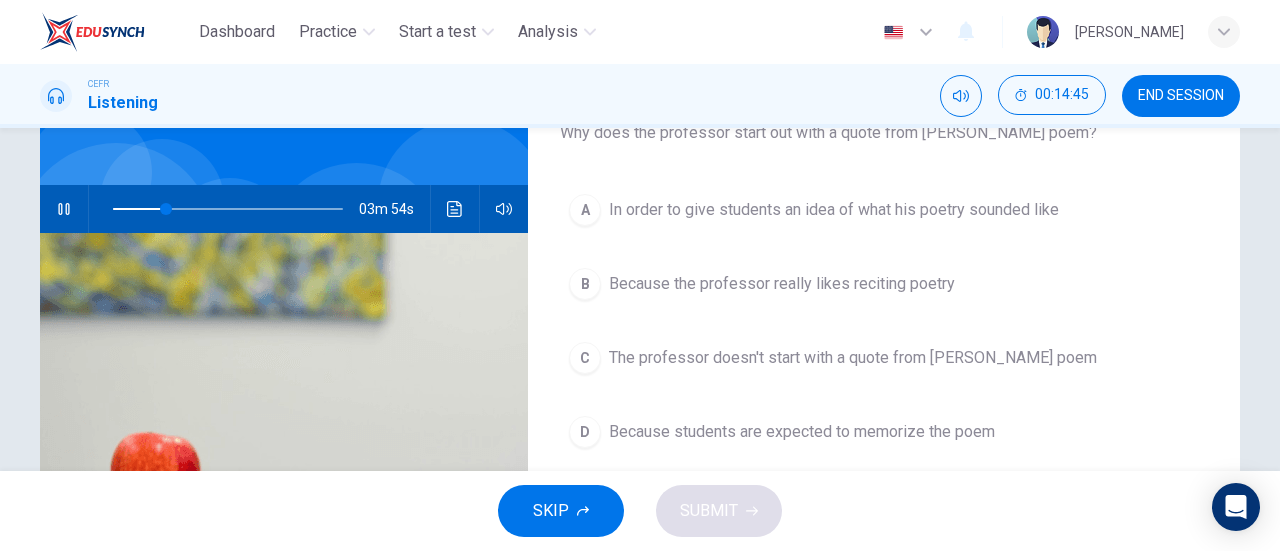 scroll, scrollTop: 144, scrollLeft: 0, axis: vertical 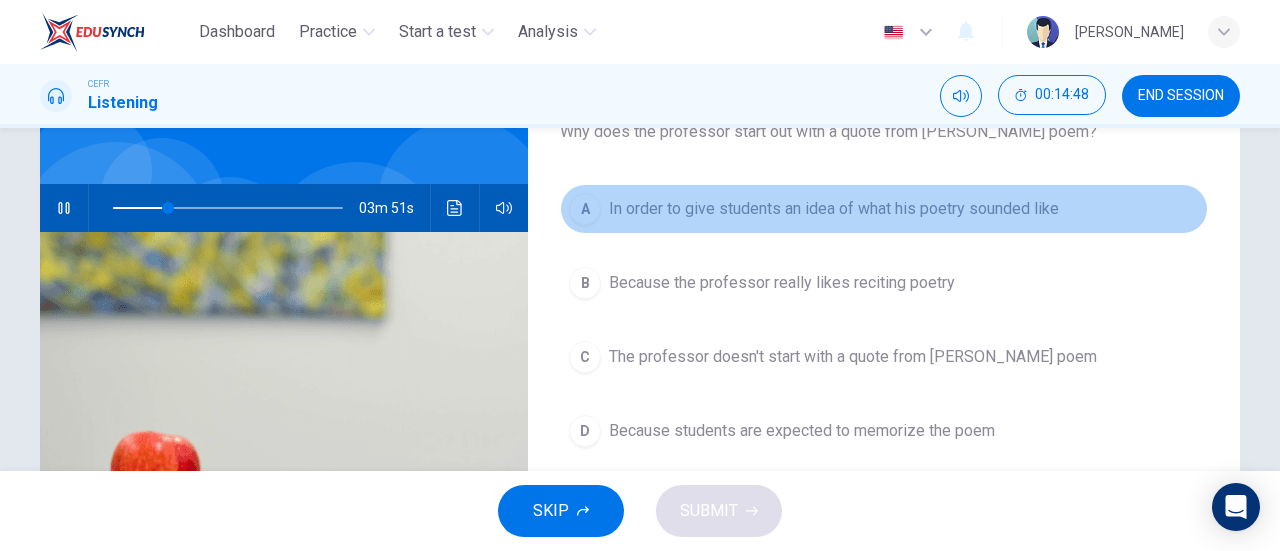 click on "In order to give students an idea of what his poetry sounded like" at bounding box center (834, 209) 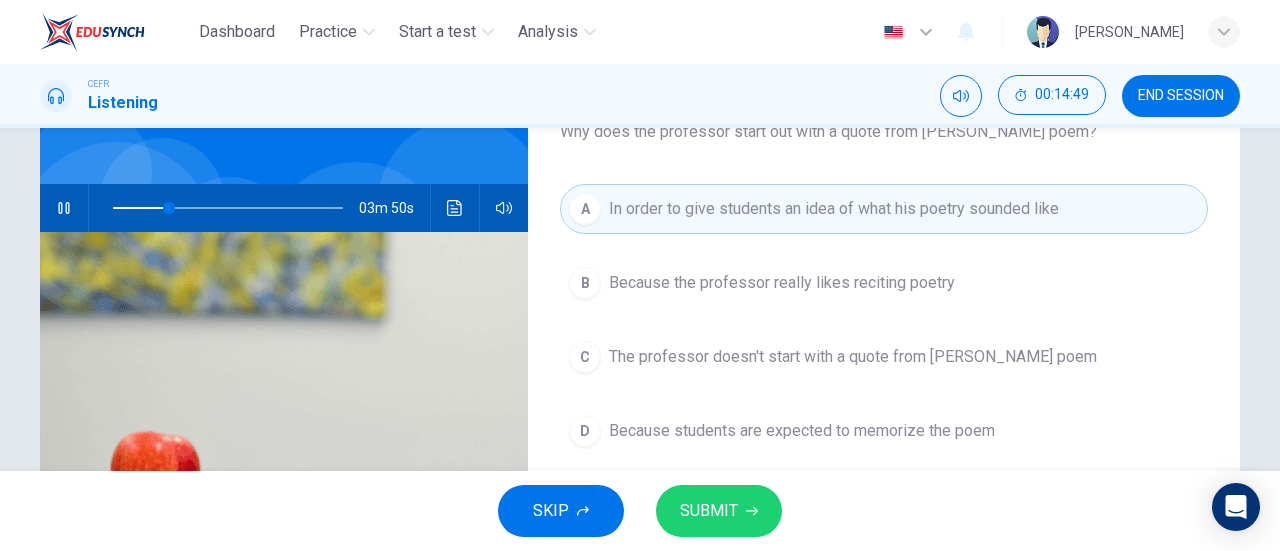 click on "SUBMIT" at bounding box center [709, 511] 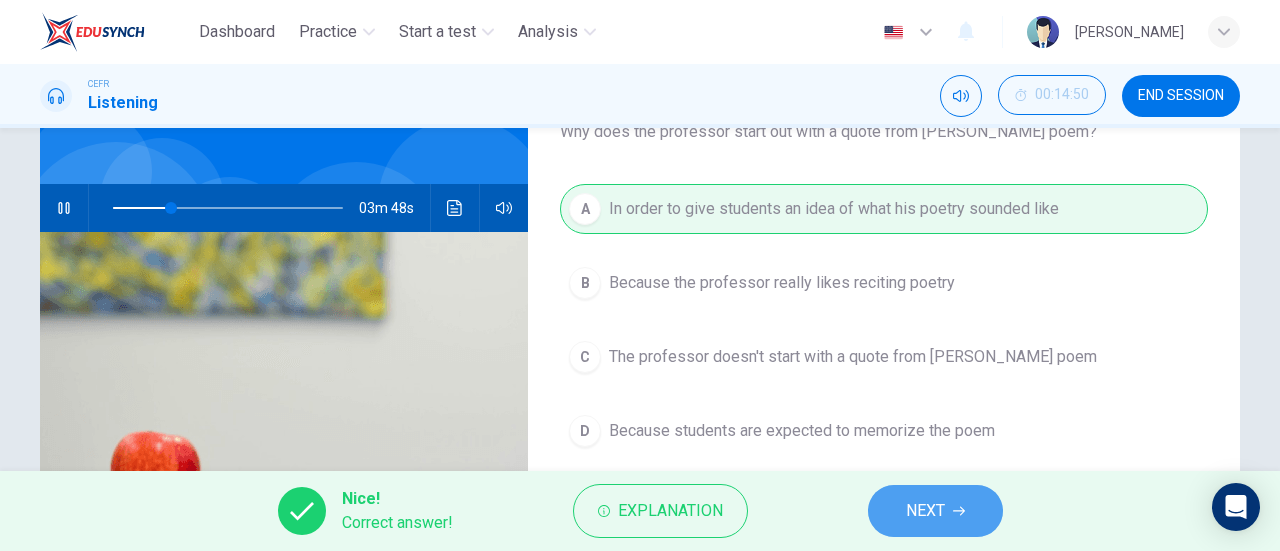 click on "NEXT" at bounding box center (935, 511) 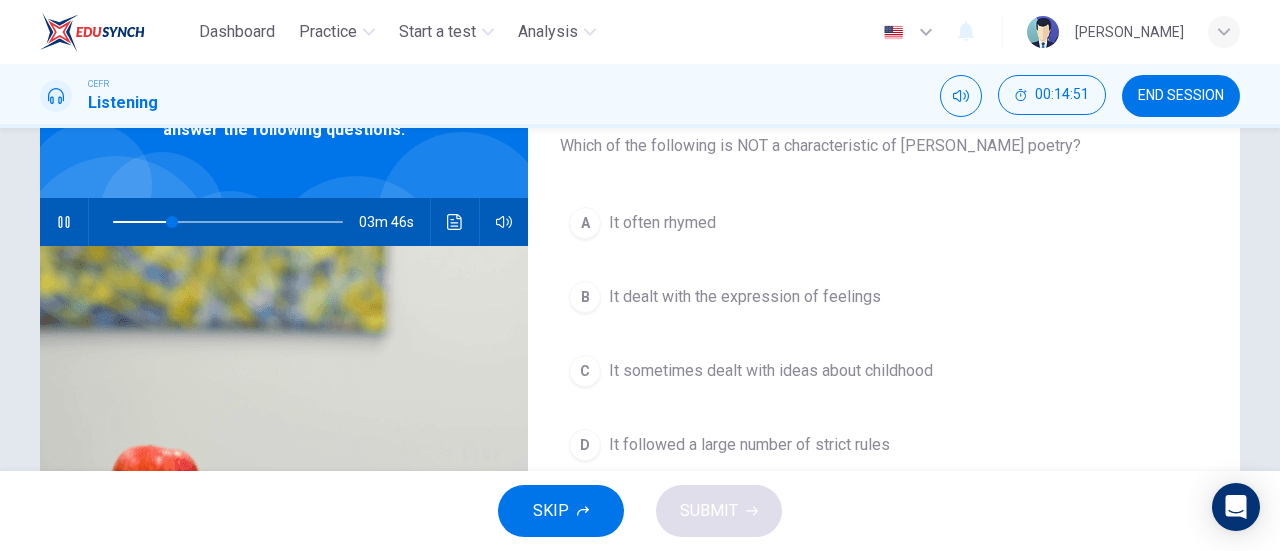 scroll, scrollTop: 123, scrollLeft: 0, axis: vertical 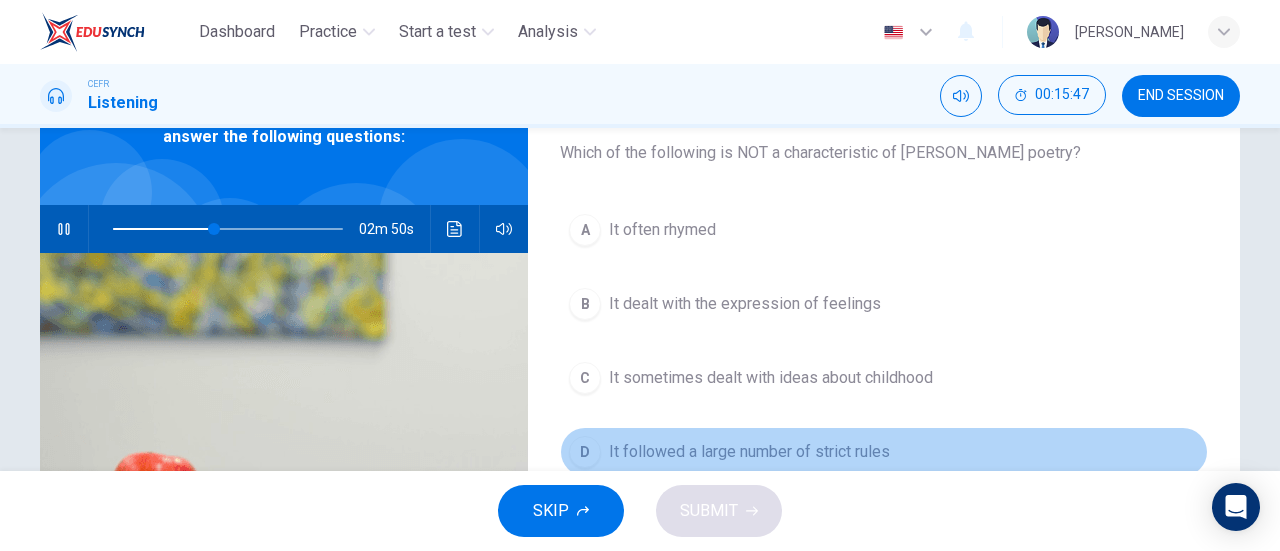 click on "D It followed a large number of strict rules" at bounding box center (884, 452) 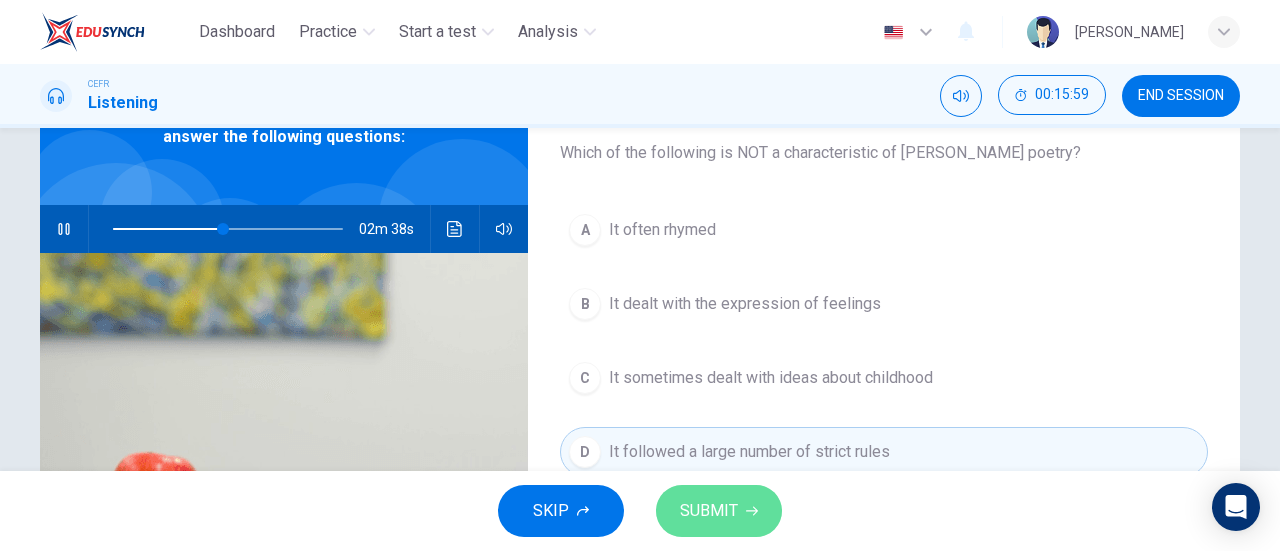 click on "SUBMIT" at bounding box center [709, 511] 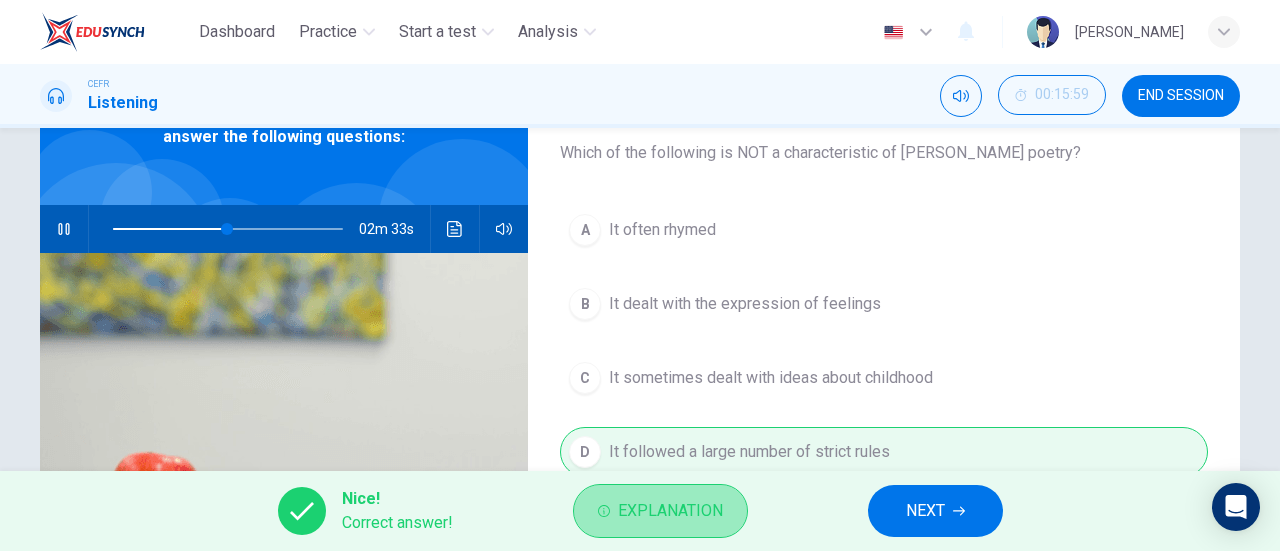 click on "Explanation" at bounding box center (670, 511) 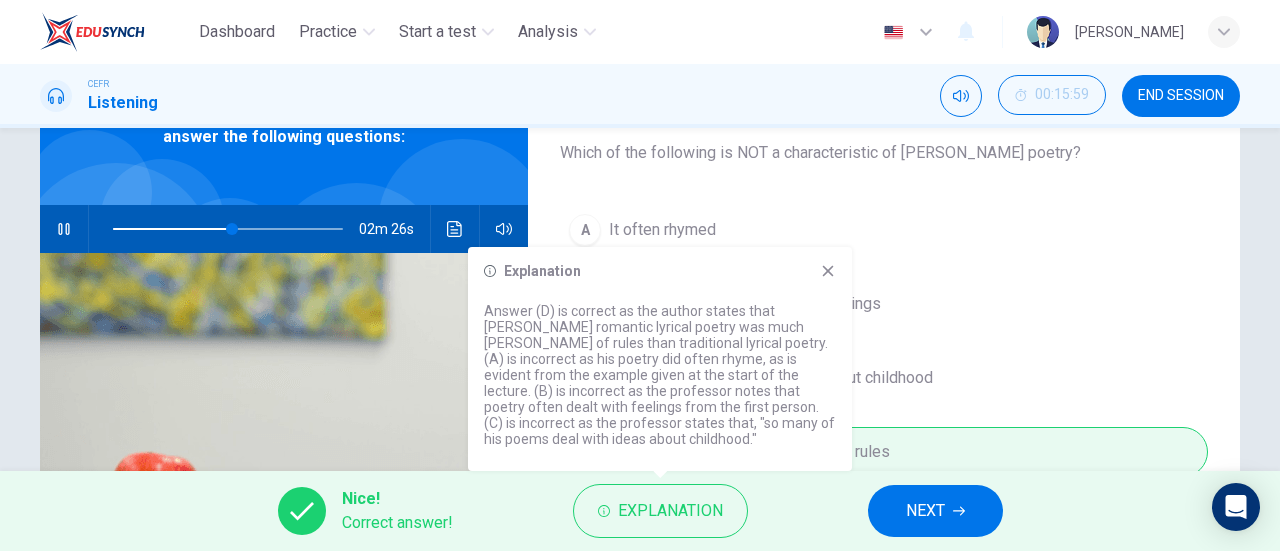 click on "Nice! Correct answer! Explanation NEXT" at bounding box center [640, 511] 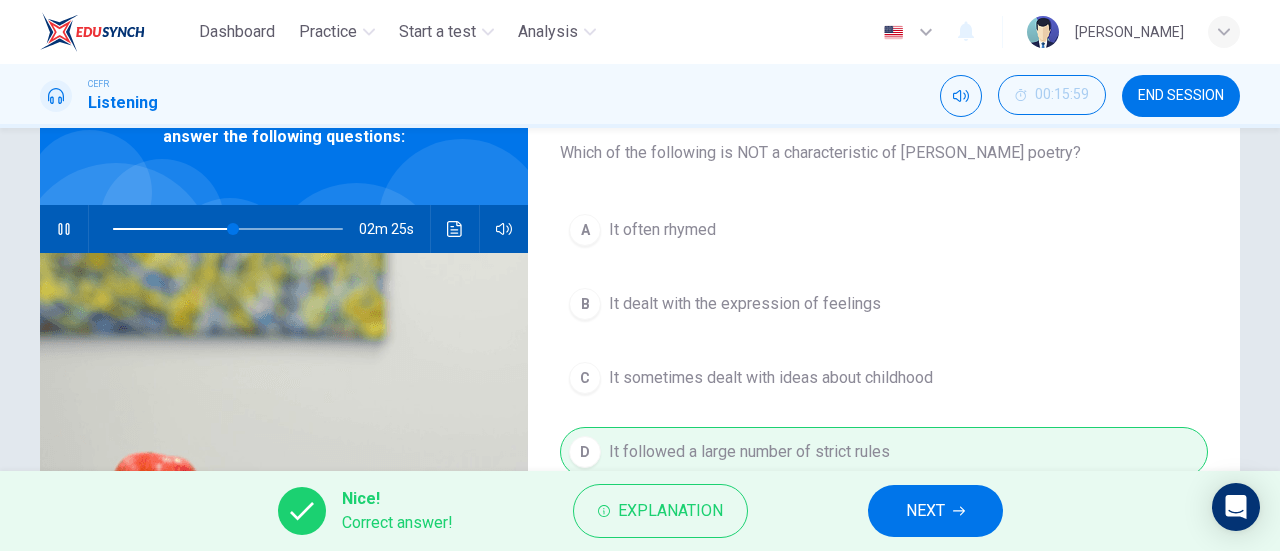 click on "NEXT" at bounding box center [935, 511] 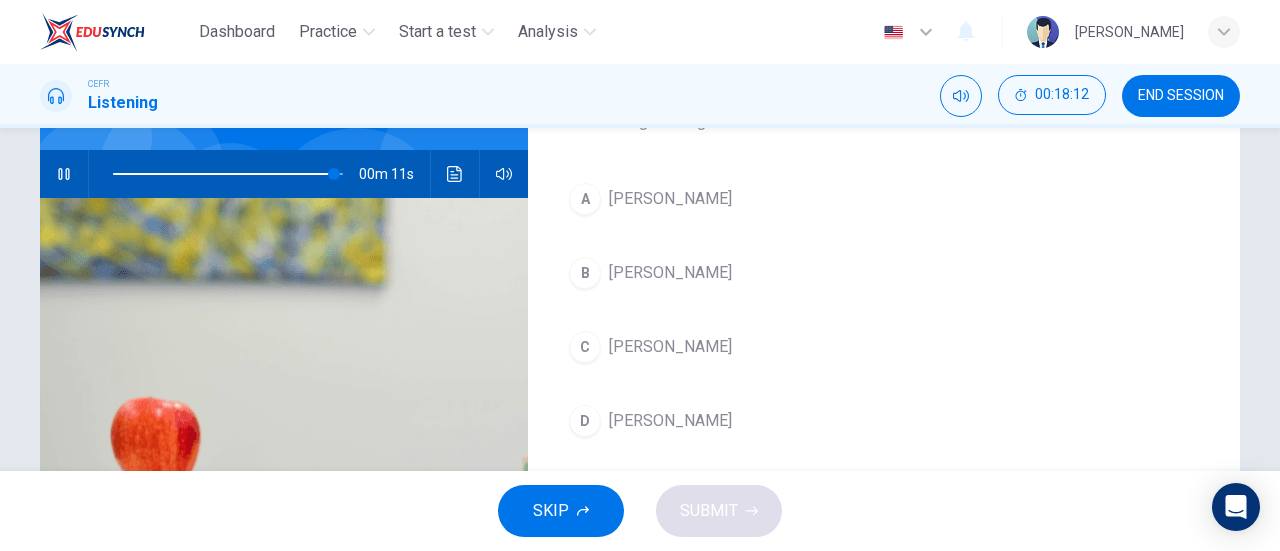 scroll, scrollTop: 173, scrollLeft: 0, axis: vertical 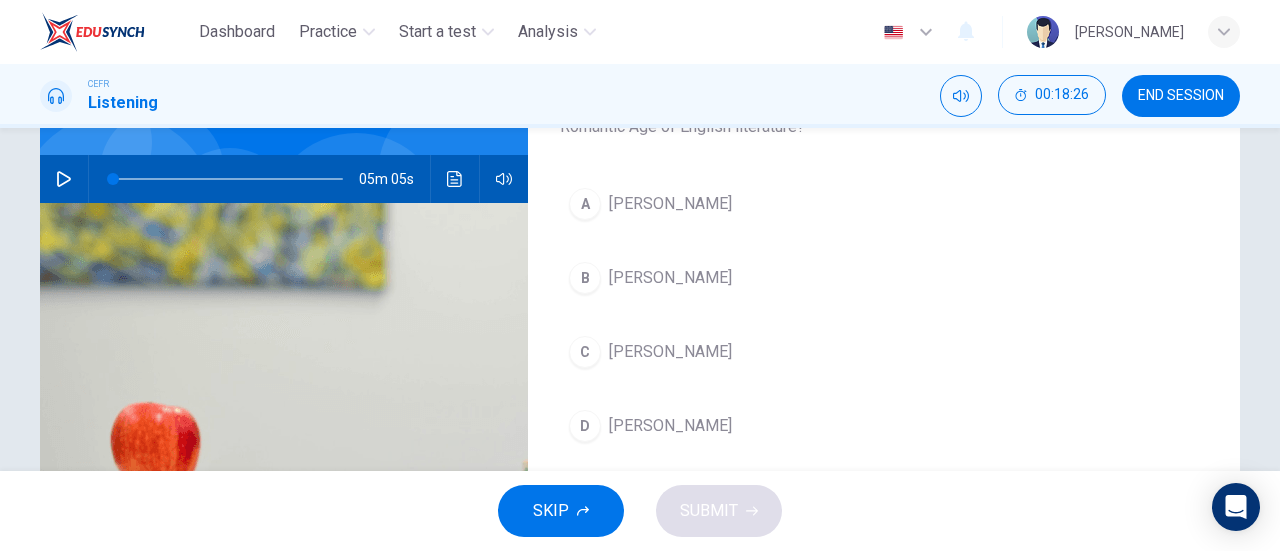 click at bounding box center [64, 179] 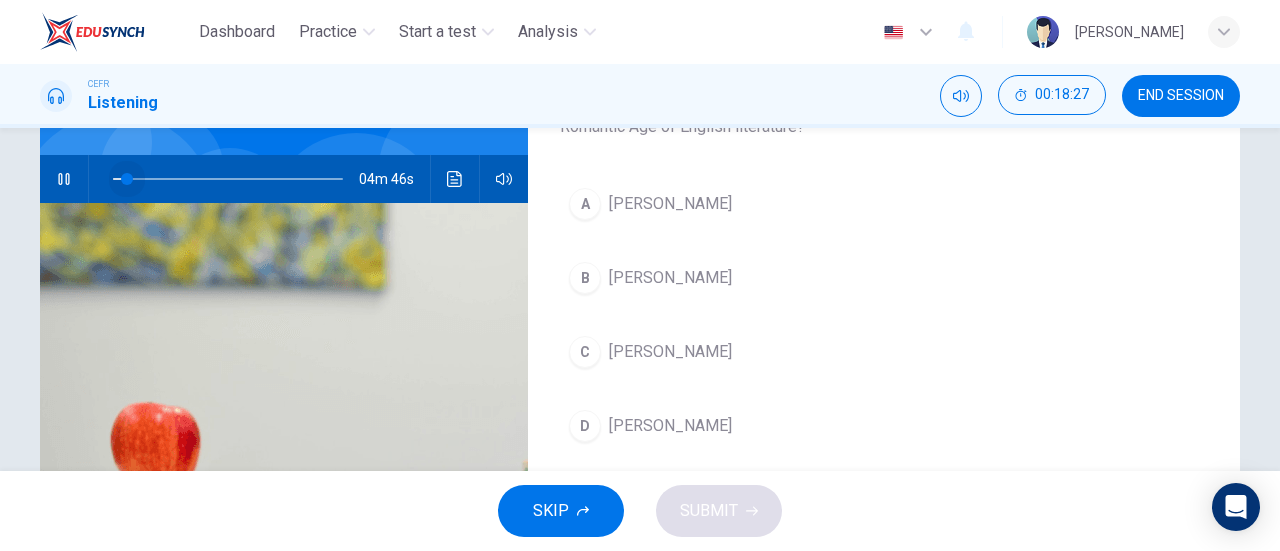 click at bounding box center [127, 179] 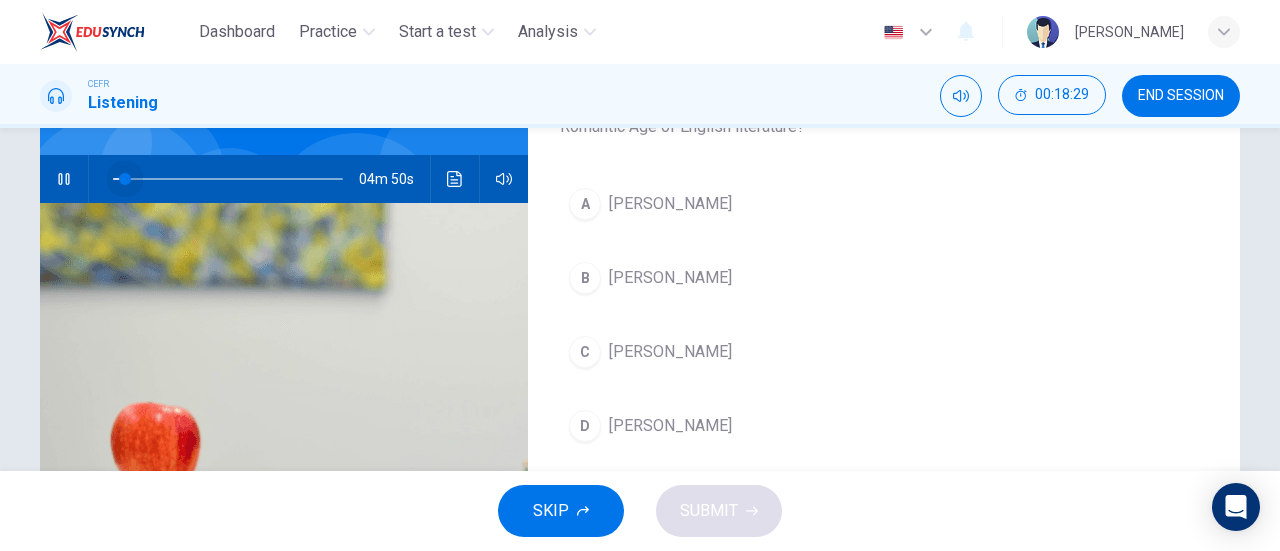 click at bounding box center [125, 179] 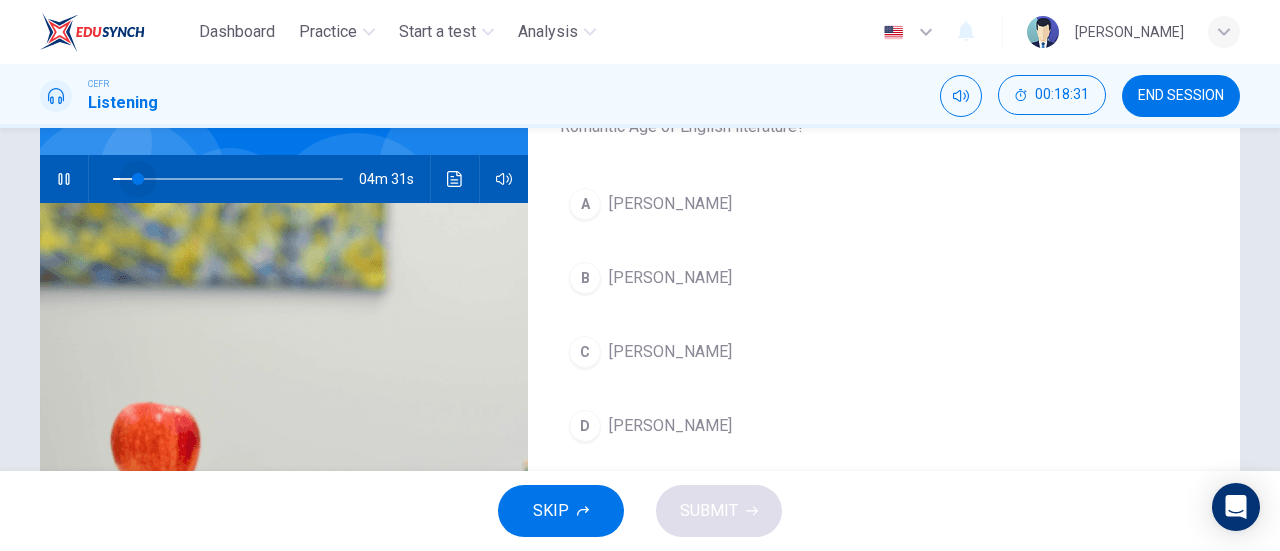 click at bounding box center [138, 179] 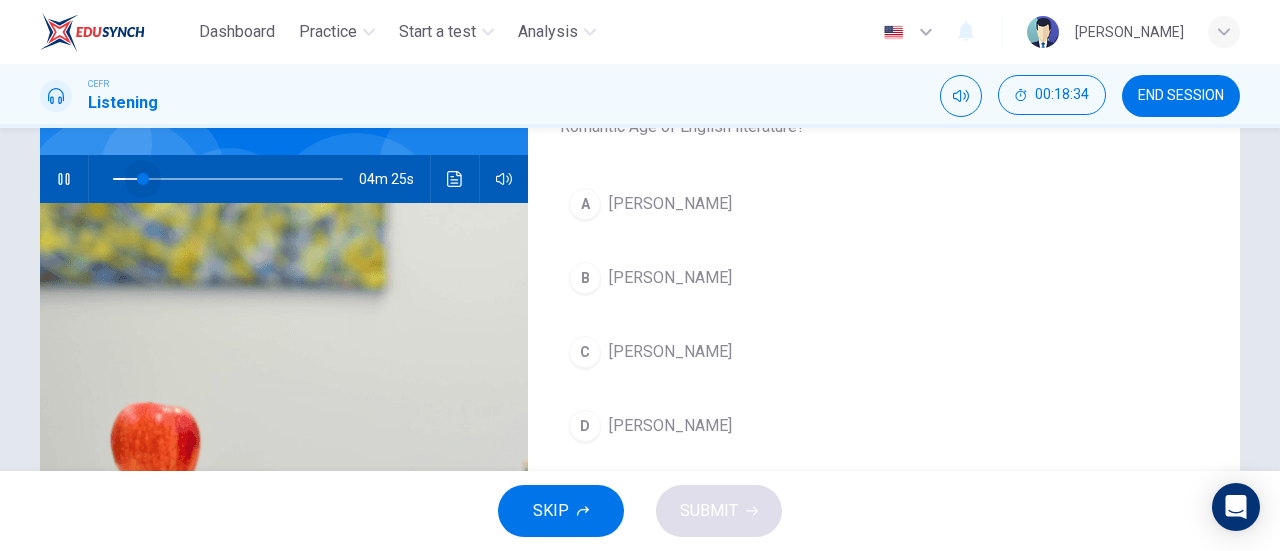 click at bounding box center [143, 179] 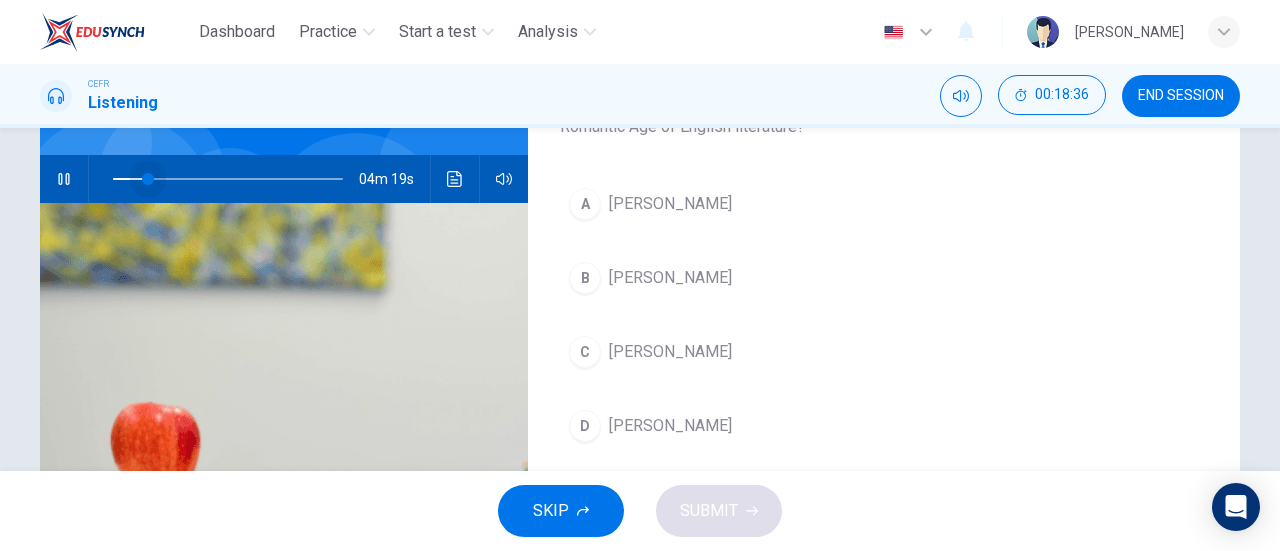 click at bounding box center [148, 179] 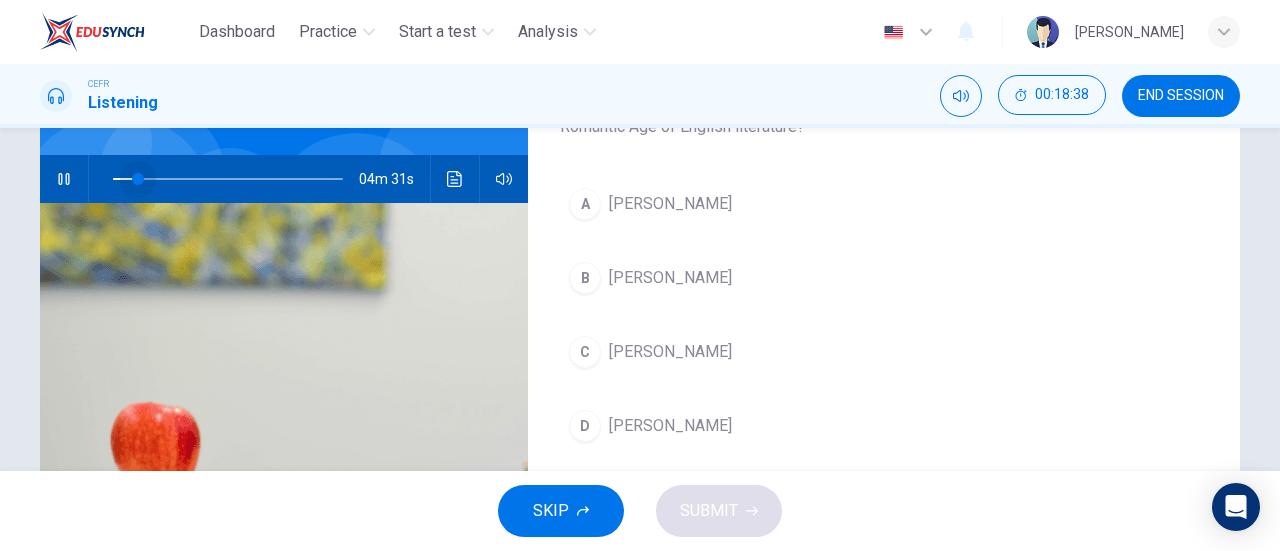 click at bounding box center (138, 179) 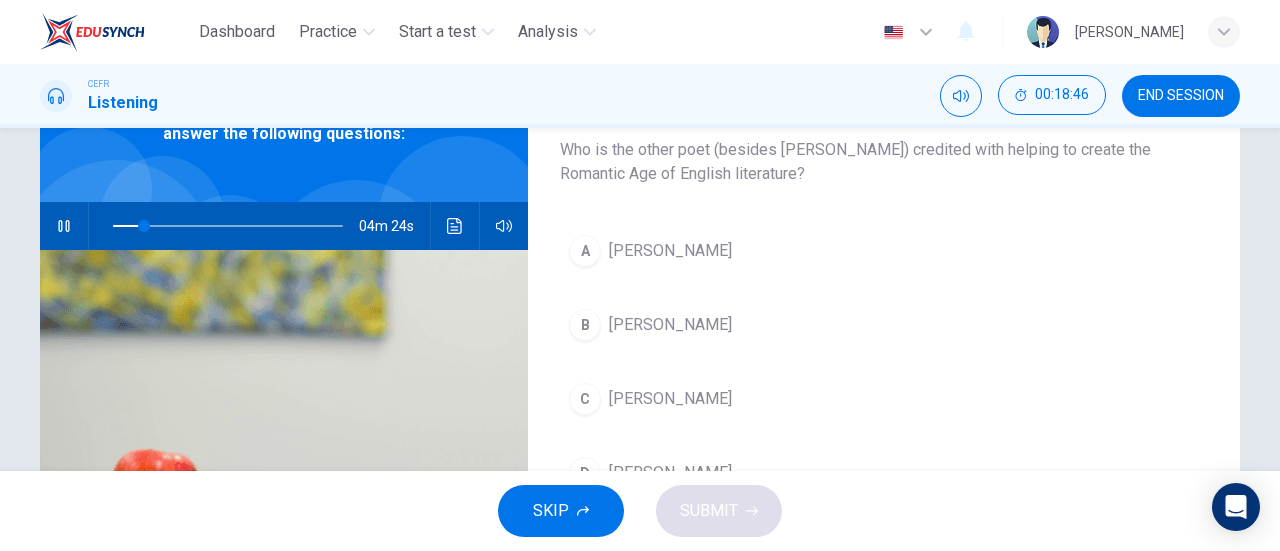 scroll, scrollTop: 127, scrollLeft: 0, axis: vertical 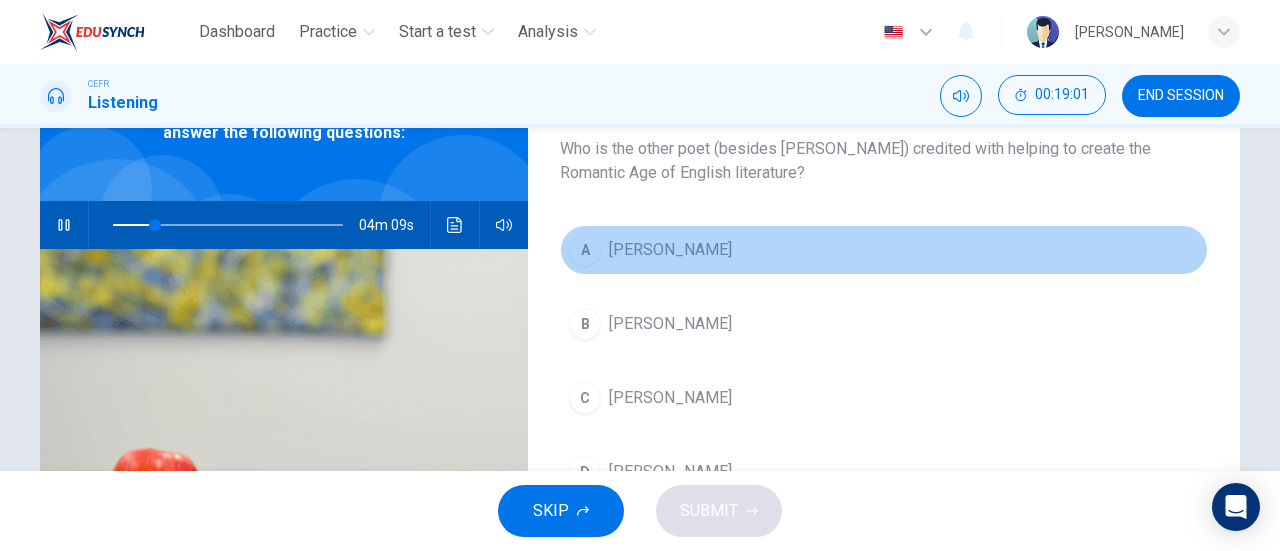 click on "Samuel Taylor Coleridge" at bounding box center [670, 250] 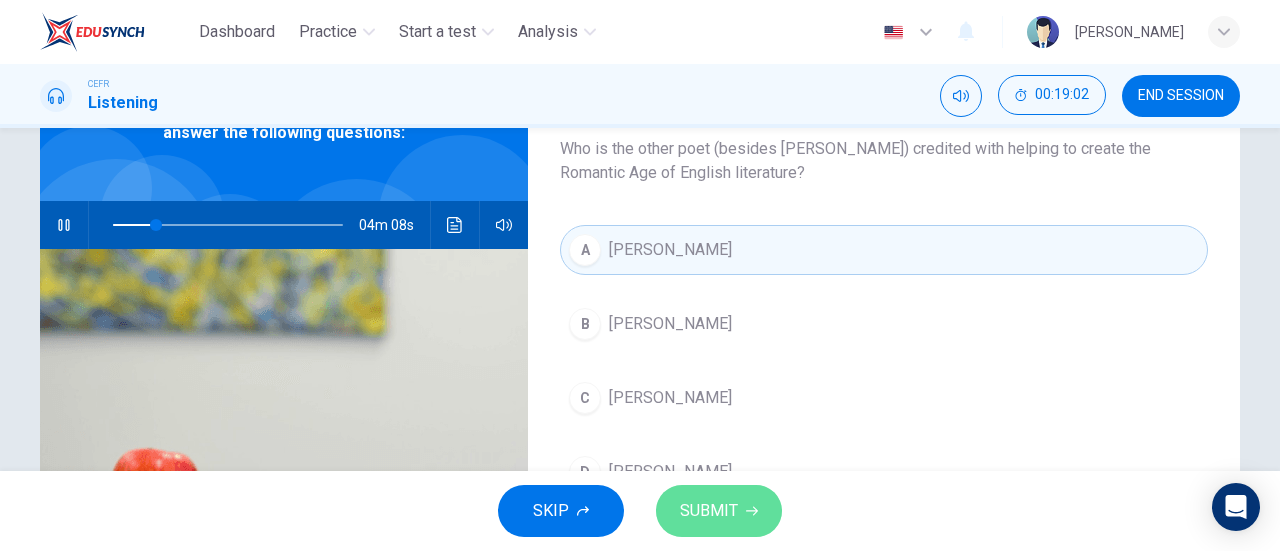 click on "SUBMIT" at bounding box center [719, 511] 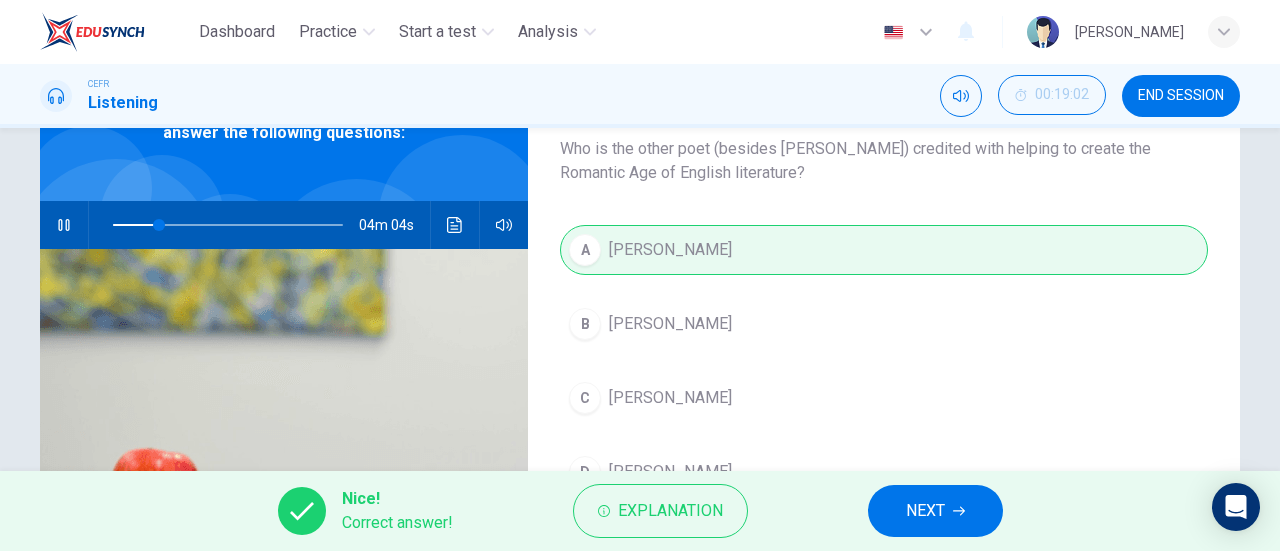 click on "NEXT" at bounding box center (925, 511) 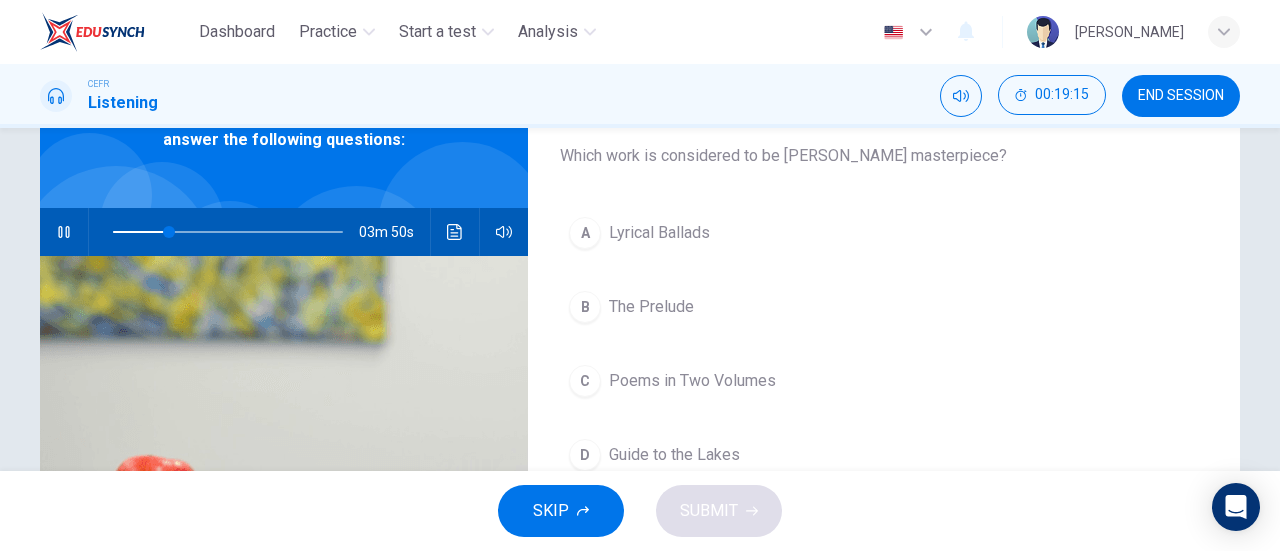 scroll, scrollTop: 127, scrollLeft: 0, axis: vertical 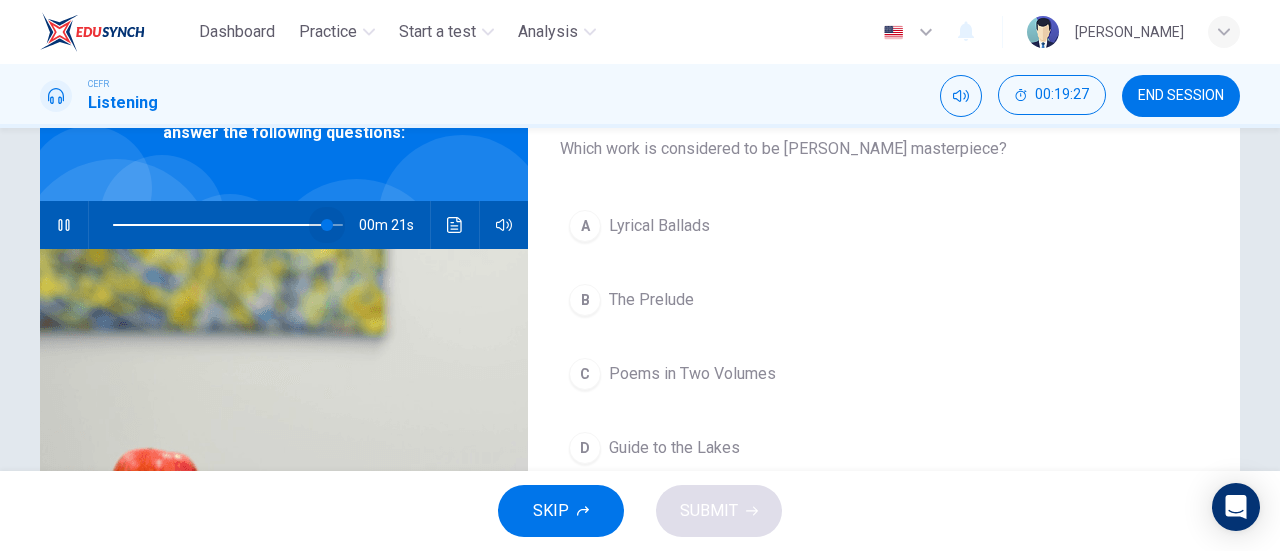 click at bounding box center (228, 225) 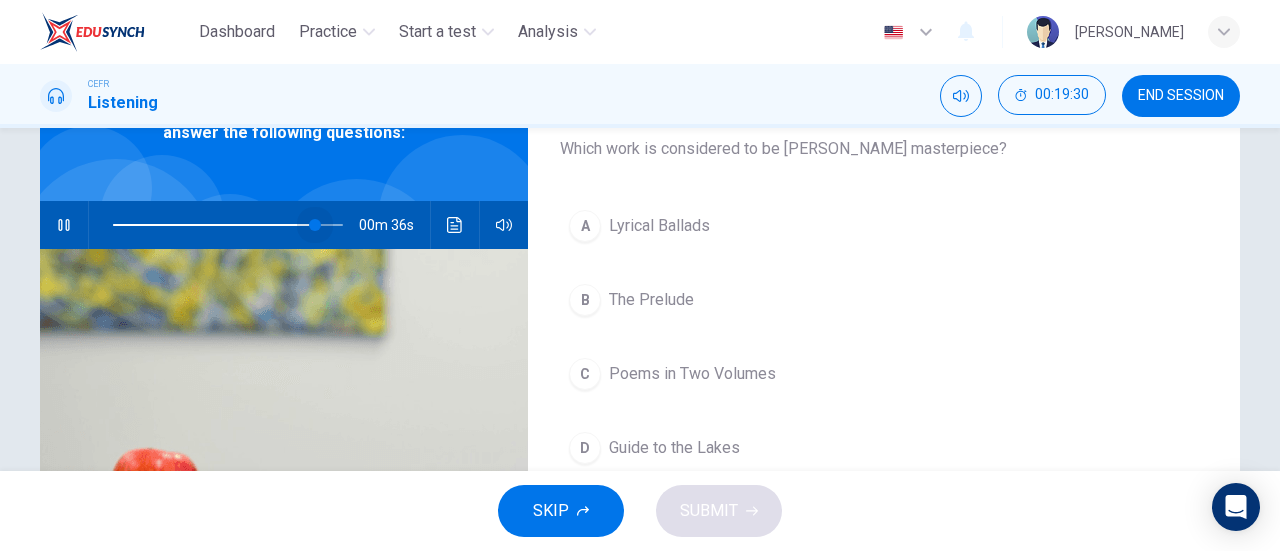 click at bounding box center (315, 225) 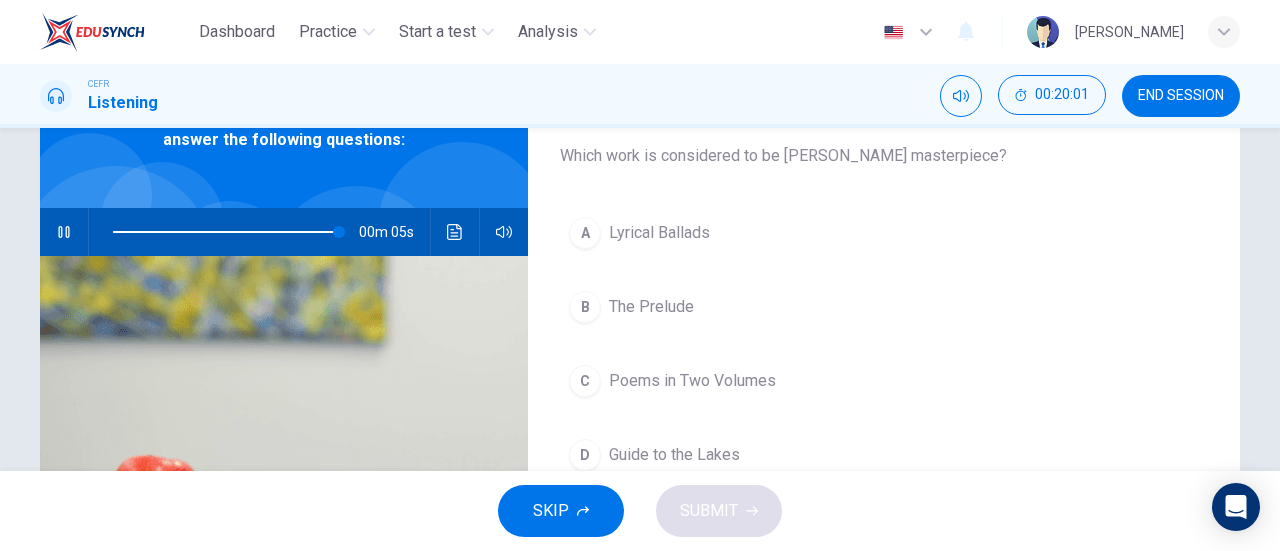 scroll, scrollTop: 119, scrollLeft: 0, axis: vertical 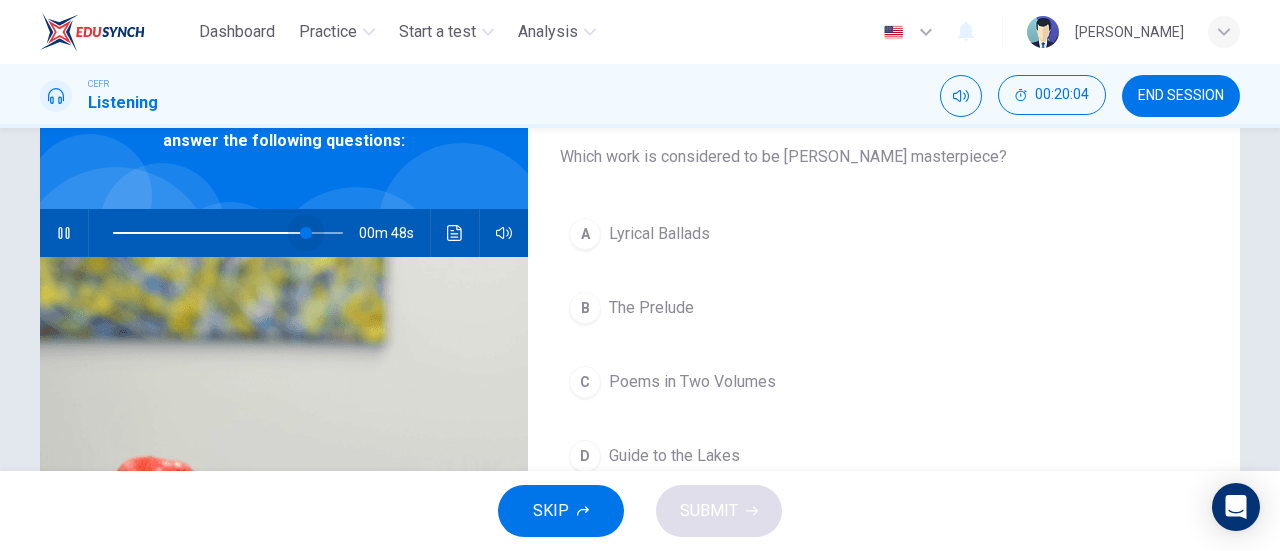 click at bounding box center (228, 233) 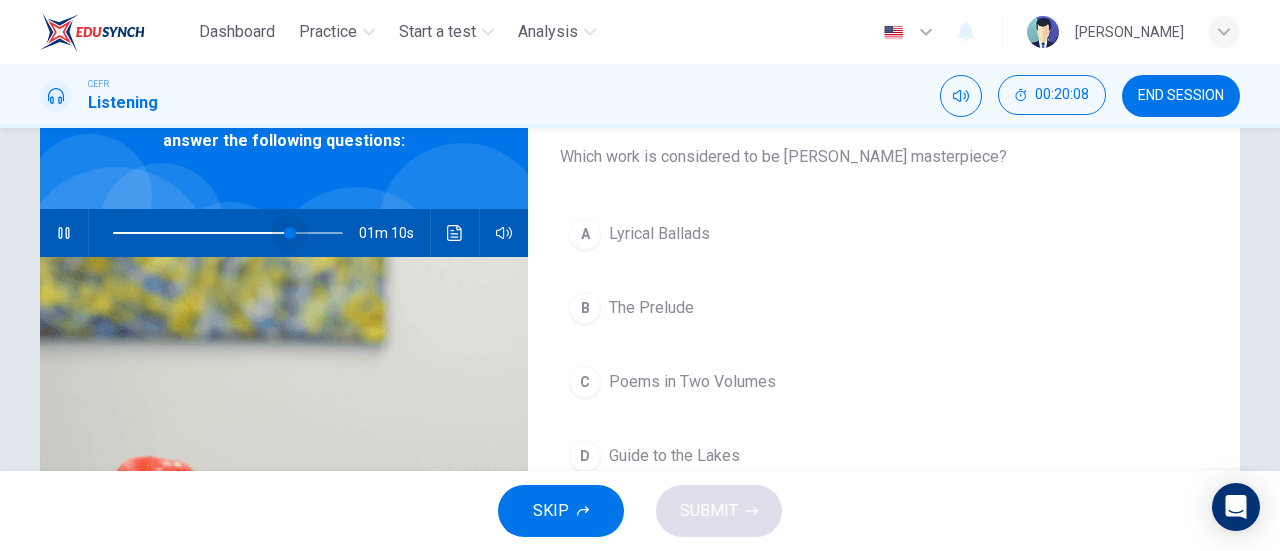click at bounding box center (290, 233) 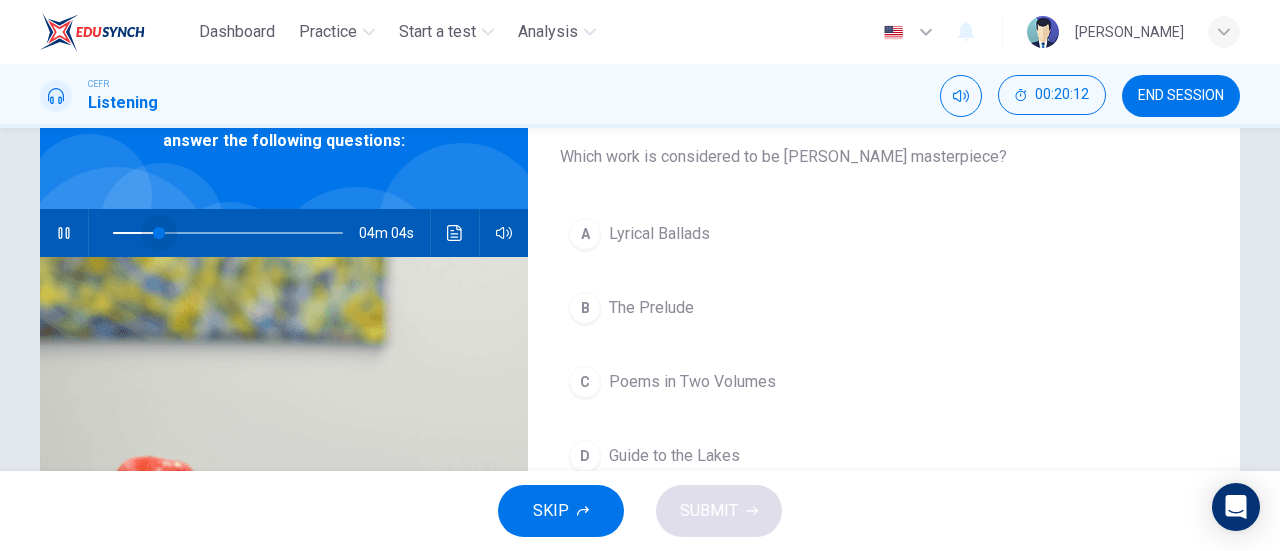 click at bounding box center [228, 233] 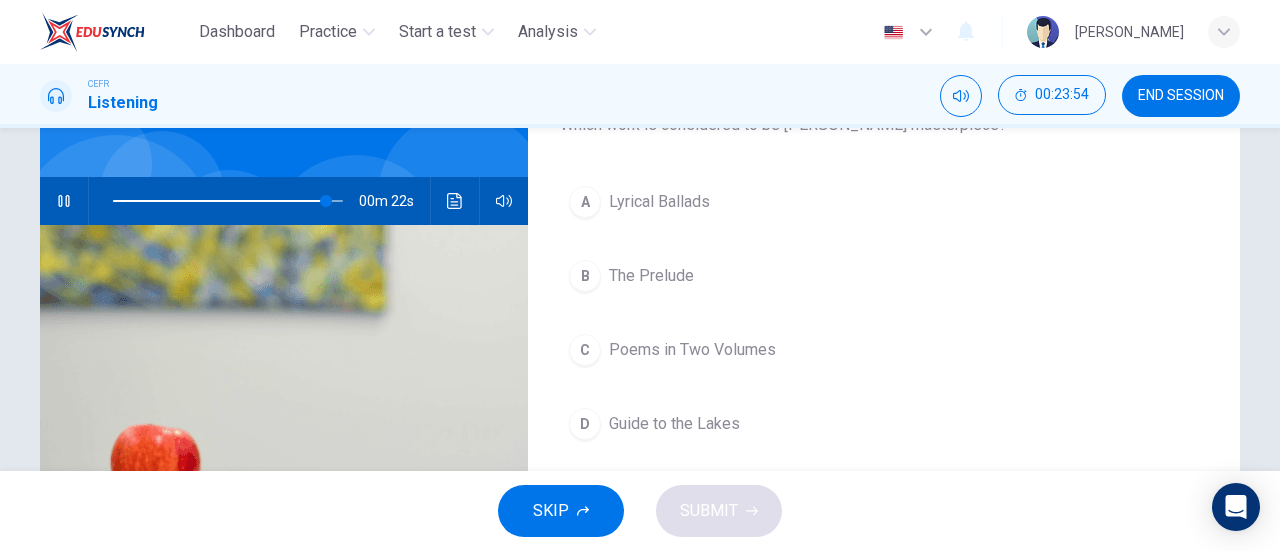scroll, scrollTop: 152, scrollLeft: 0, axis: vertical 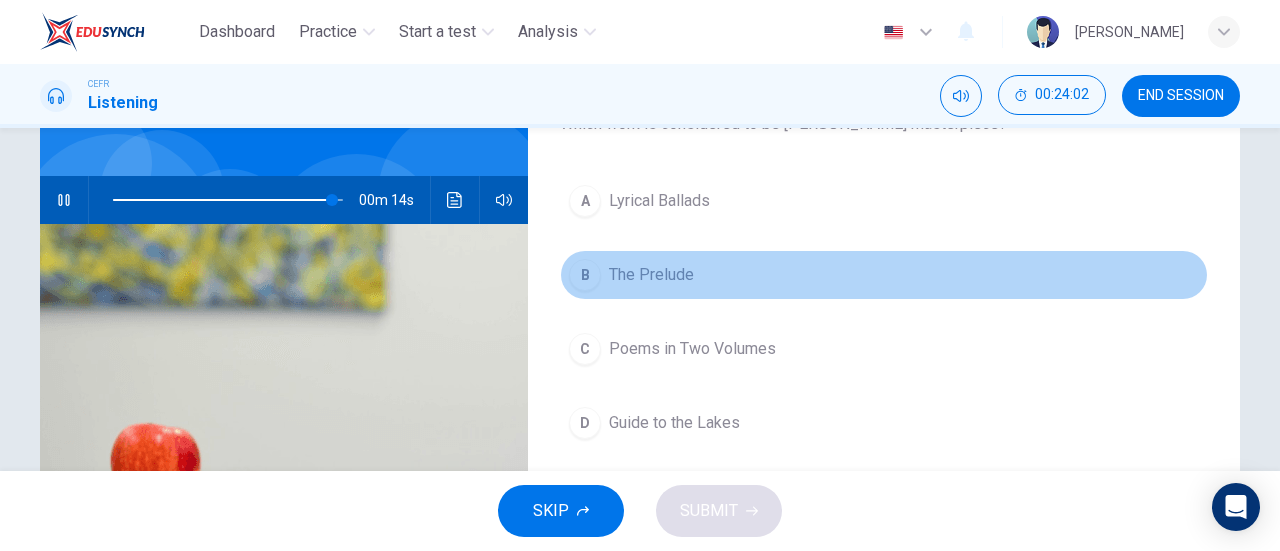 click on "B" at bounding box center (585, 275) 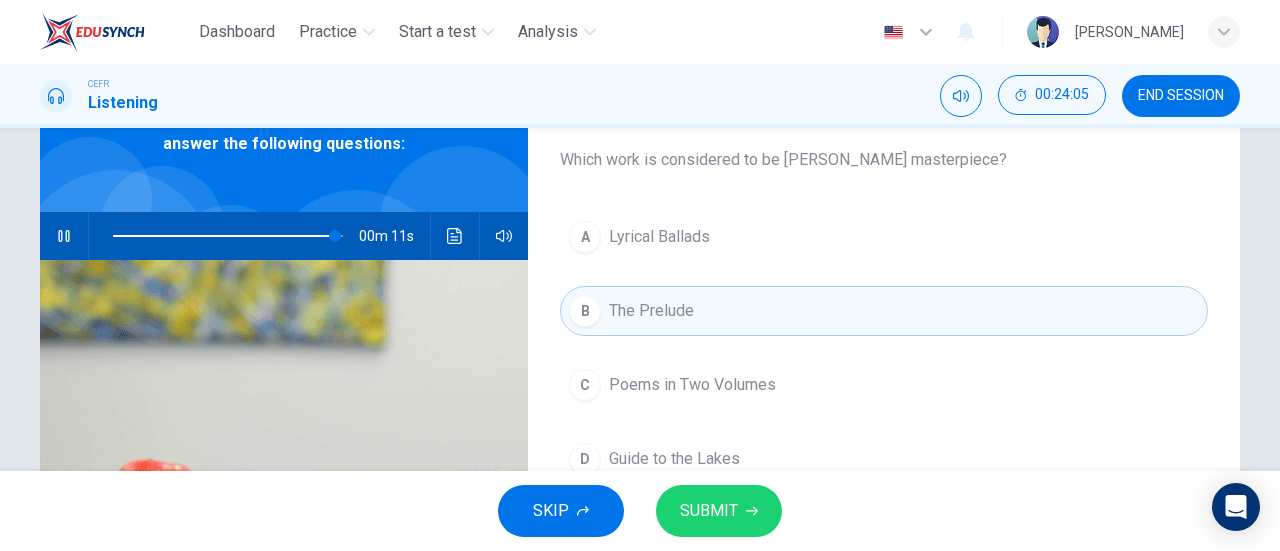 scroll, scrollTop: 152, scrollLeft: 0, axis: vertical 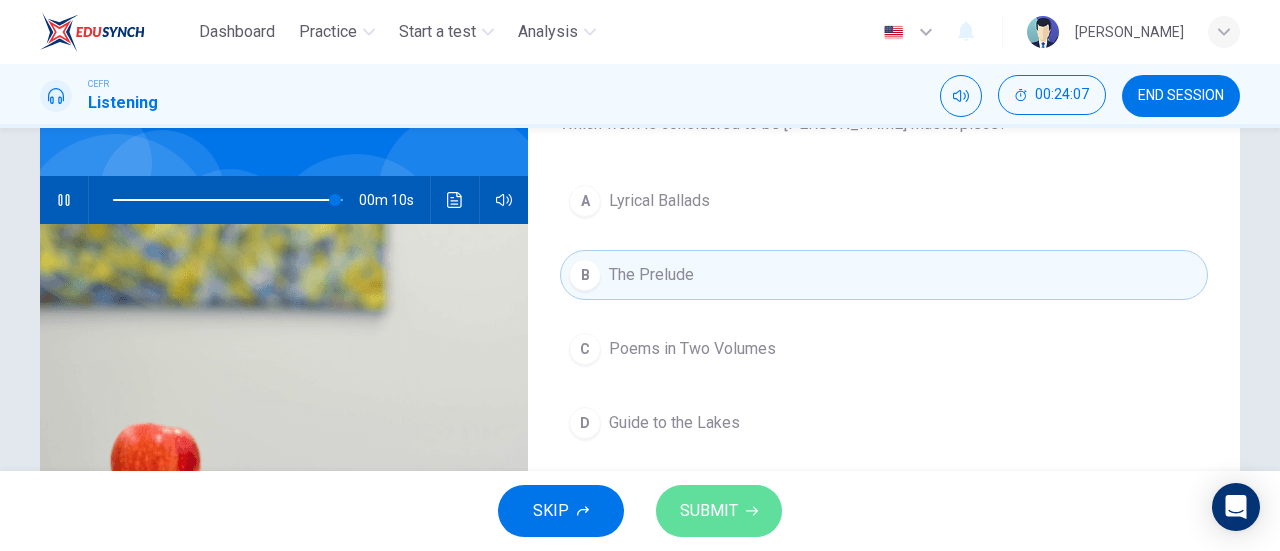 click on "SUBMIT" at bounding box center (709, 511) 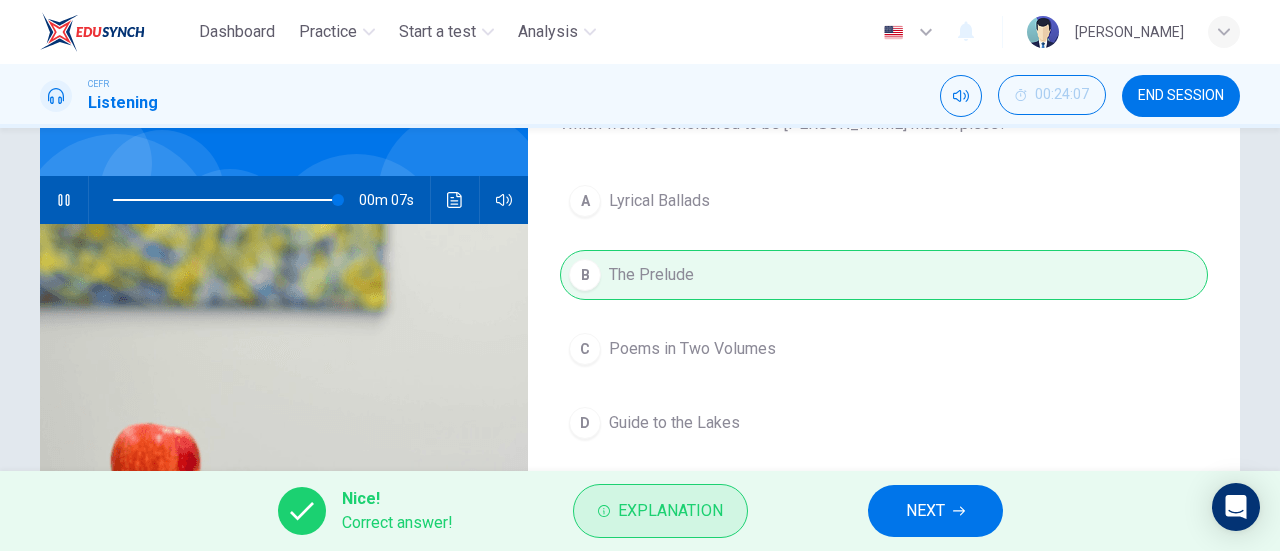 click on "Explanation" at bounding box center (670, 511) 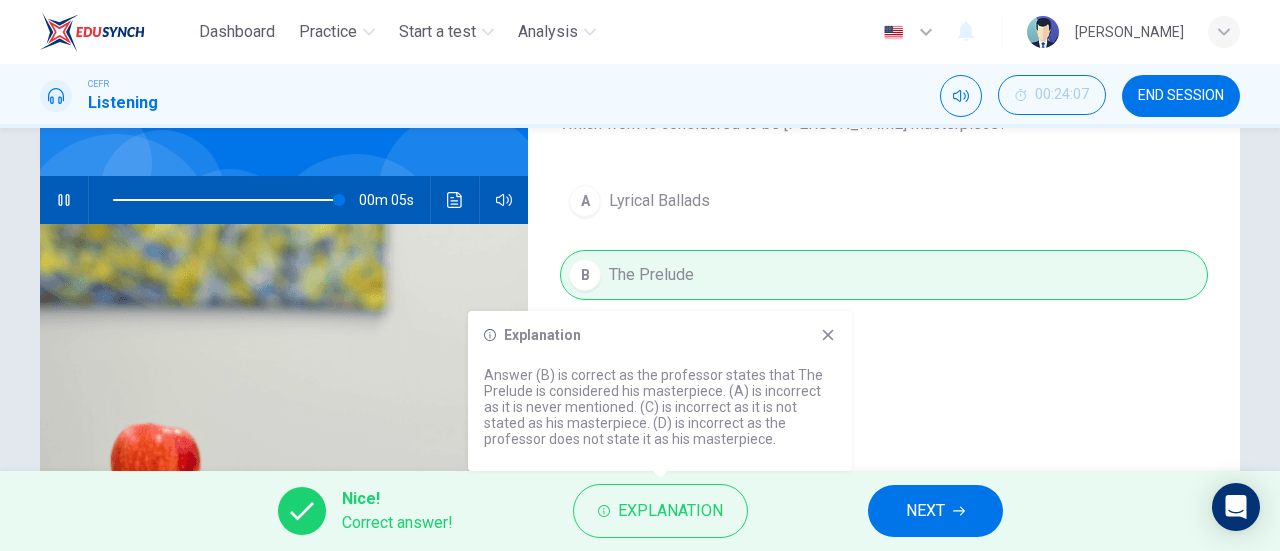 type on "99" 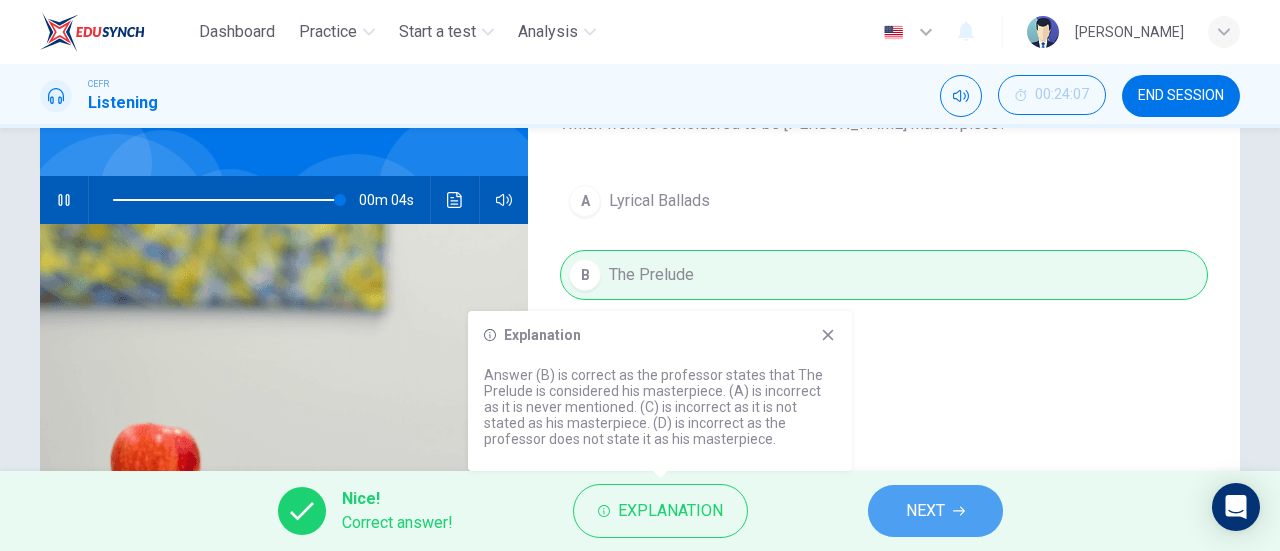 click on "NEXT" at bounding box center [925, 511] 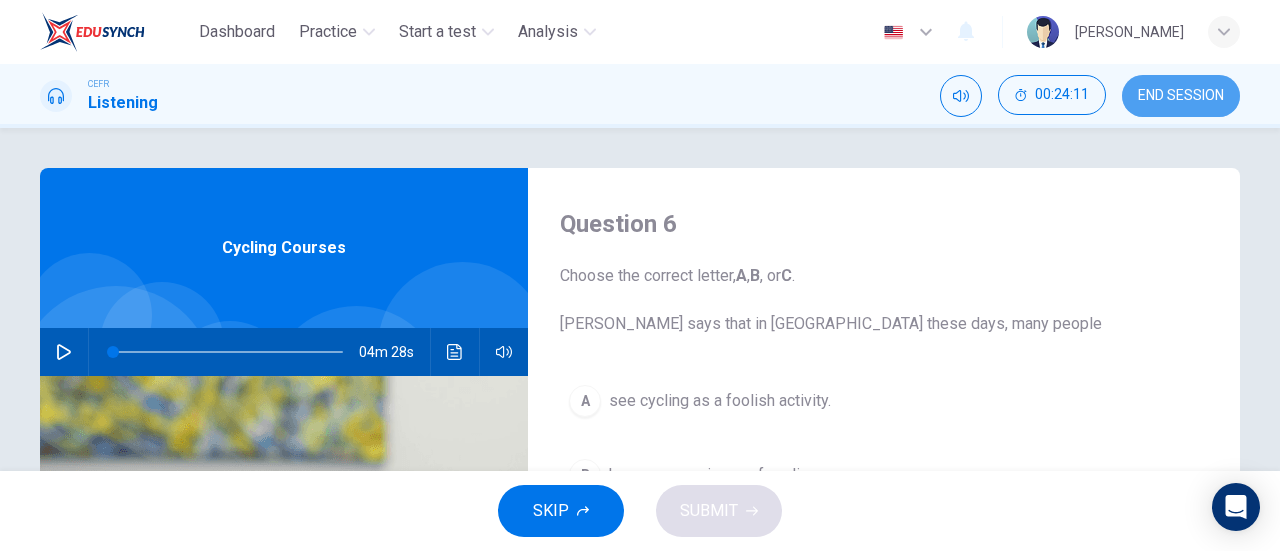 click on "END SESSION" at bounding box center [1181, 96] 